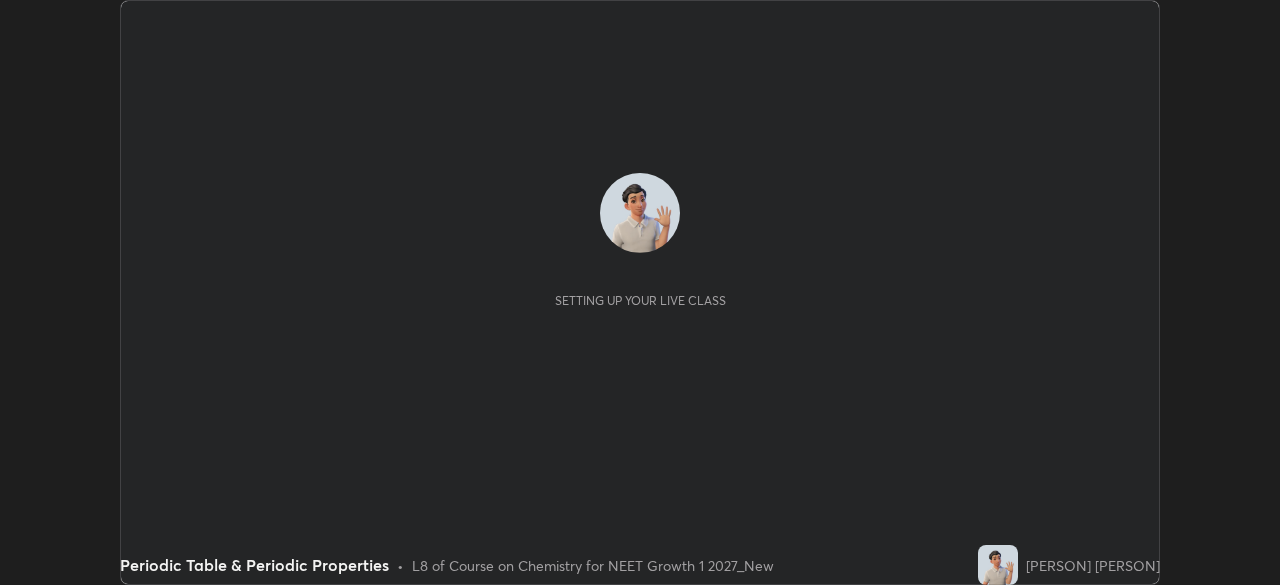 scroll, scrollTop: 0, scrollLeft: 0, axis: both 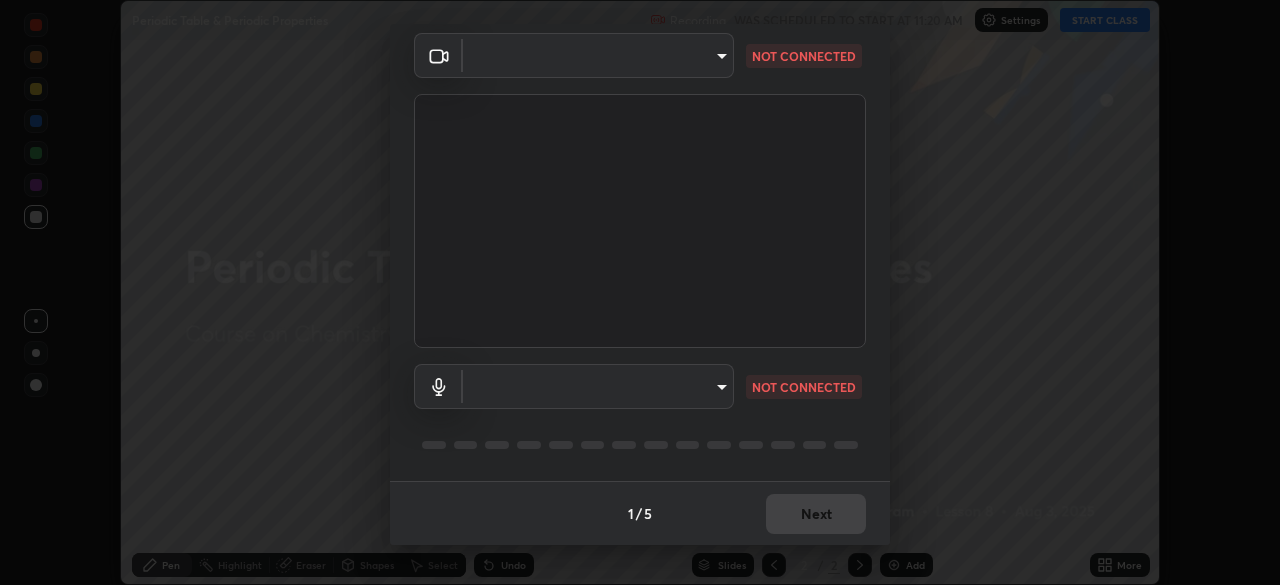 type on "7c0fbee520007ce8cb288d1ee827530c35c59e124cef56c3368f914323853268" 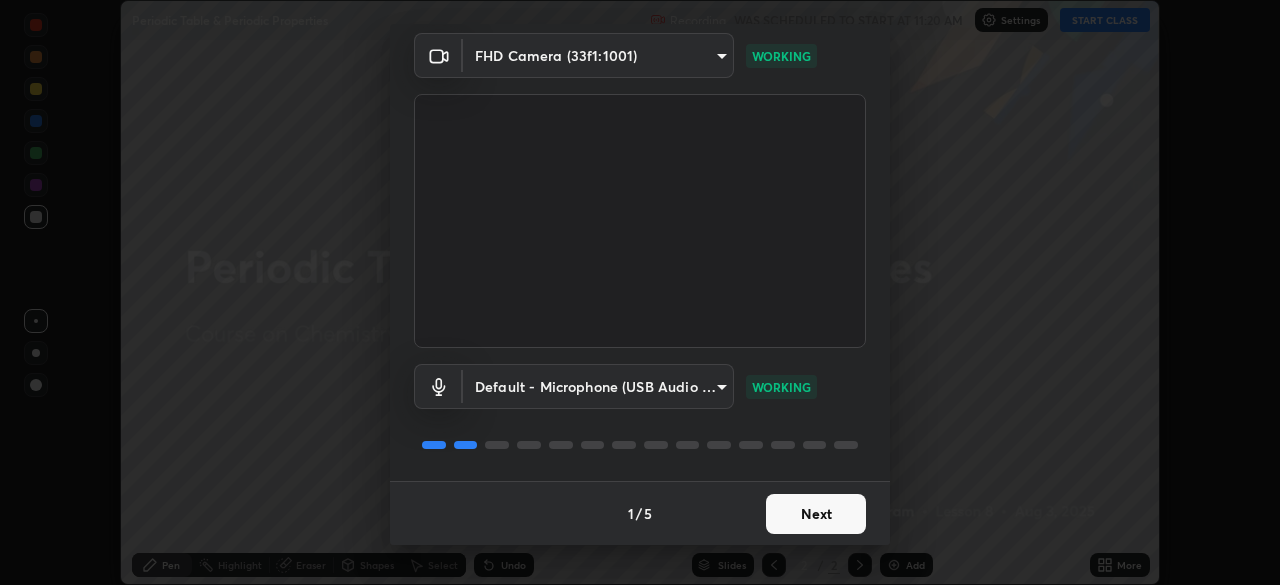 click on "Next" at bounding box center [816, 514] 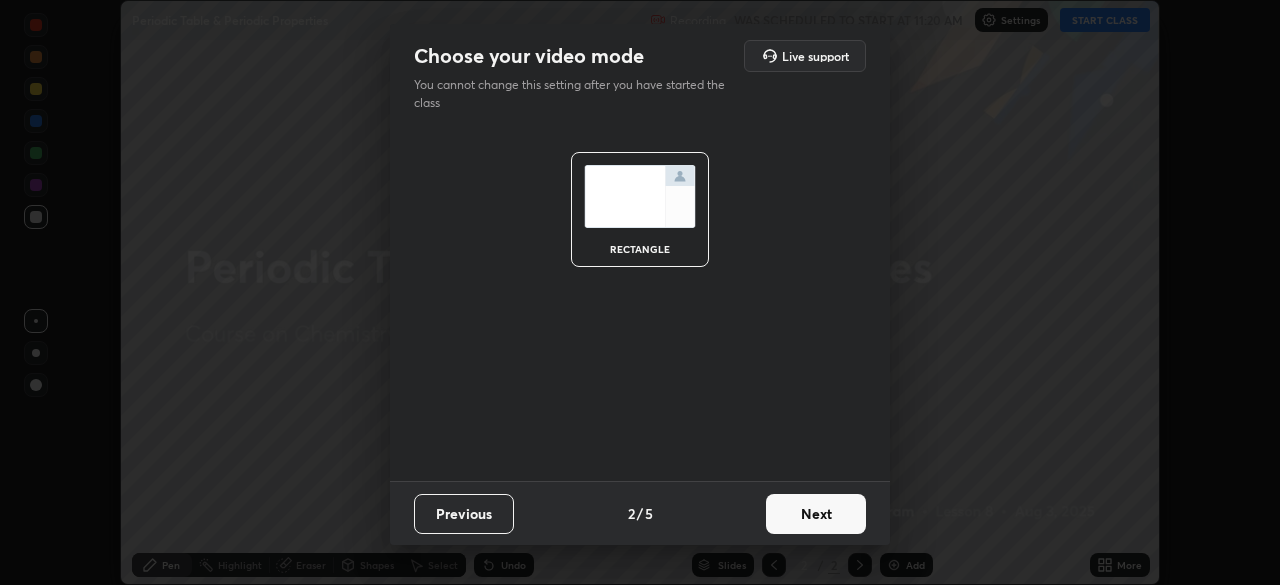 scroll, scrollTop: 0, scrollLeft: 0, axis: both 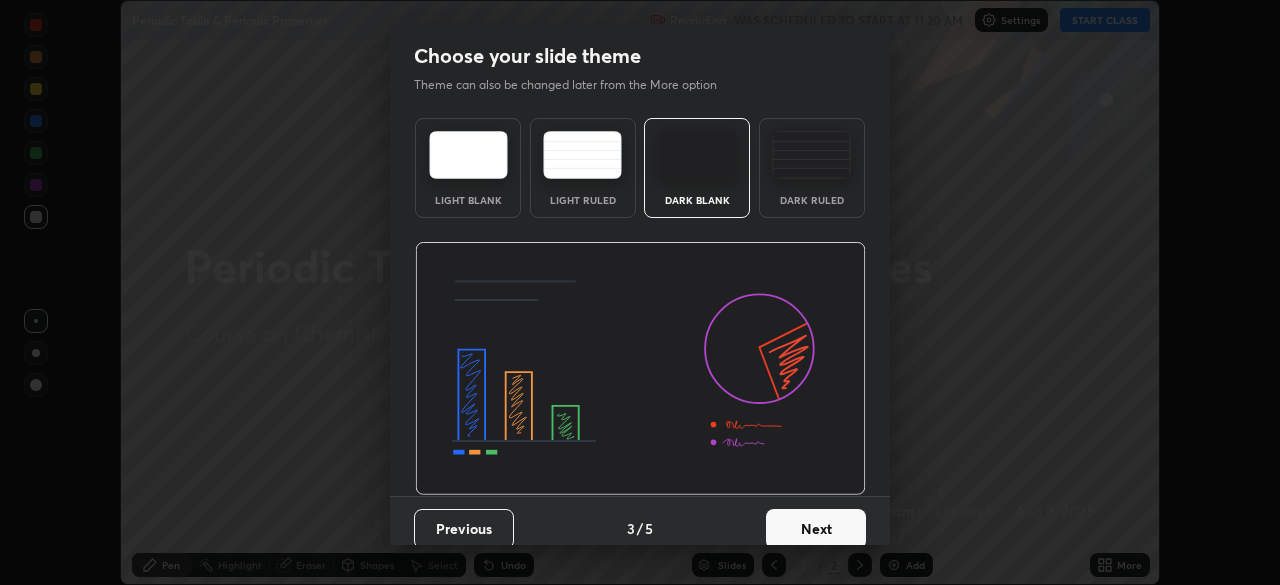 click on "Next" at bounding box center (816, 529) 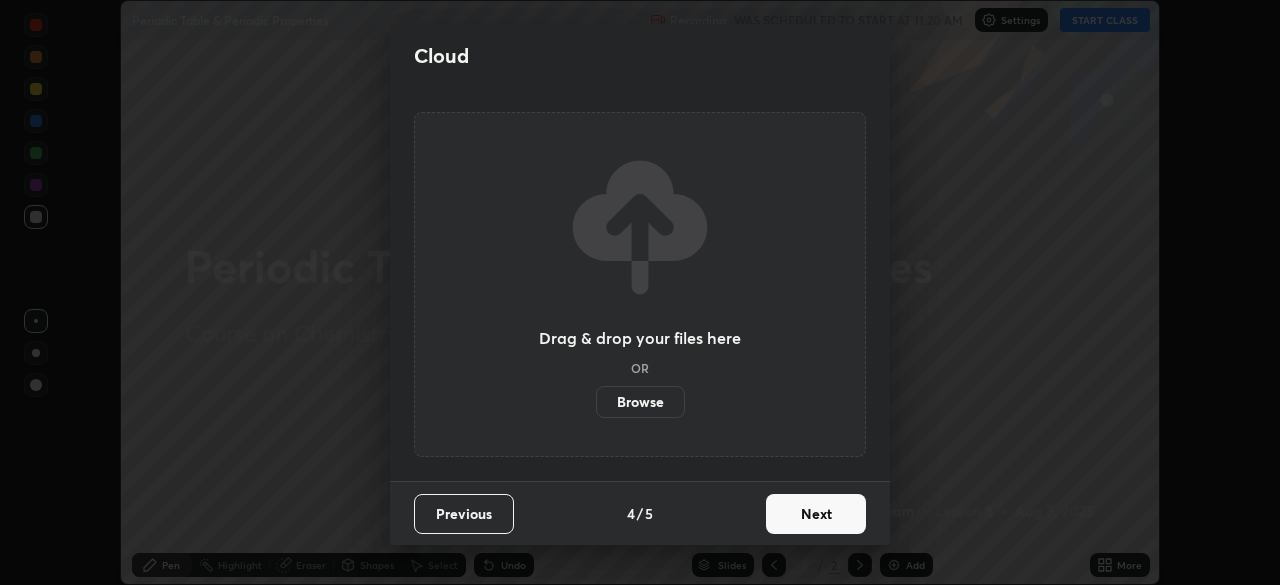 click on "Next" at bounding box center [816, 514] 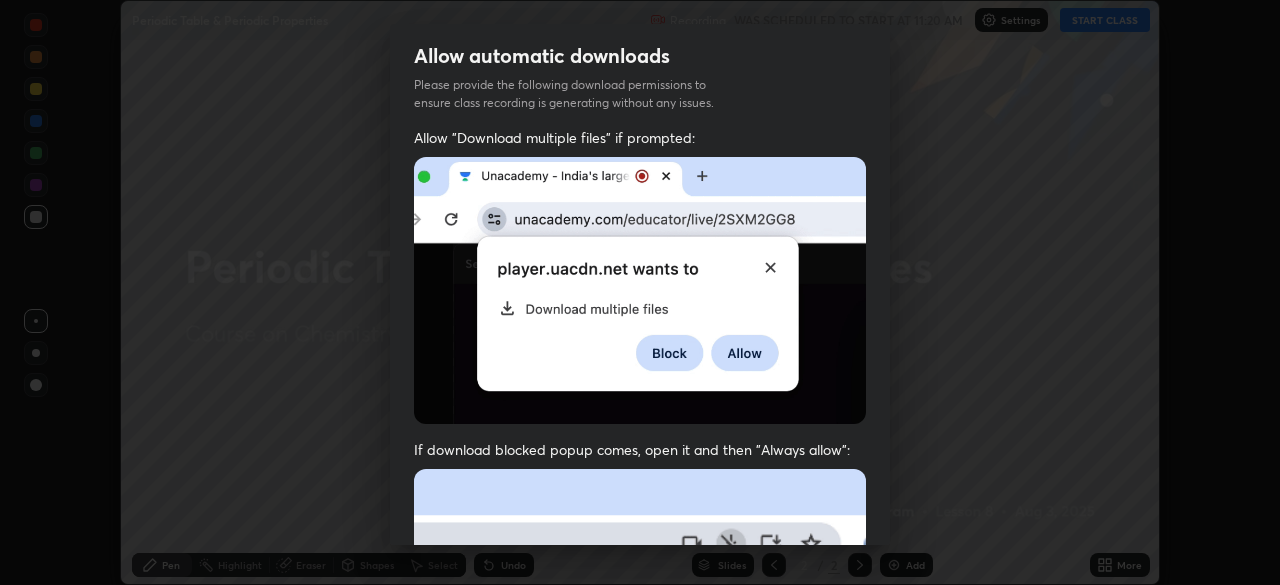 click on "Previous 5 / 5 Done" at bounding box center (640, 1002) 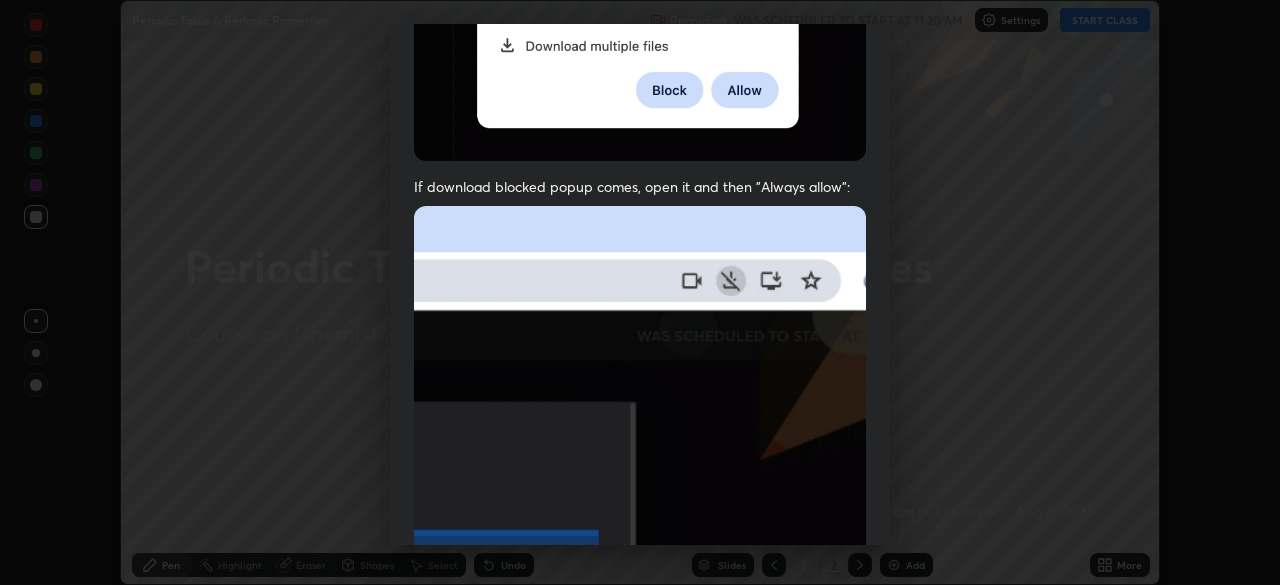 scroll, scrollTop: 479, scrollLeft: 0, axis: vertical 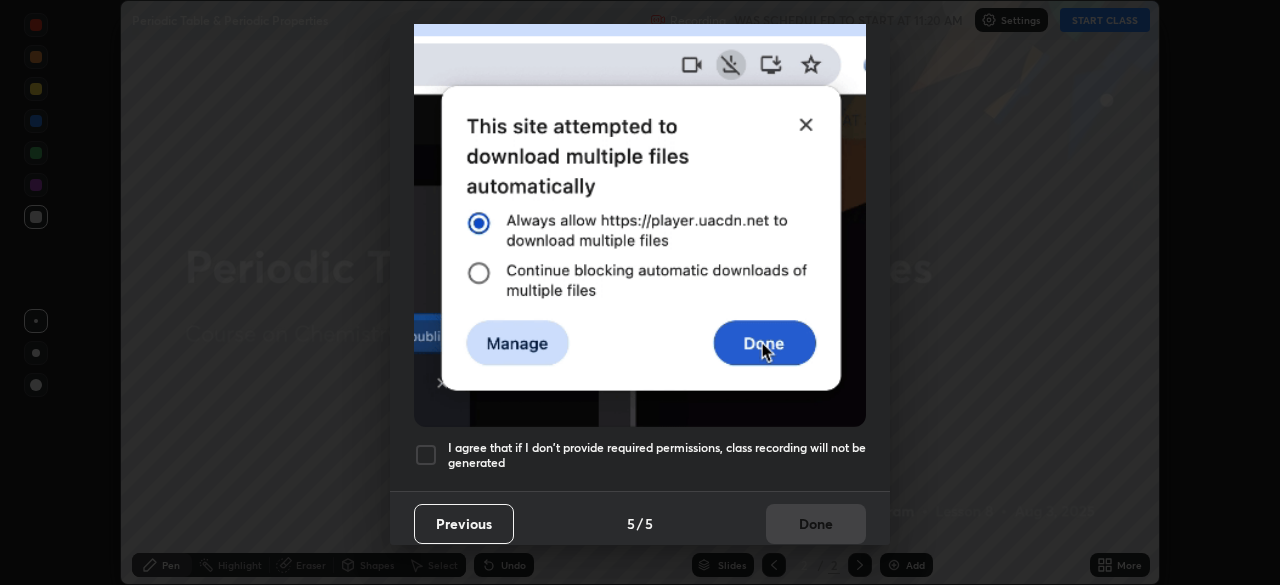 click on "I agree that if I don't provide required permissions, class recording will not be generated" at bounding box center [657, 455] 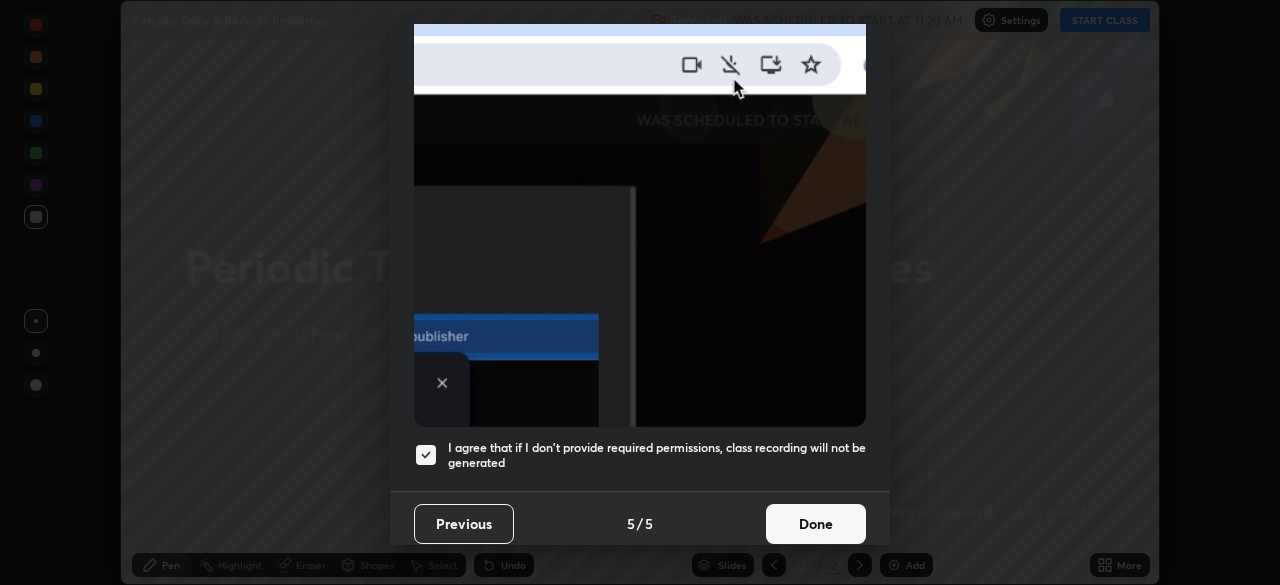 click on "Done" at bounding box center [816, 524] 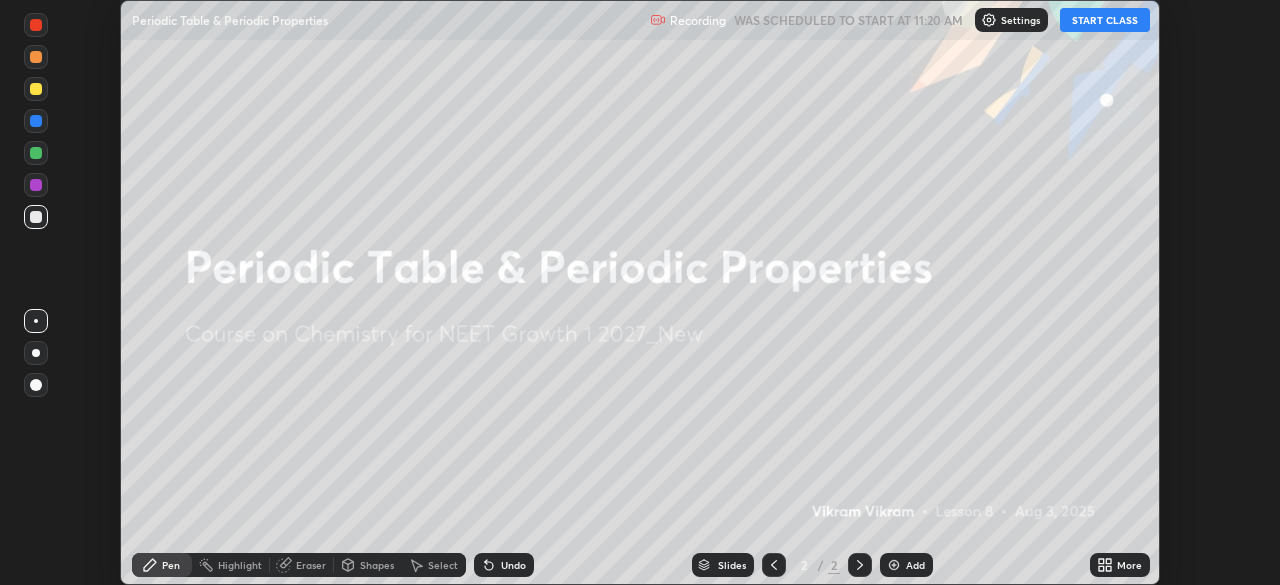 click on "Add" at bounding box center (915, 565) 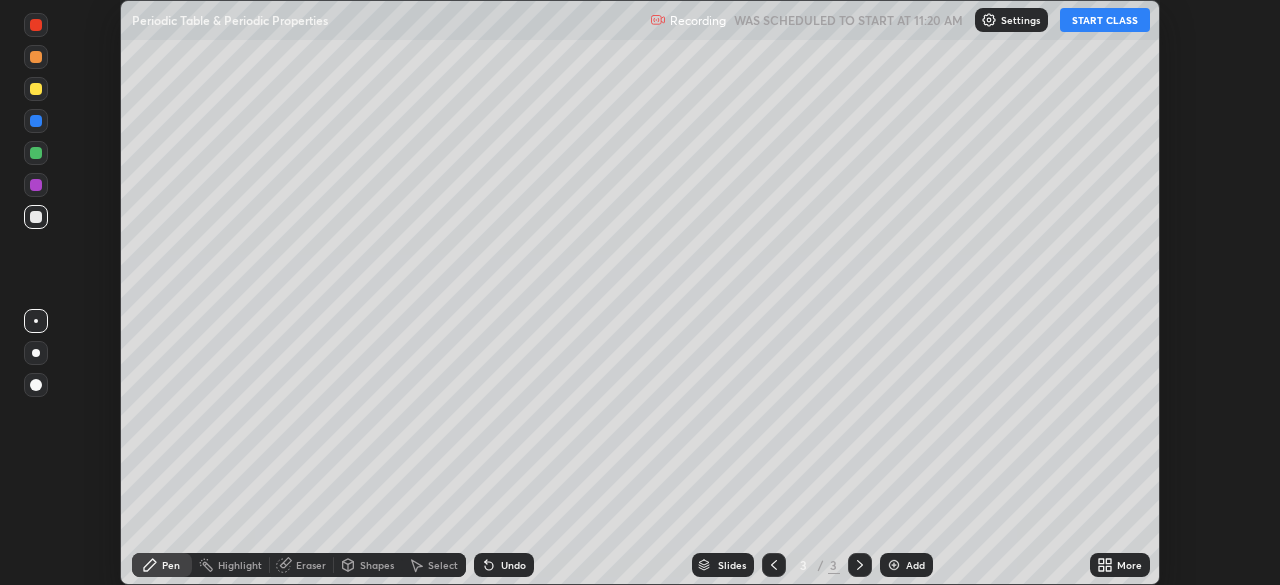click on "START CLASS" at bounding box center [1105, 20] 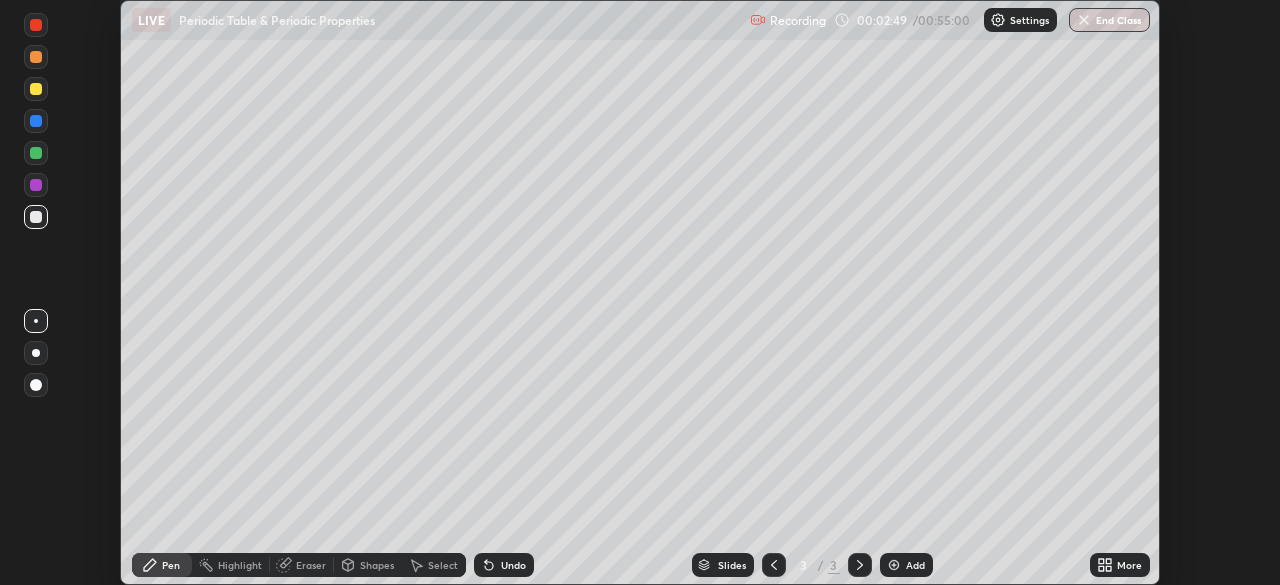 click on "Undo" at bounding box center (513, 565) 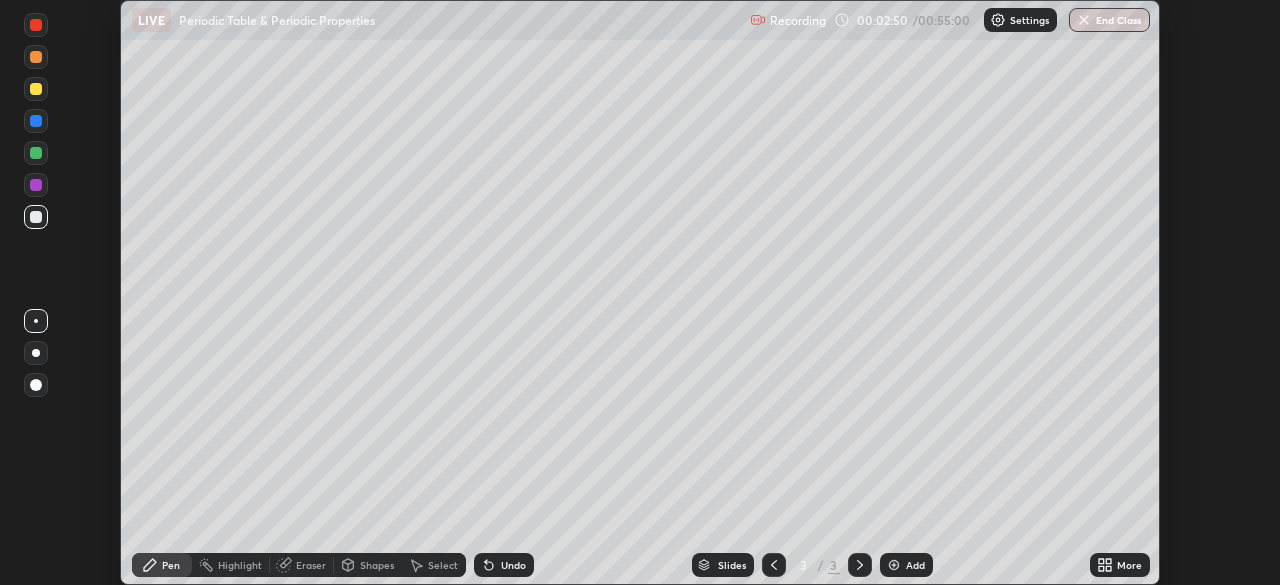 click on "Undo" at bounding box center [513, 565] 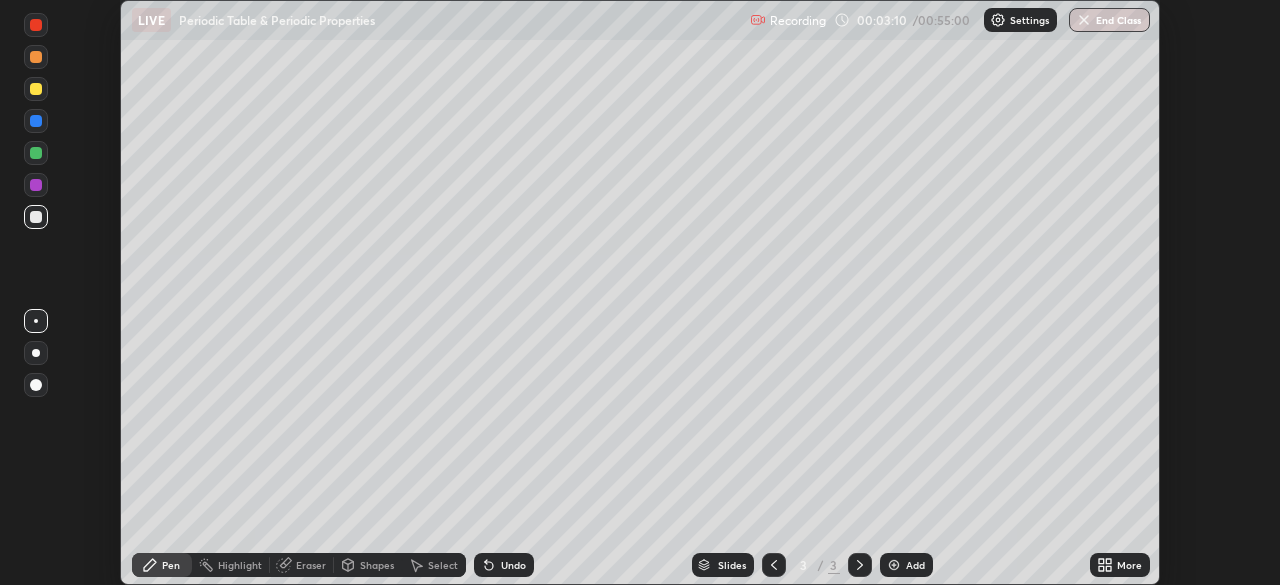 click on "Eraser" at bounding box center [311, 565] 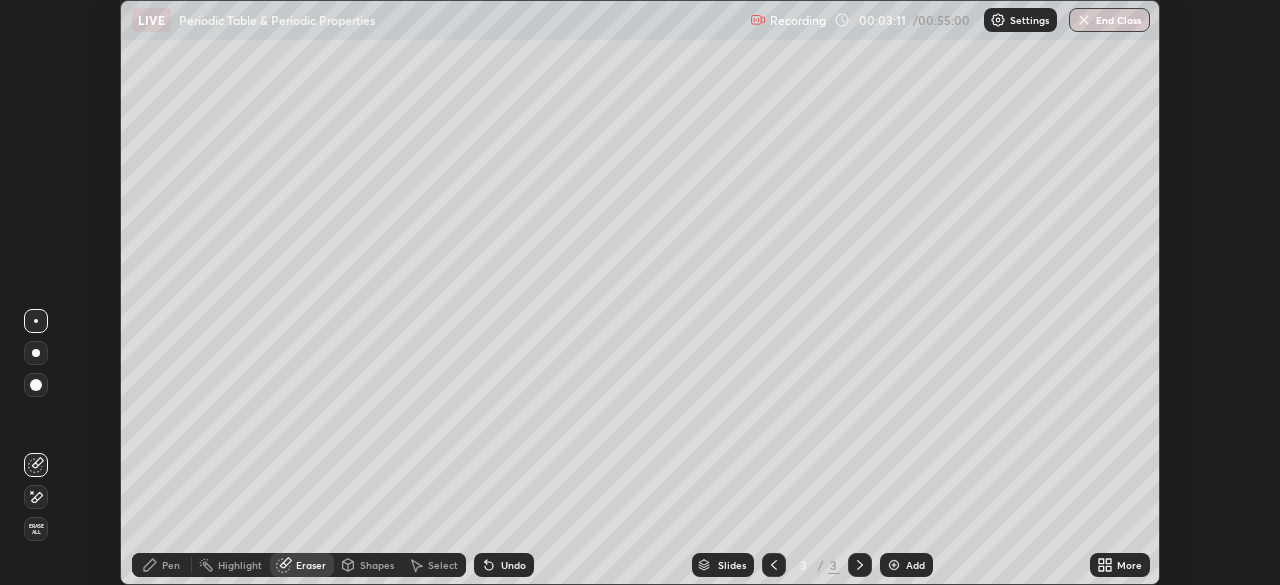click on "Erase all" at bounding box center (36, 529) 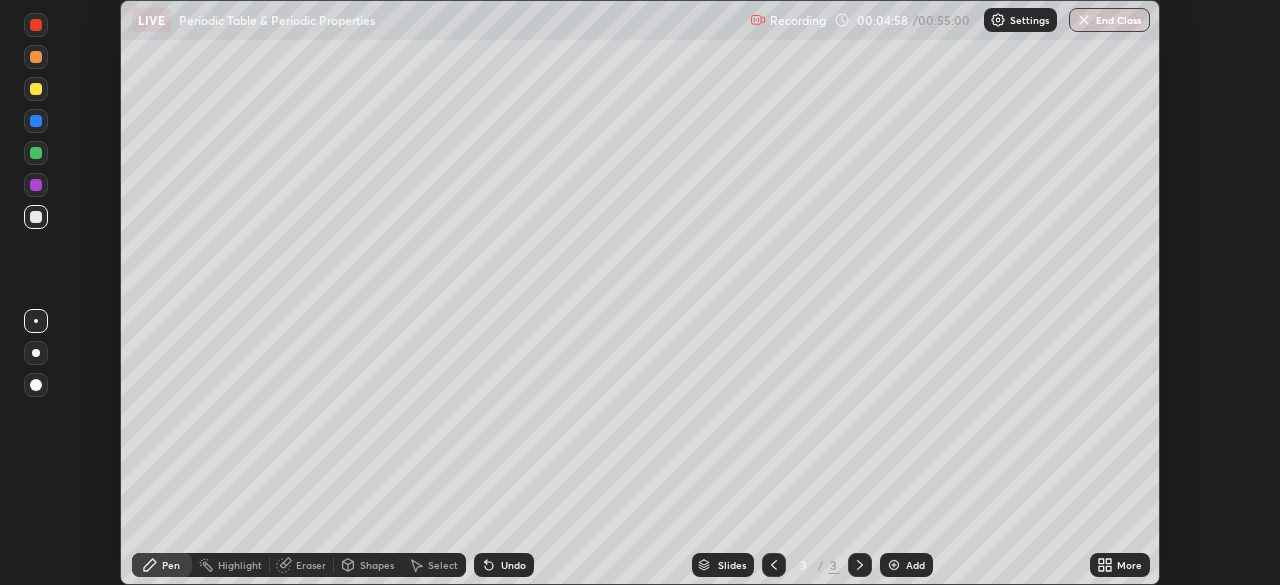 click at bounding box center [36, 153] 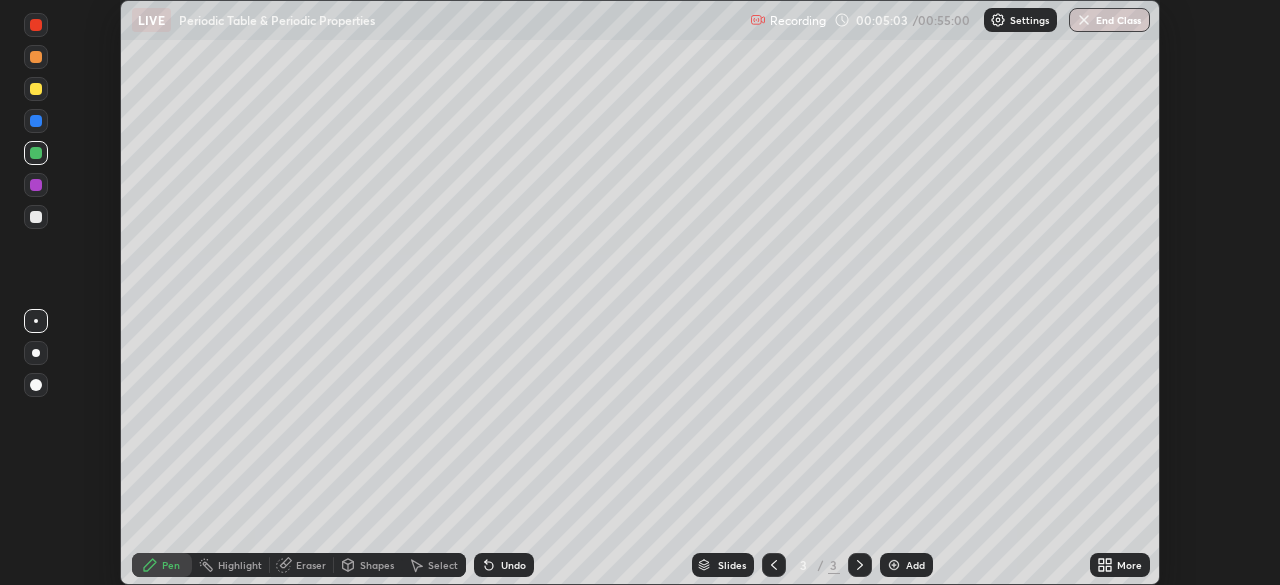 click on "Undo" at bounding box center (513, 565) 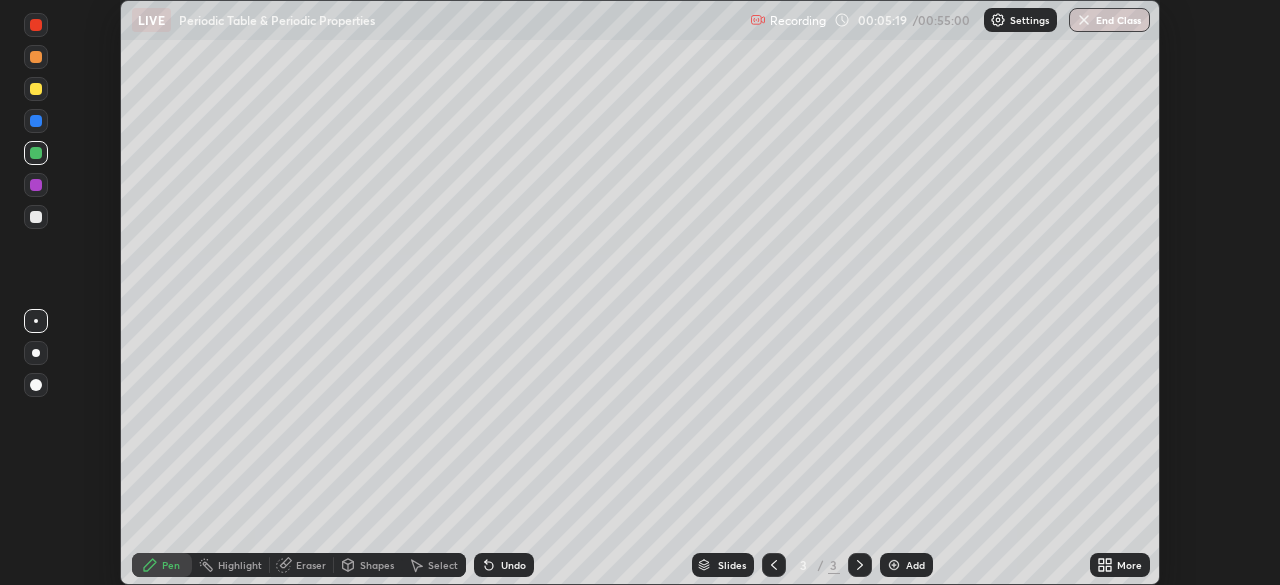 click on "Undo" at bounding box center (513, 565) 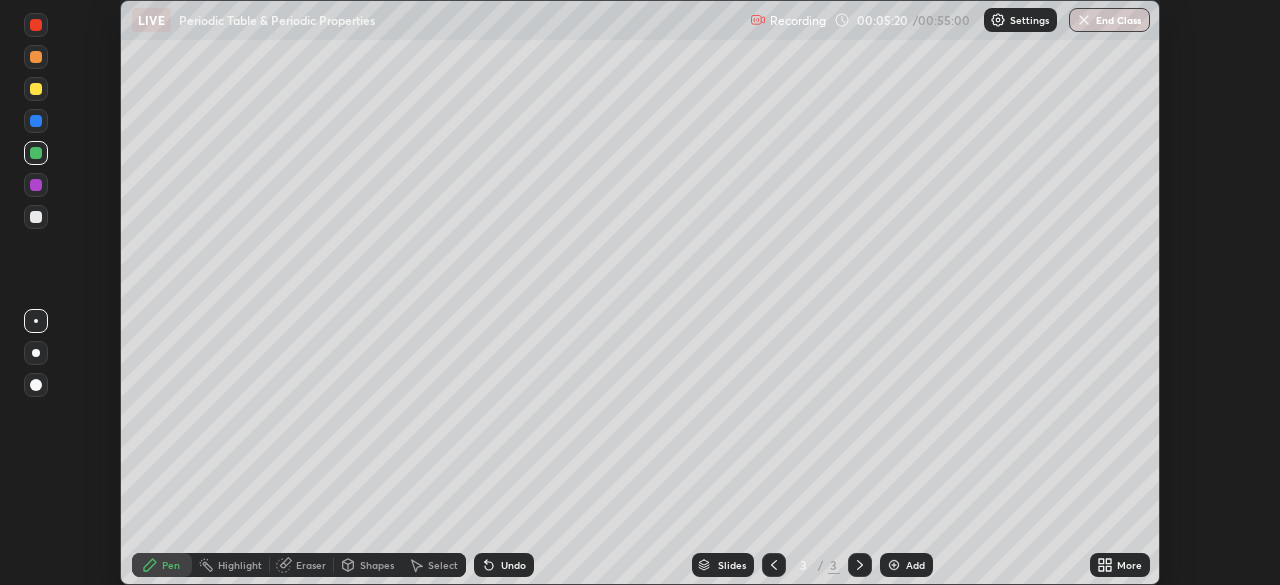 click on "Undo" at bounding box center [513, 565] 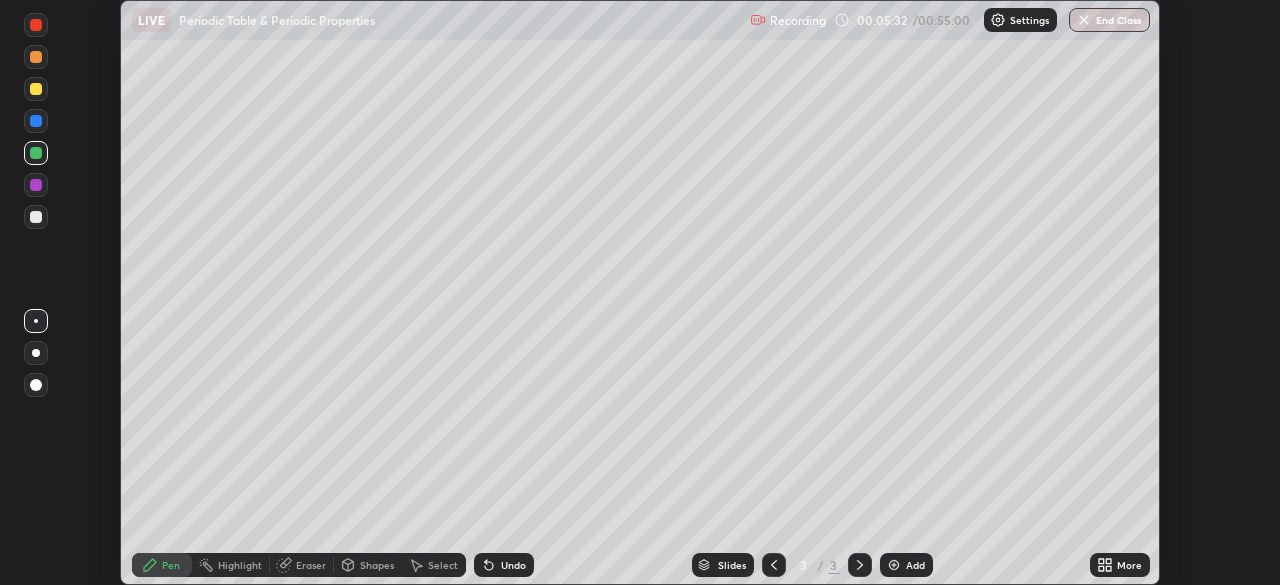 click on "Undo" at bounding box center [513, 565] 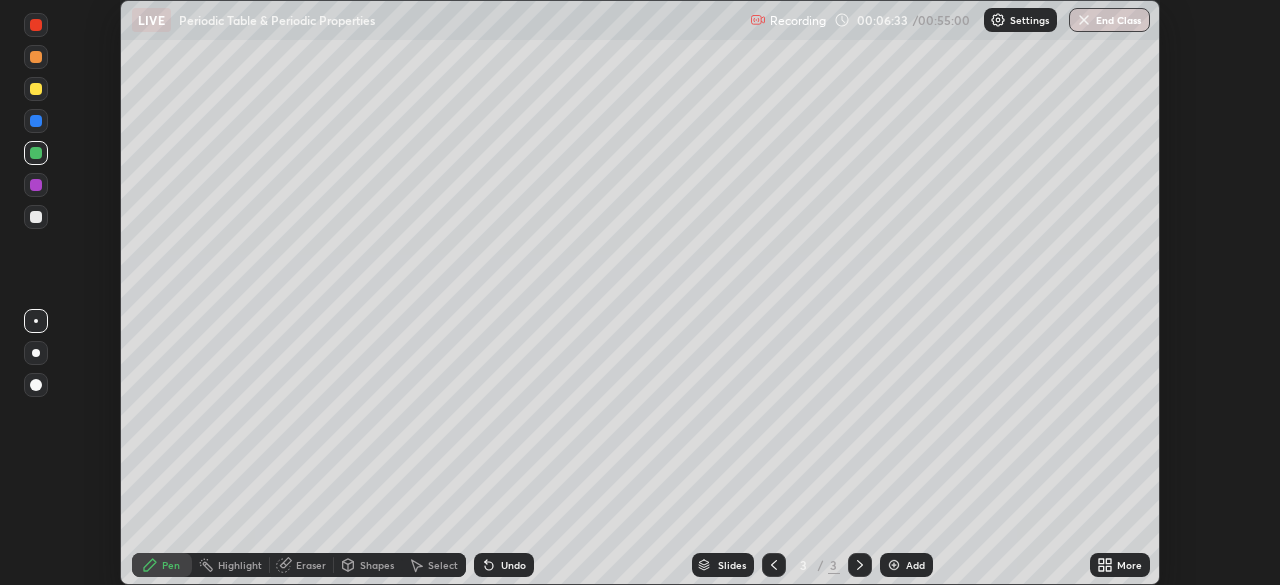 click at bounding box center (36, 217) 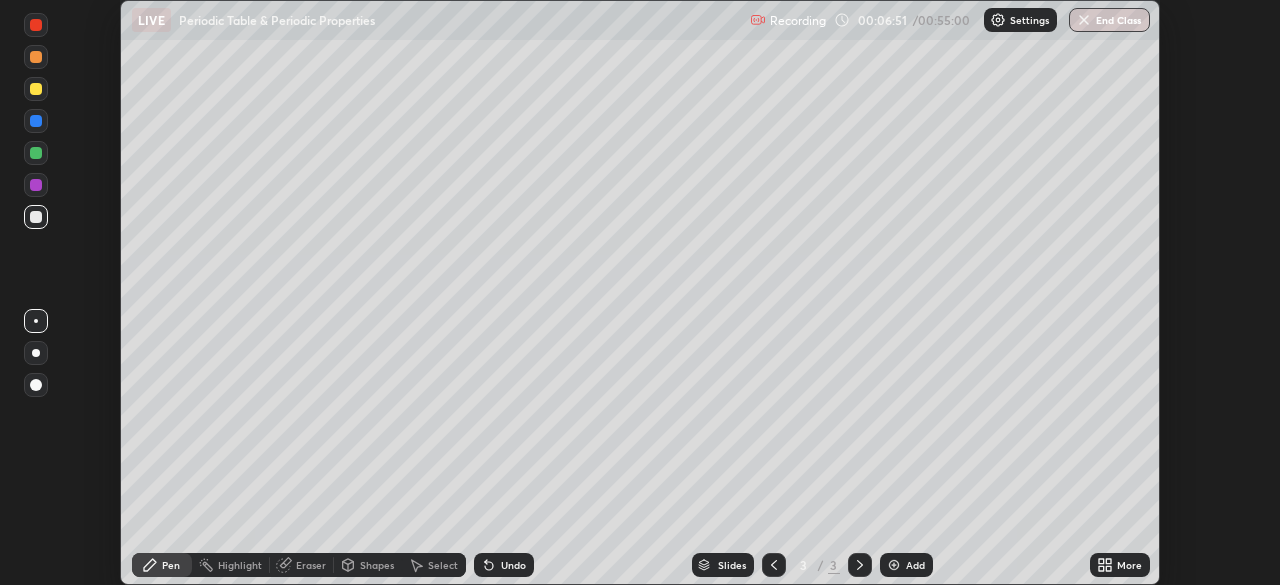 click on "Undo" at bounding box center (513, 565) 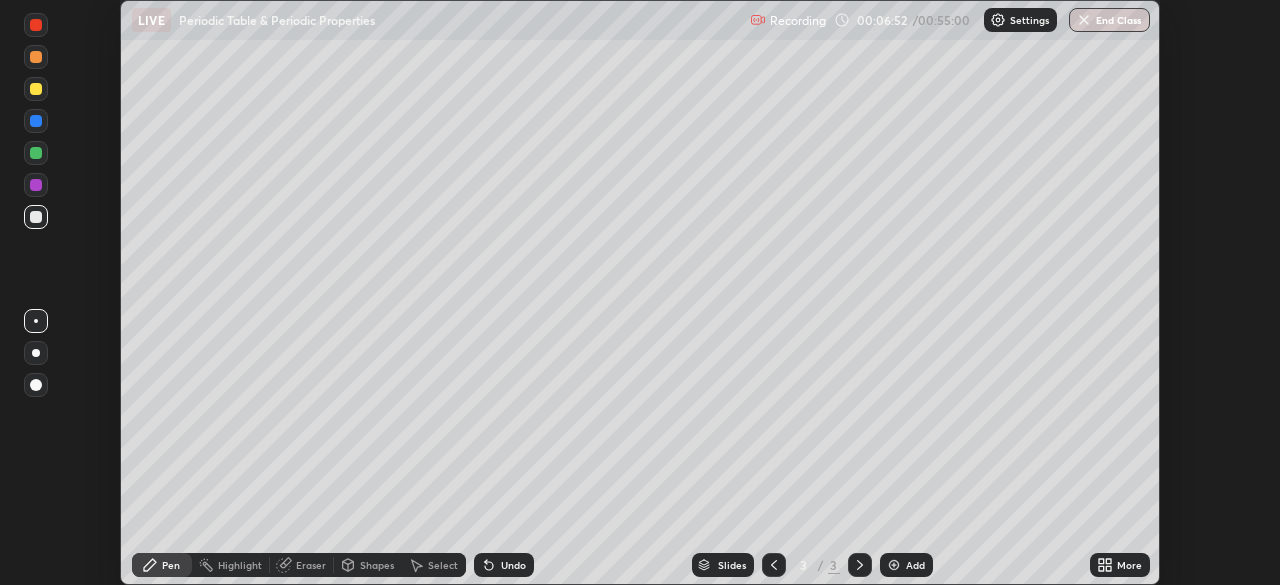 click on "Undo" at bounding box center (513, 565) 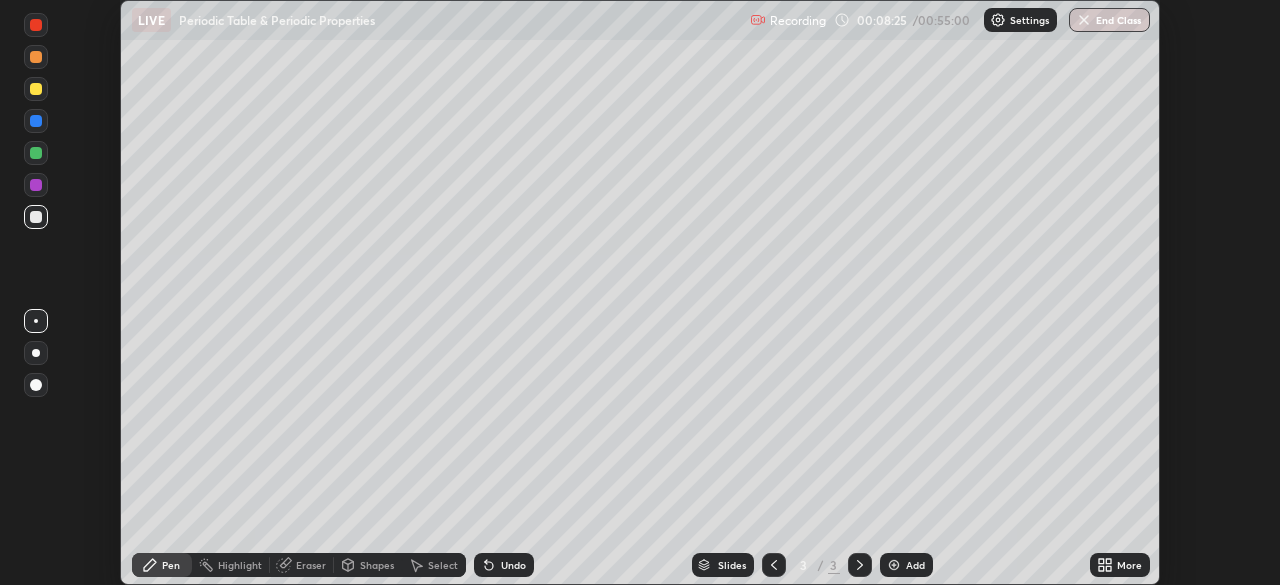 click on "Undo" at bounding box center (513, 565) 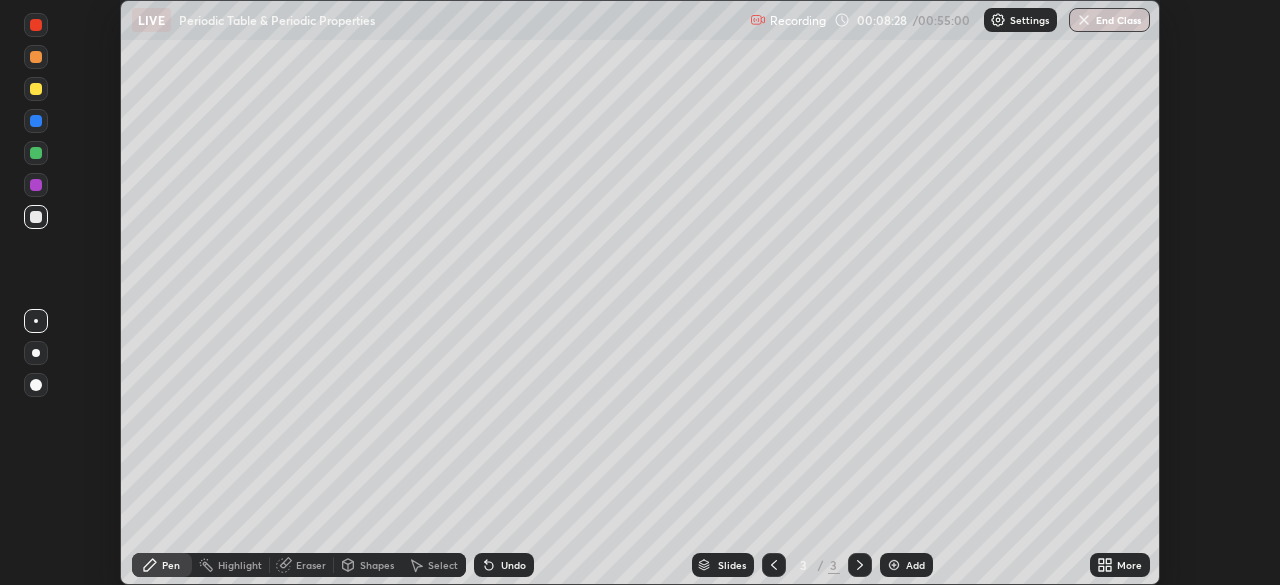 click on "Eraser" at bounding box center [311, 565] 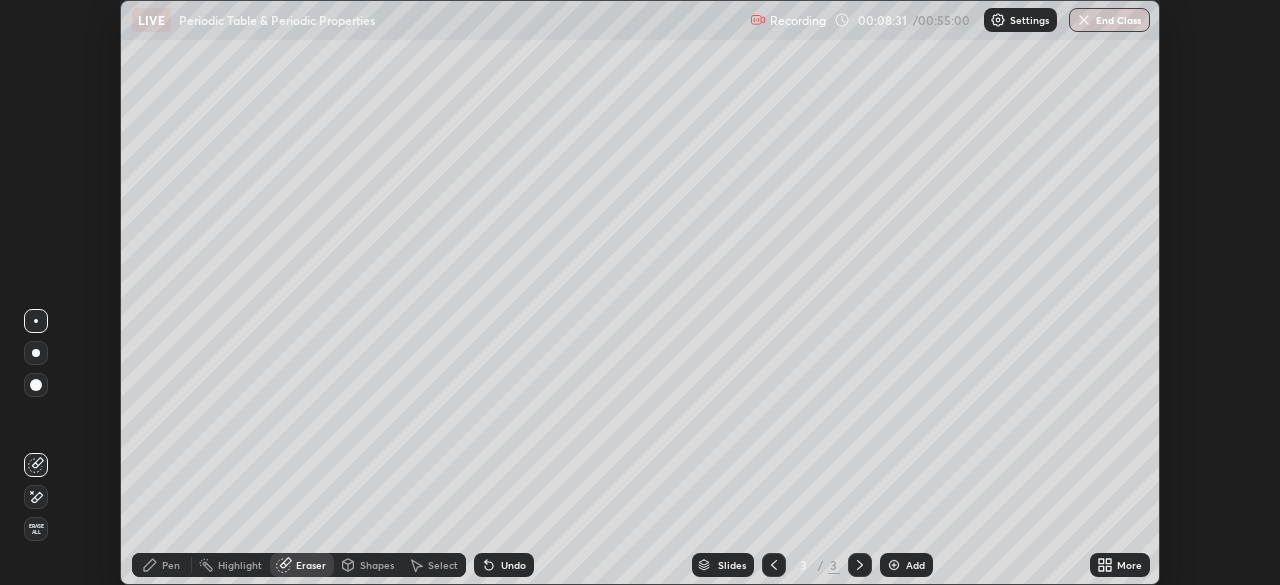 click on "Pen" at bounding box center [171, 565] 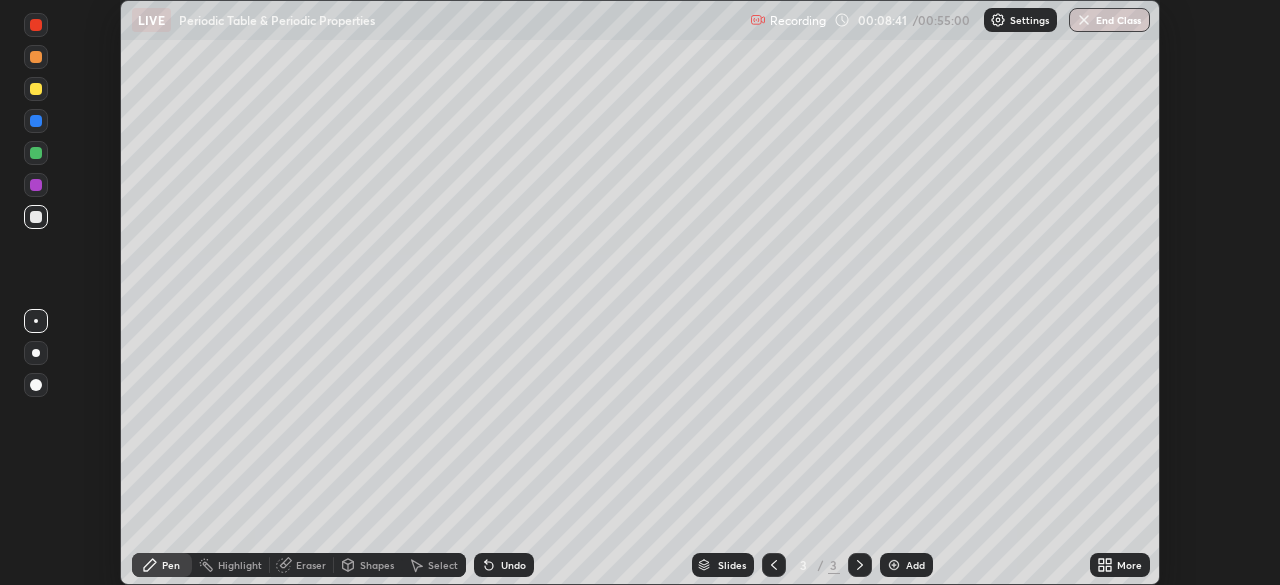 click on "Eraser" at bounding box center [311, 565] 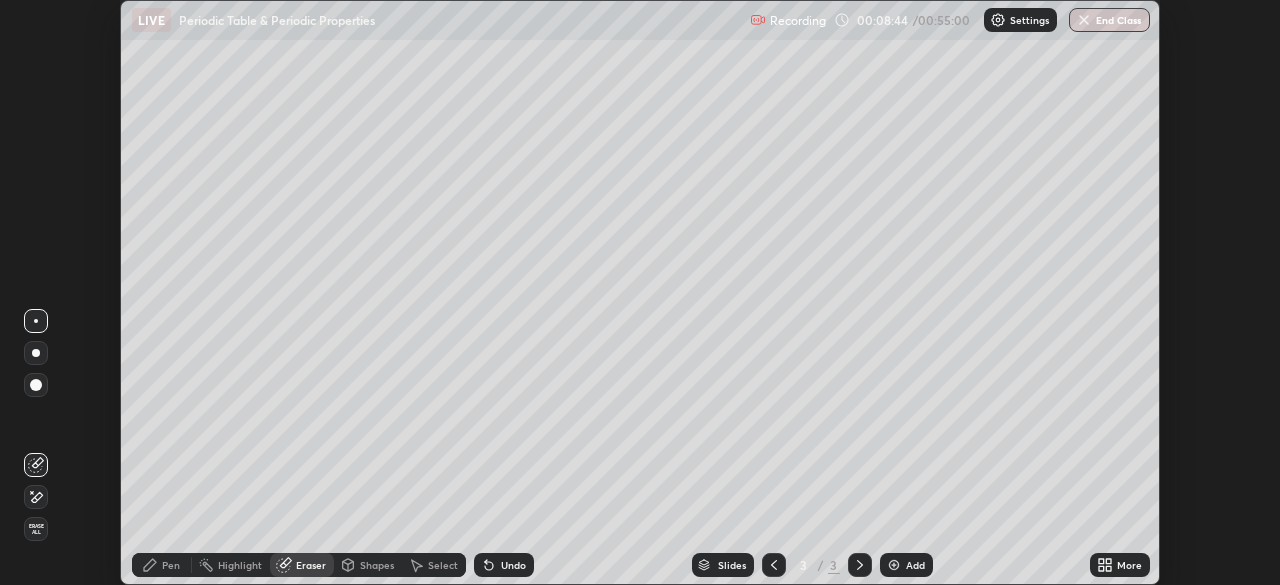 click on "Pen" at bounding box center [162, 565] 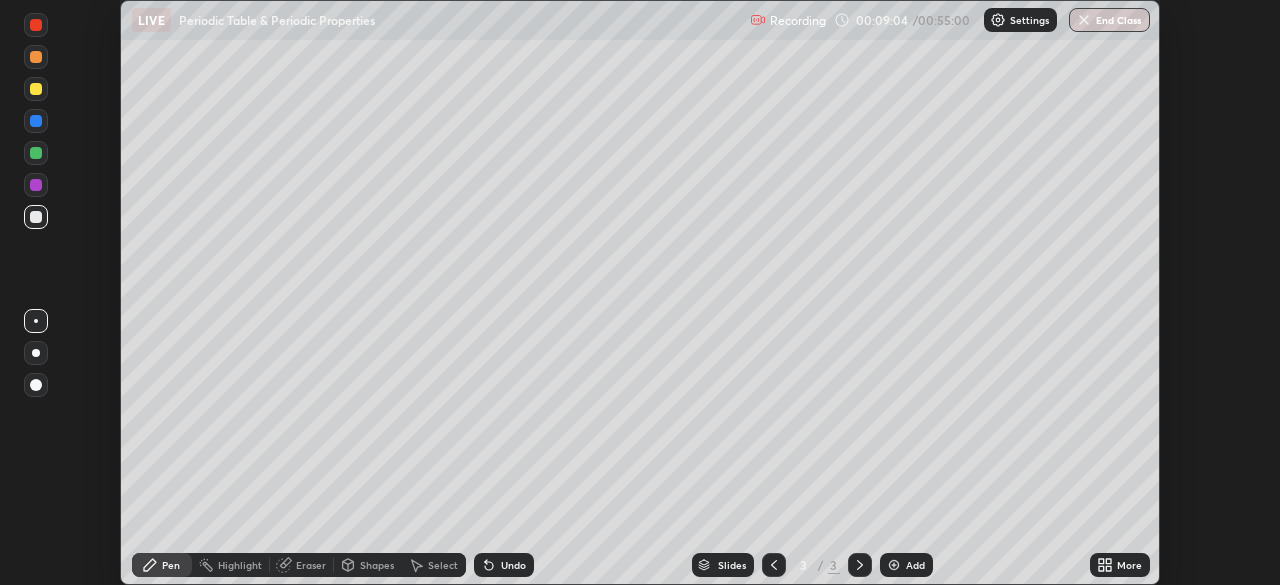 click at bounding box center [36, 153] 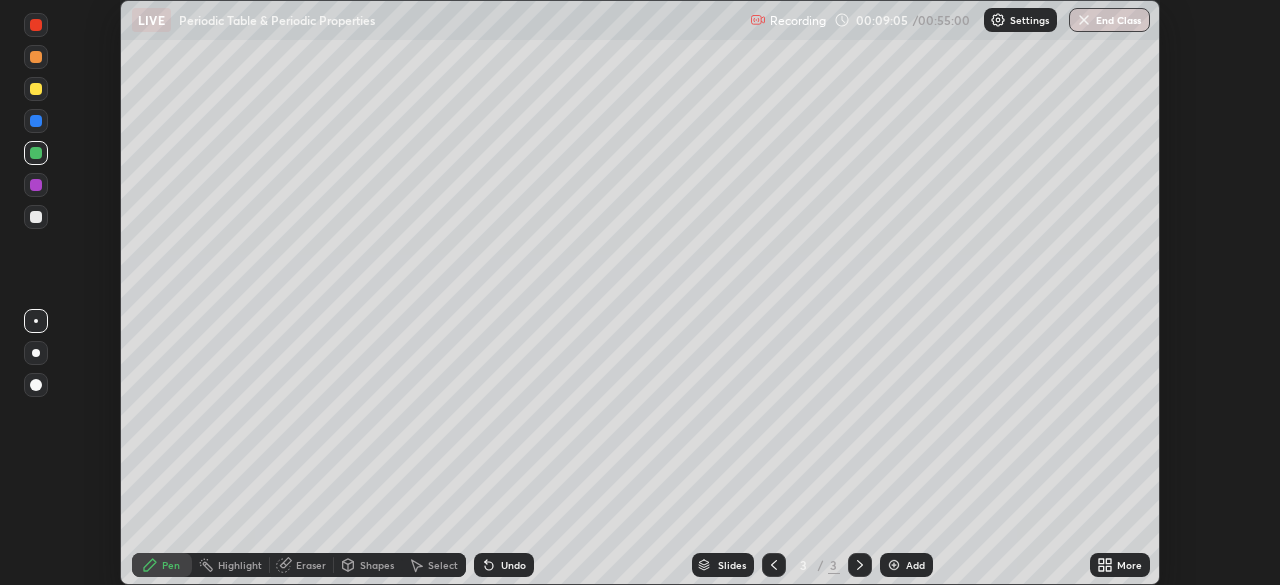 click at bounding box center (36, 121) 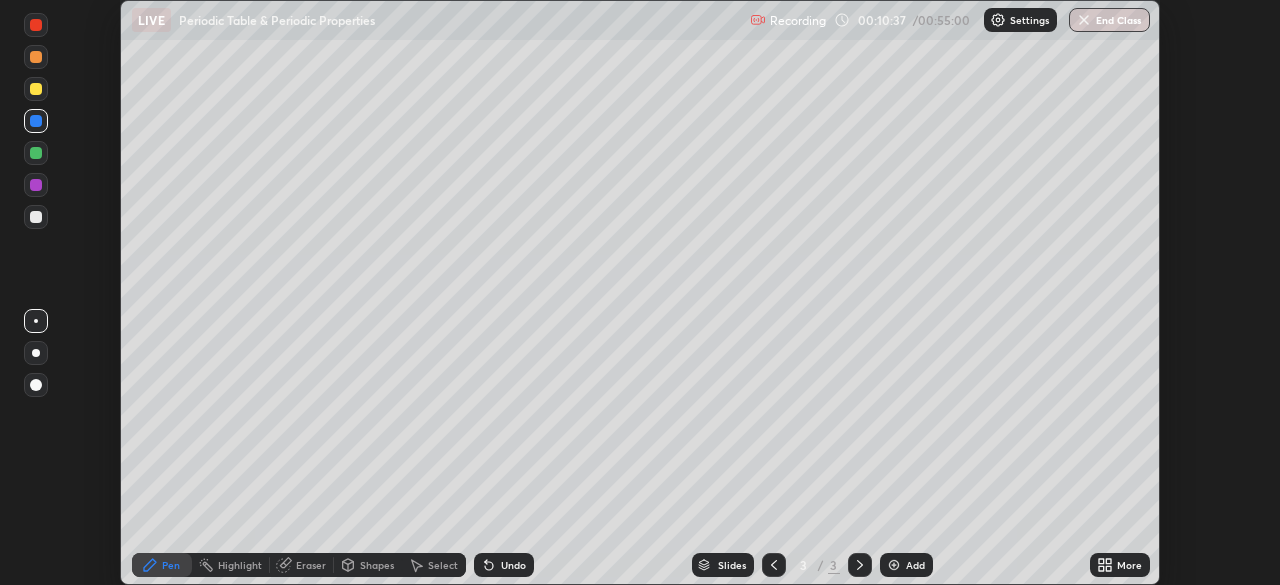 click on "Undo" at bounding box center (513, 565) 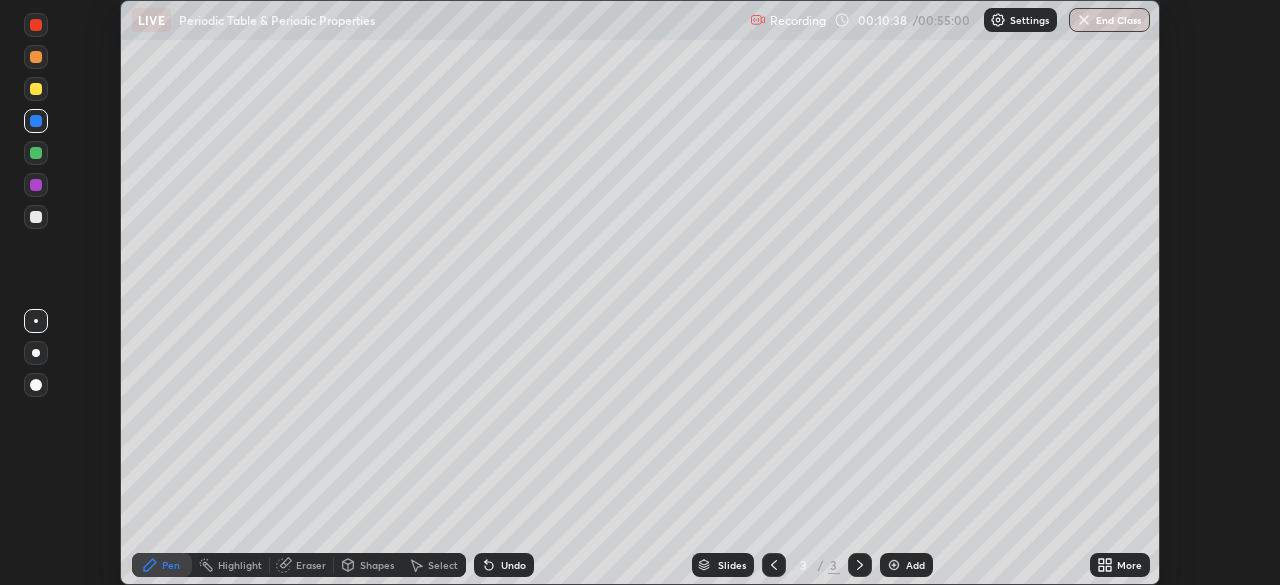 click on "Eraser" at bounding box center (311, 565) 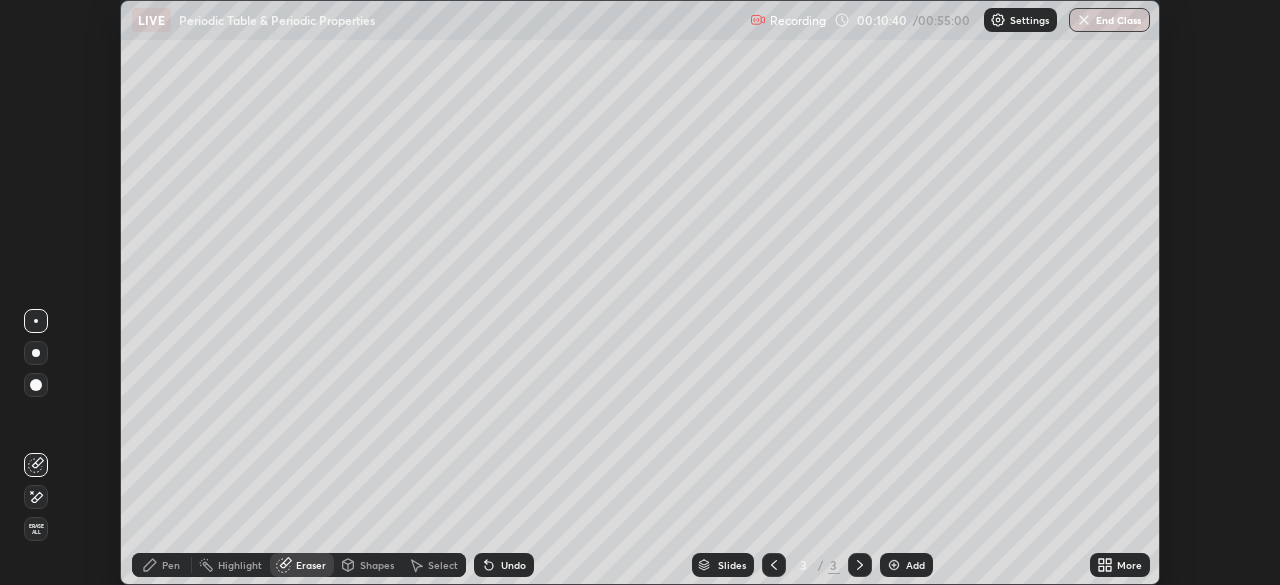 click on "Pen" at bounding box center [171, 565] 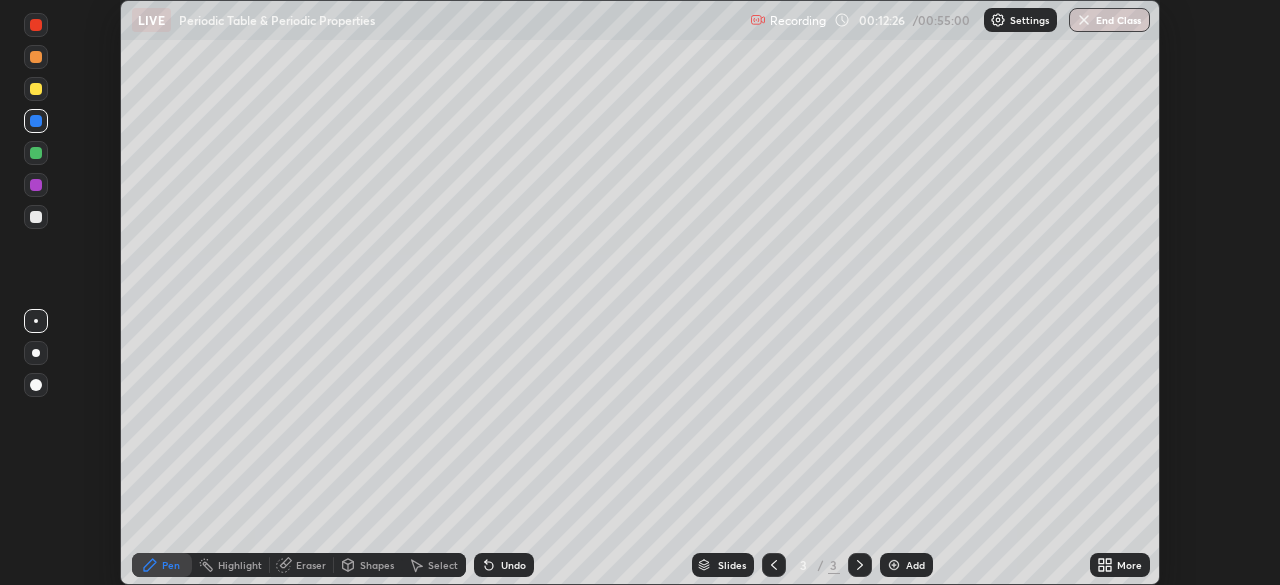 click at bounding box center (894, 565) 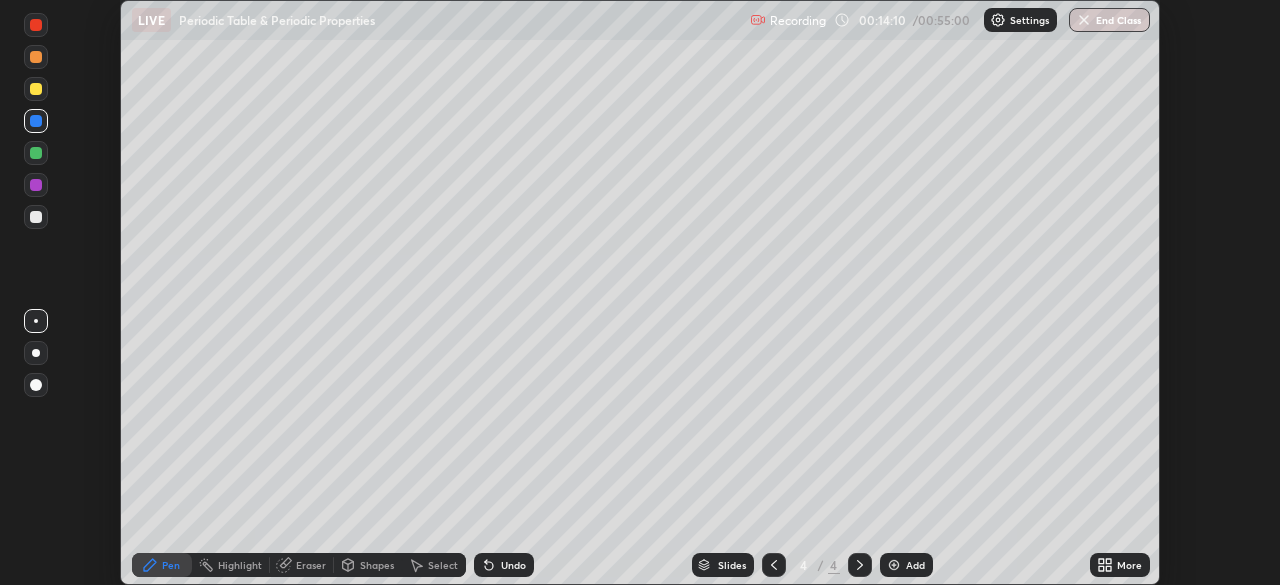 click on "Eraser" at bounding box center [311, 565] 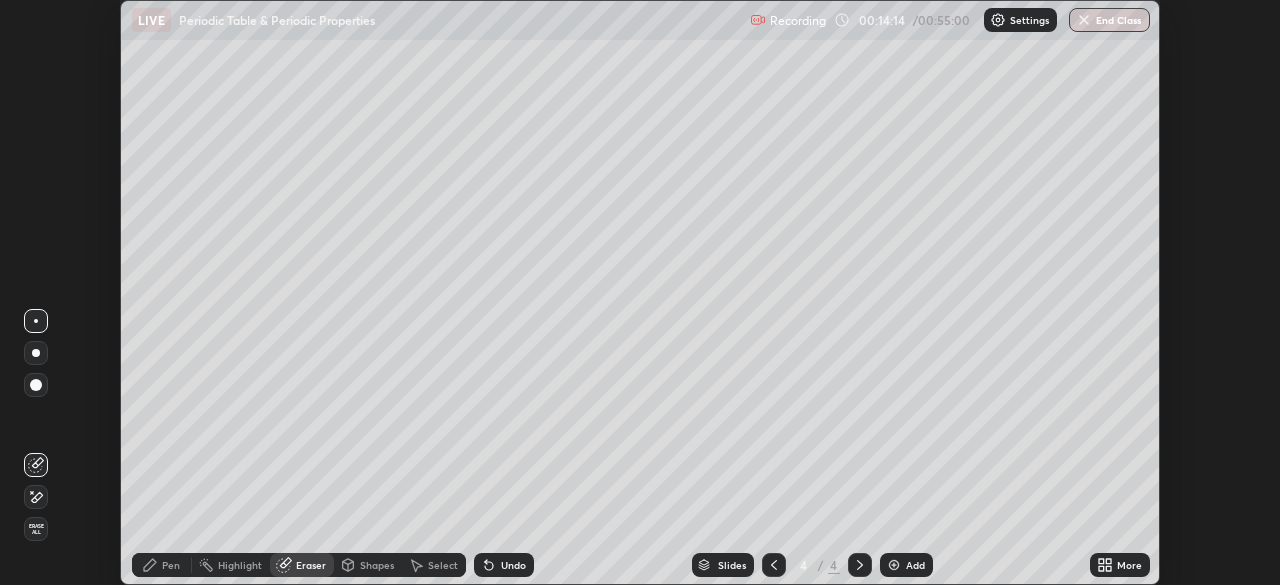 click on "Pen" at bounding box center [171, 565] 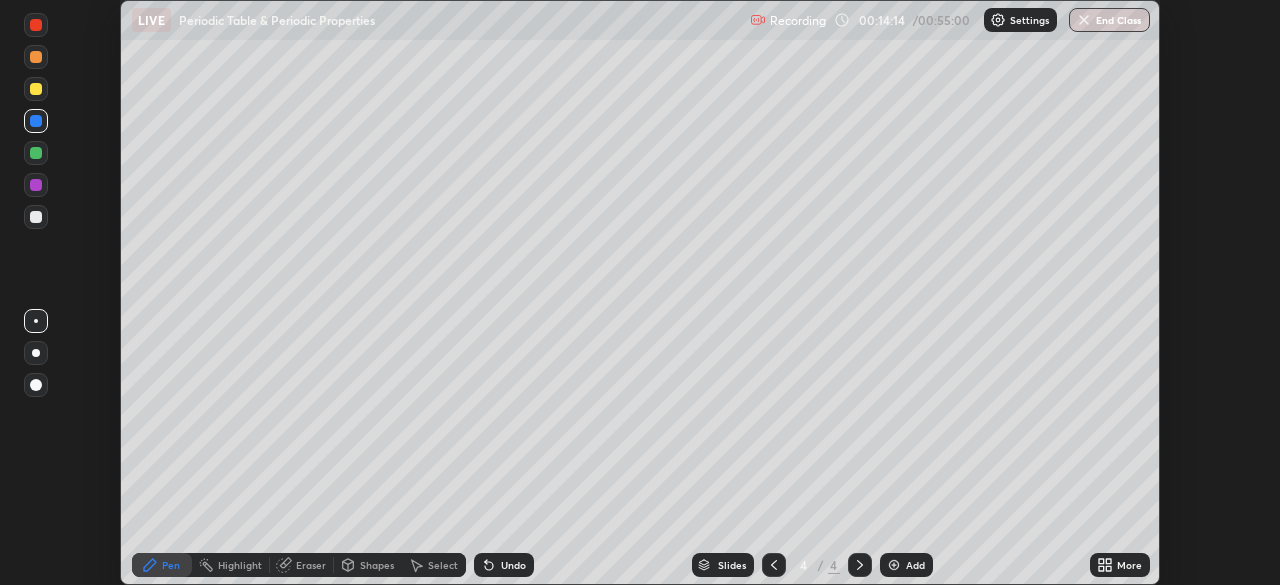 click at bounding box center [36, 385] 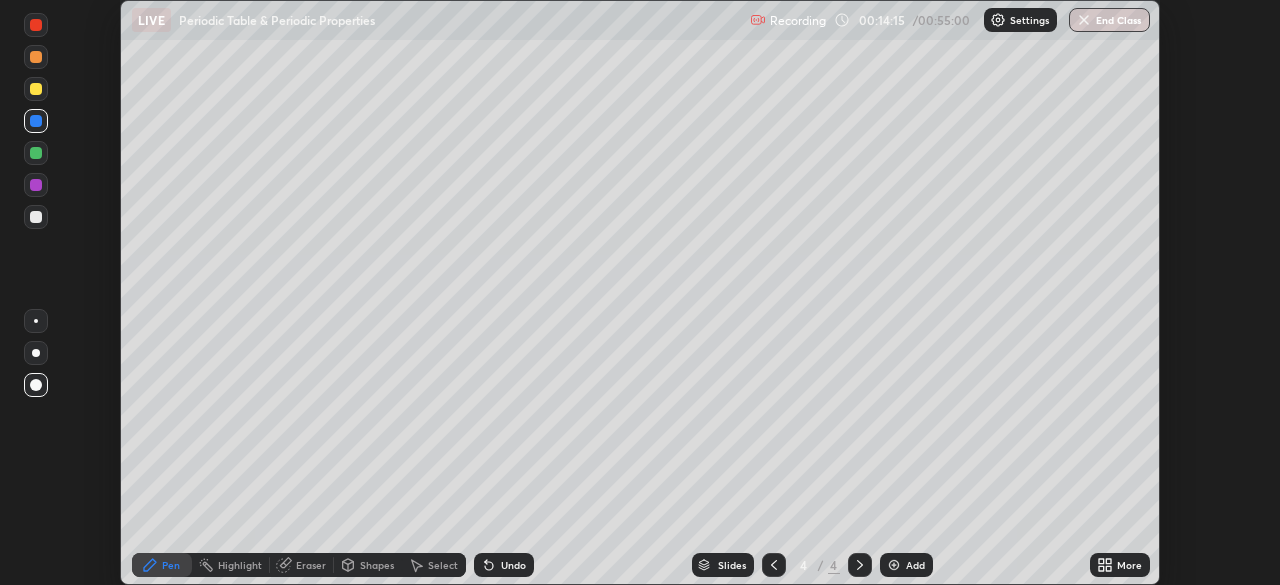 click at bounding box center (36, 321) 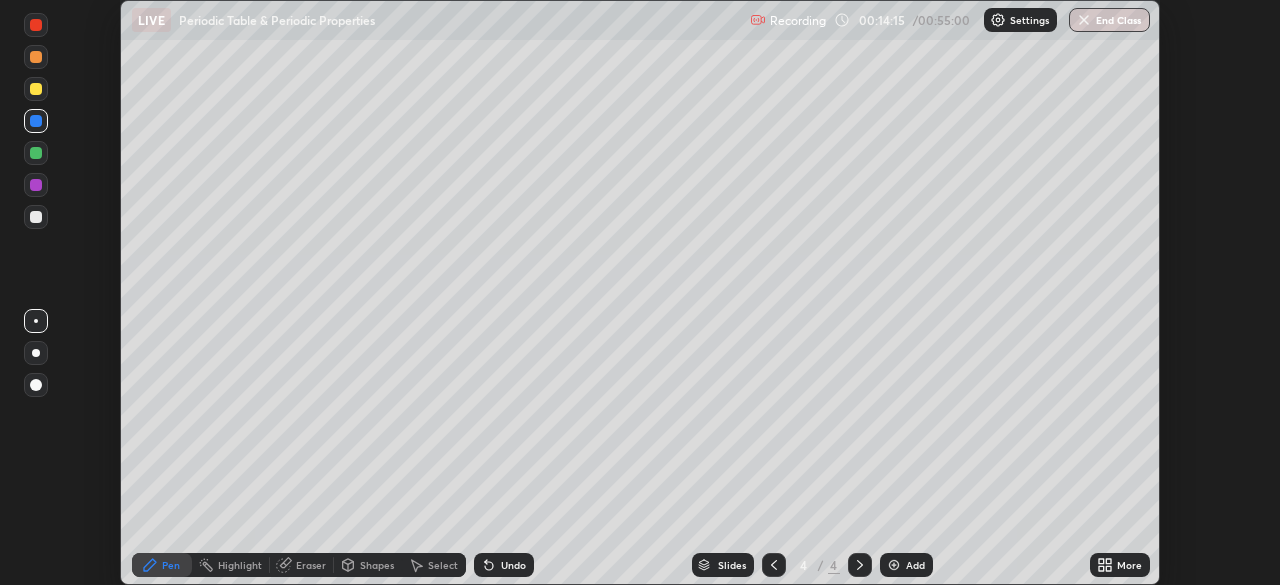 click at bounding box center [36, 217] 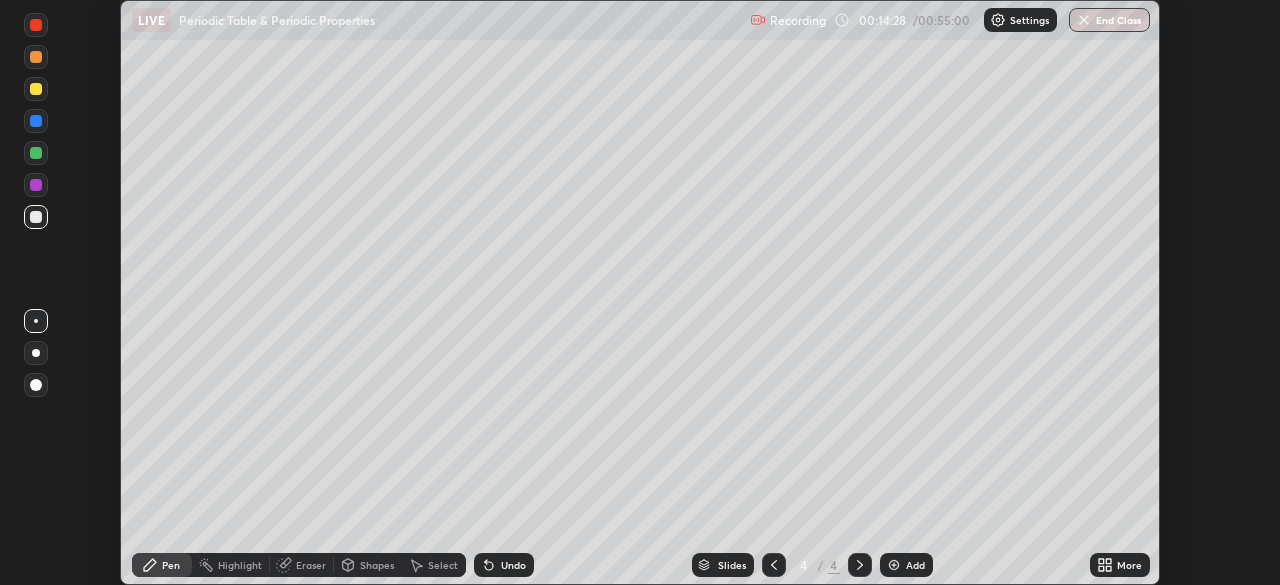 click at bounding box center (36, 153) 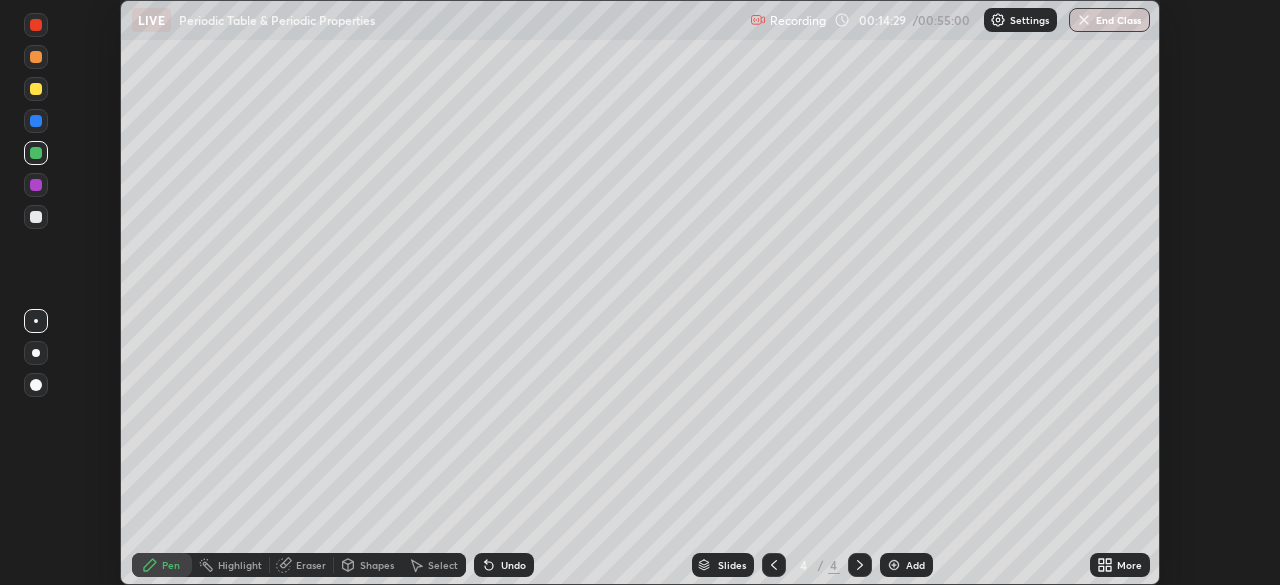 click at bounding box center (36, 353) 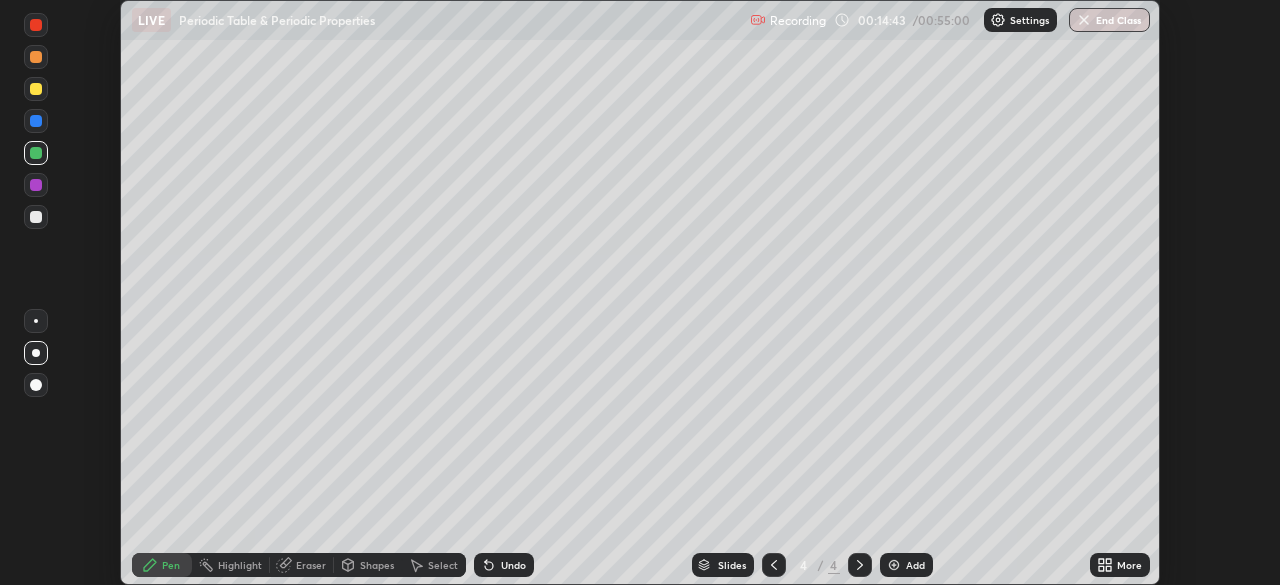 click at bounding box center [36, 121] 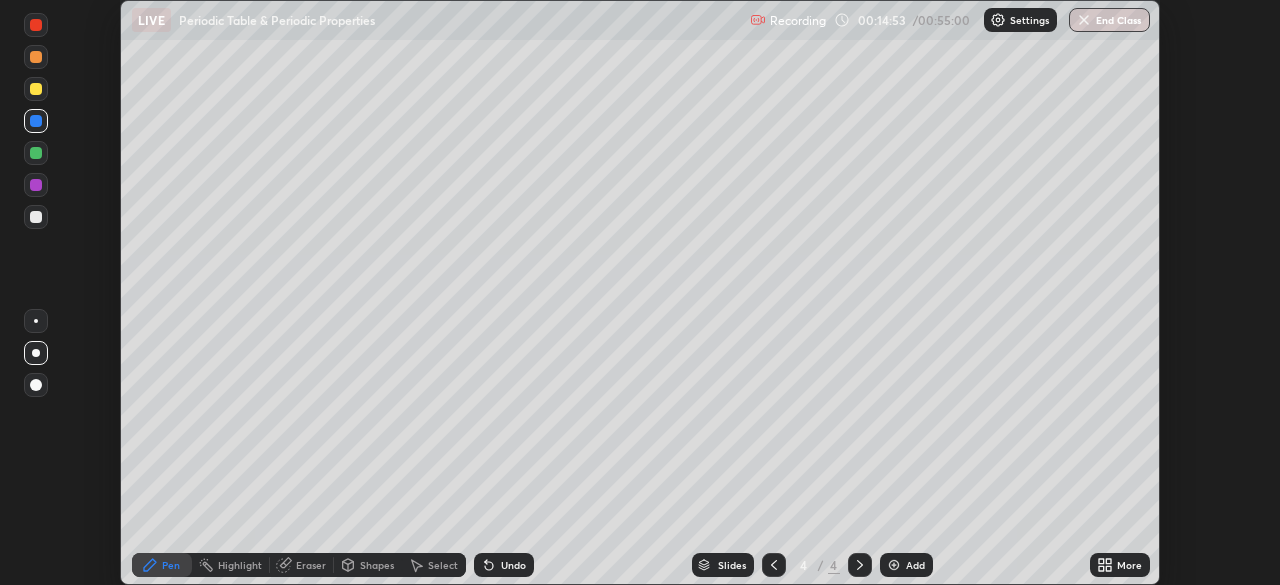 click on "Eraser" at bounding box center [311, 565] 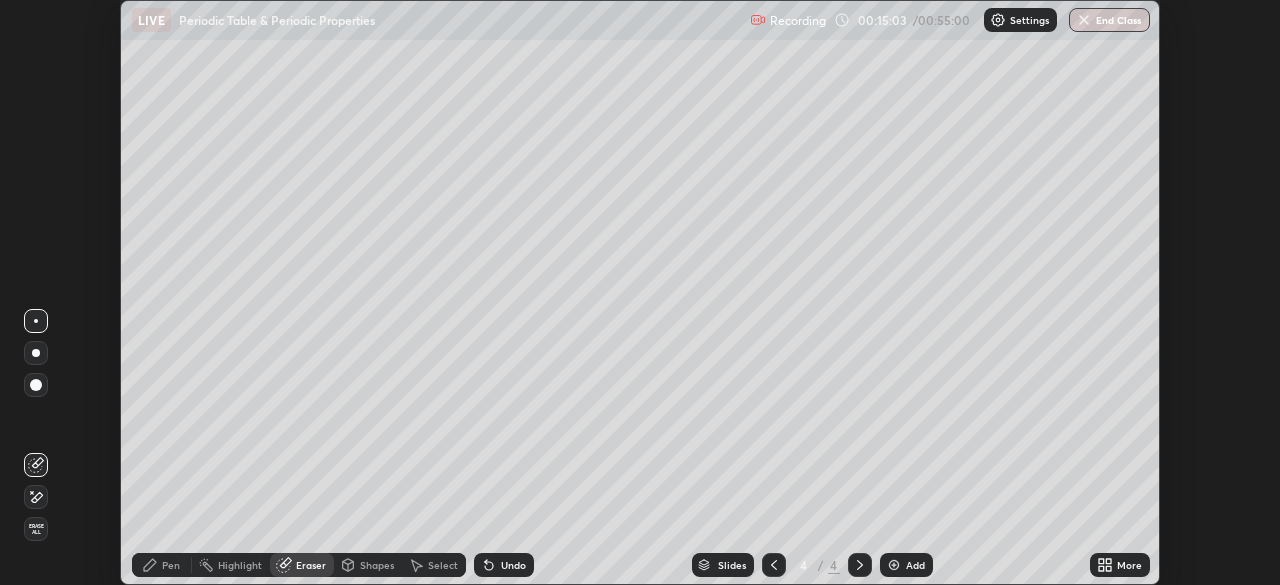 click on "Pen" at bounding box center (171, 565) 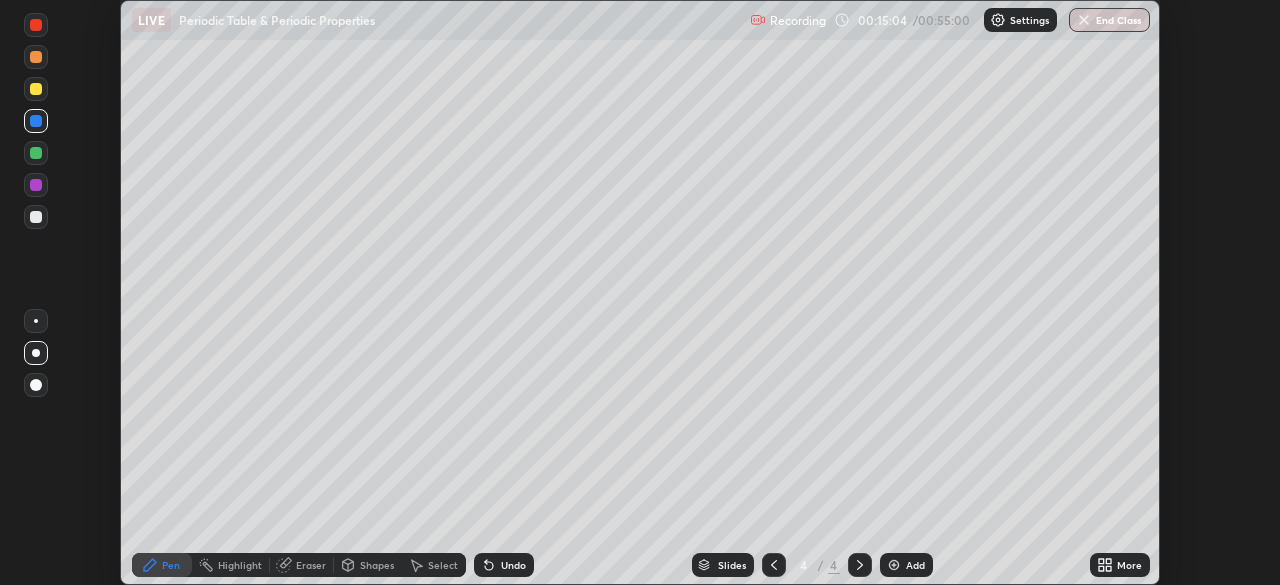 click at bounding box center (36, 185) 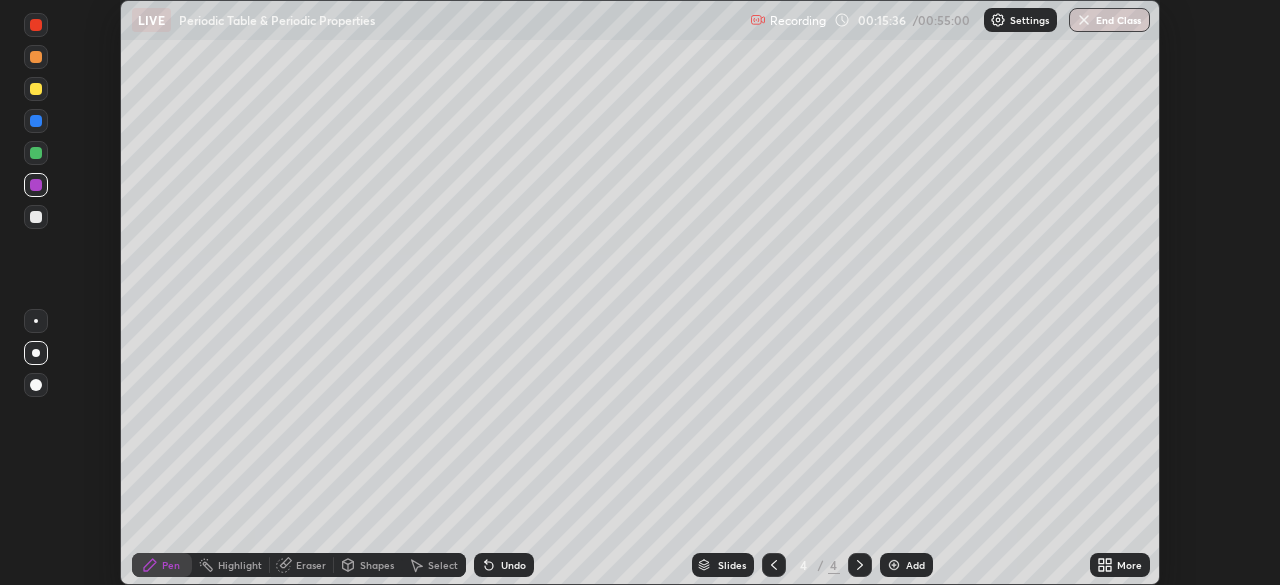 click at bounding box center (36, 217) 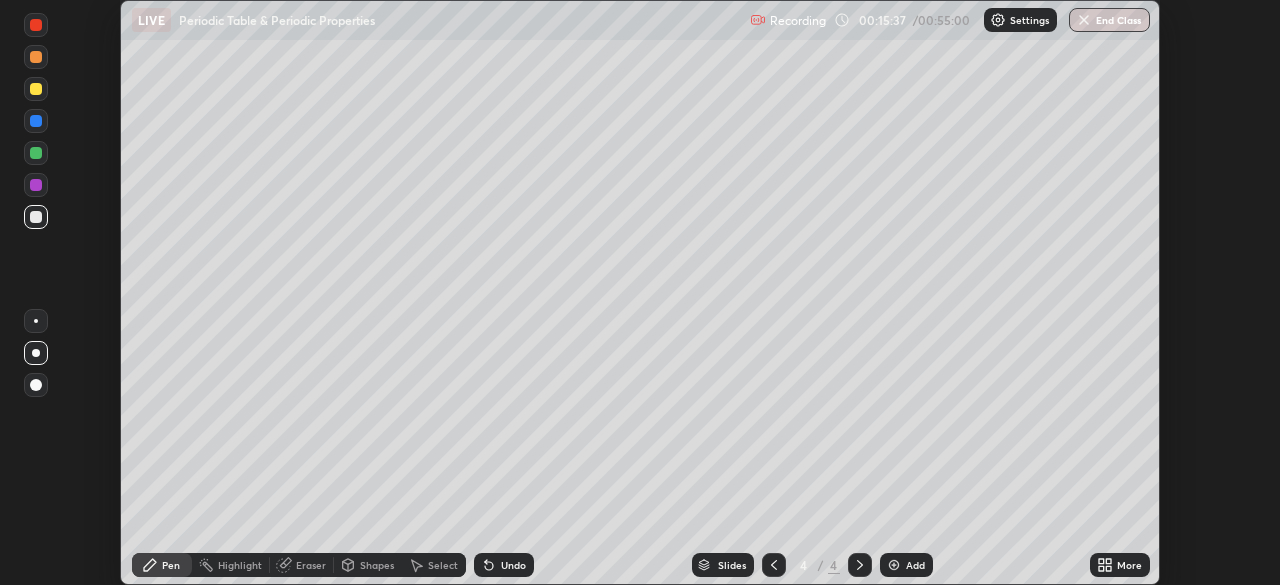 click at bounding box center [36, 321] 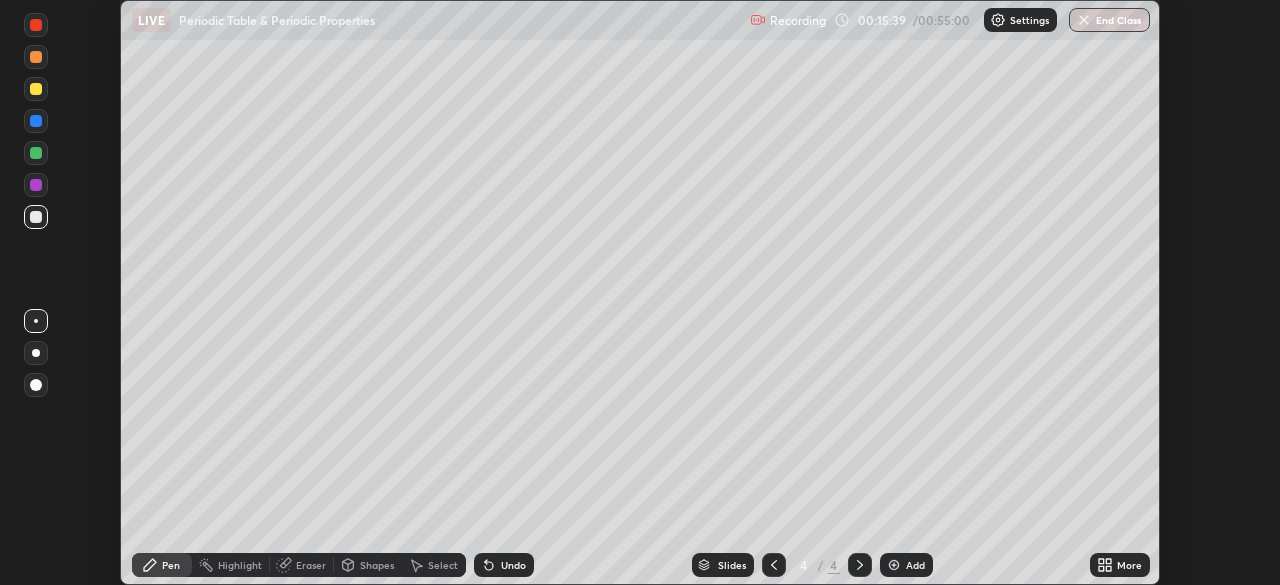 click at bounding box center [36, 89] 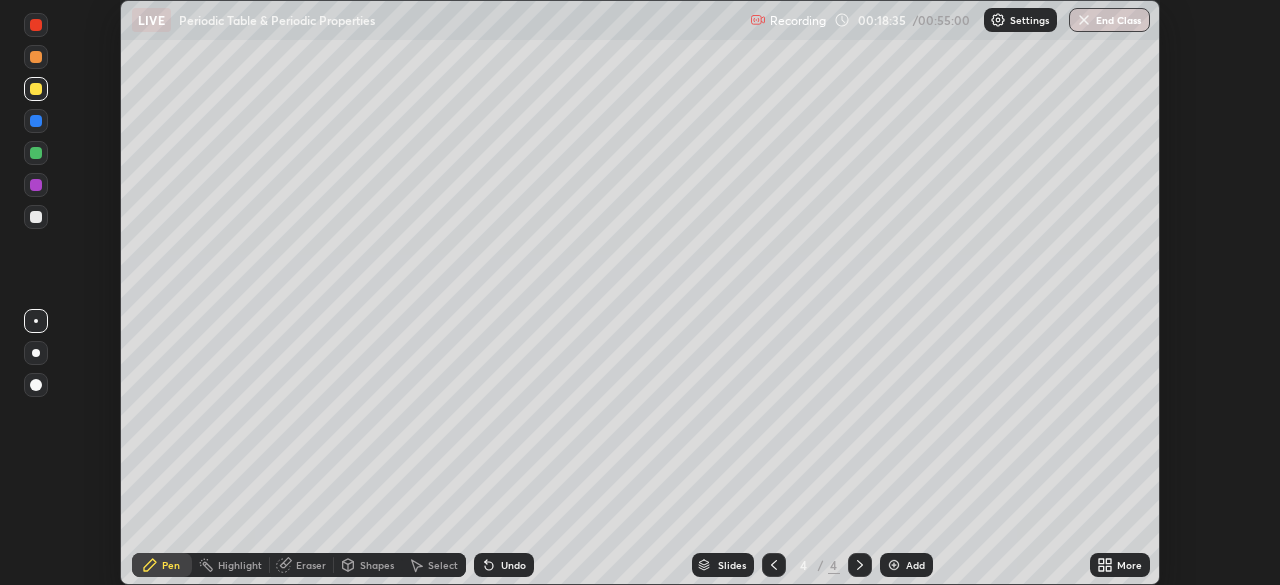 click at bounding box center (36, 185) 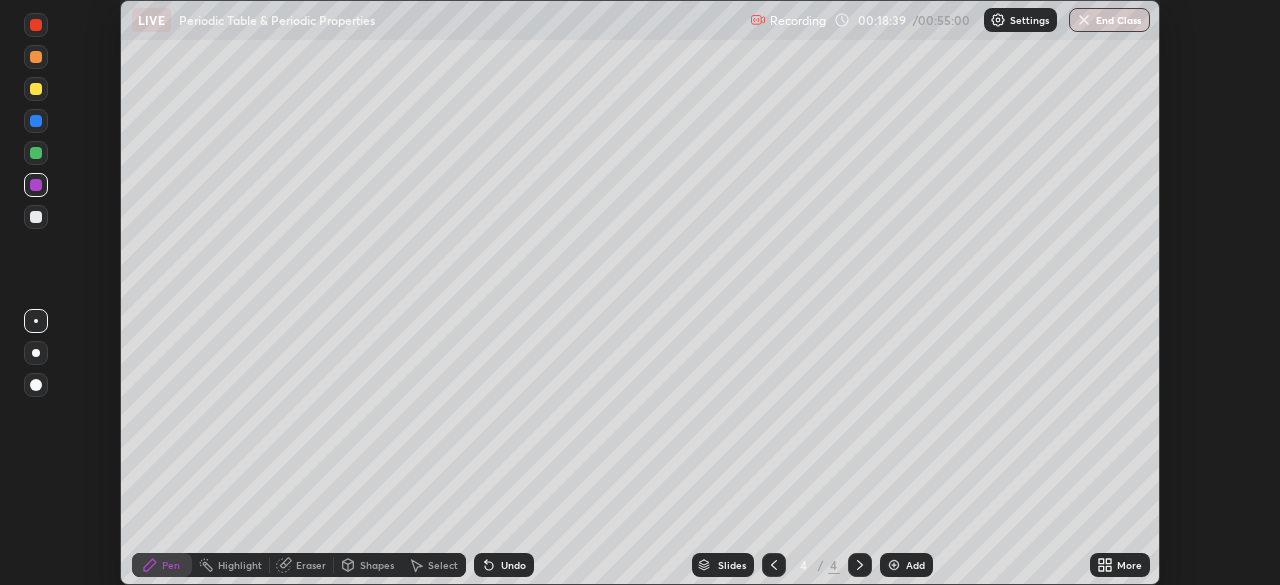 click on "Eraser" at bounding box center (311, 565) 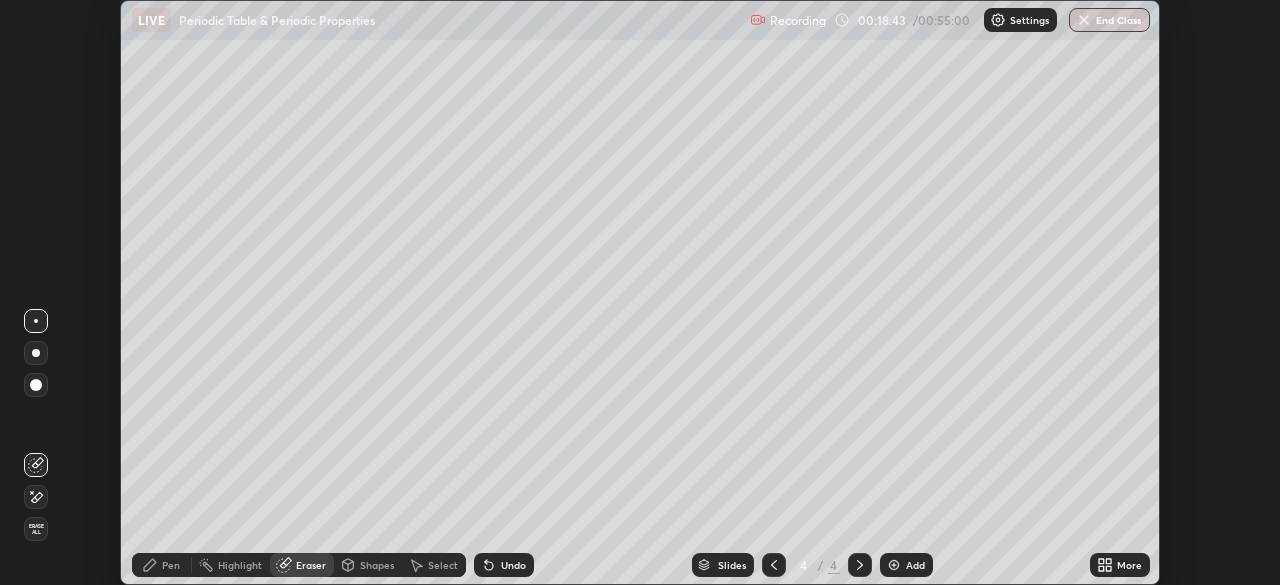 click on "Undo" at bounding box center [504, 565] 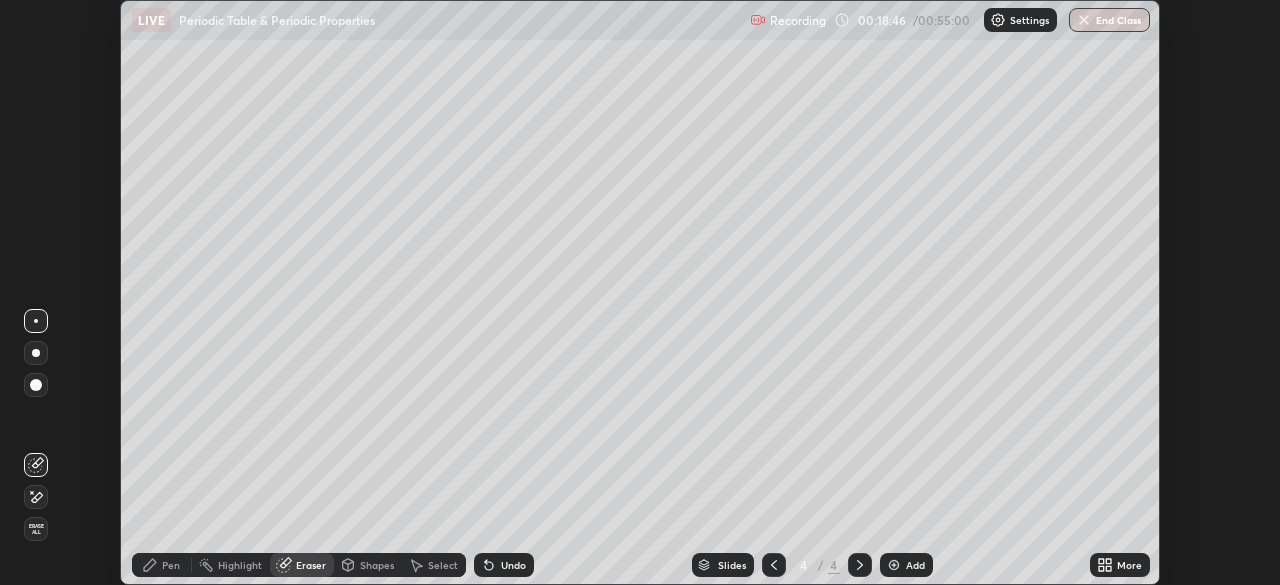 click on "Pen" at bounding box center [171, 565] 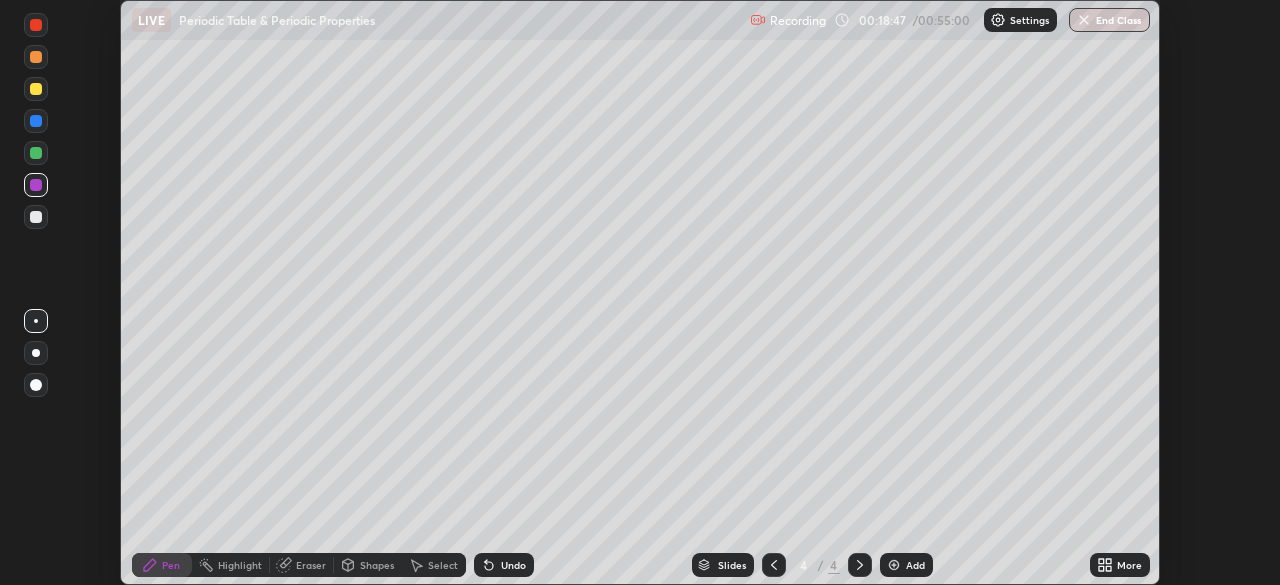 click at bounding box center [36, 153] 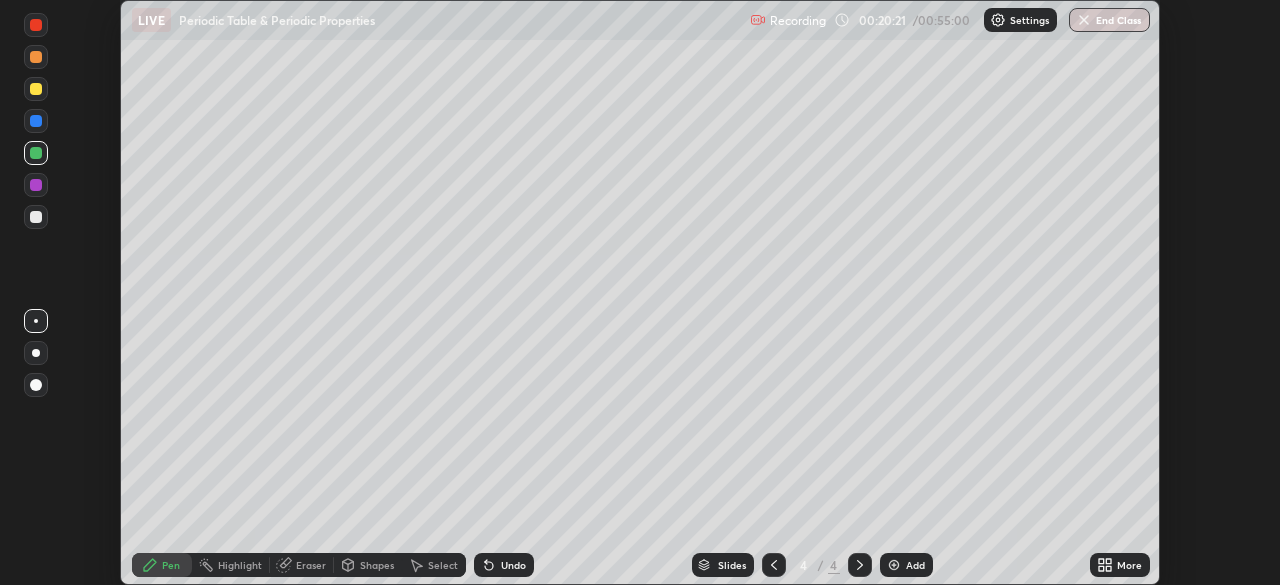 click 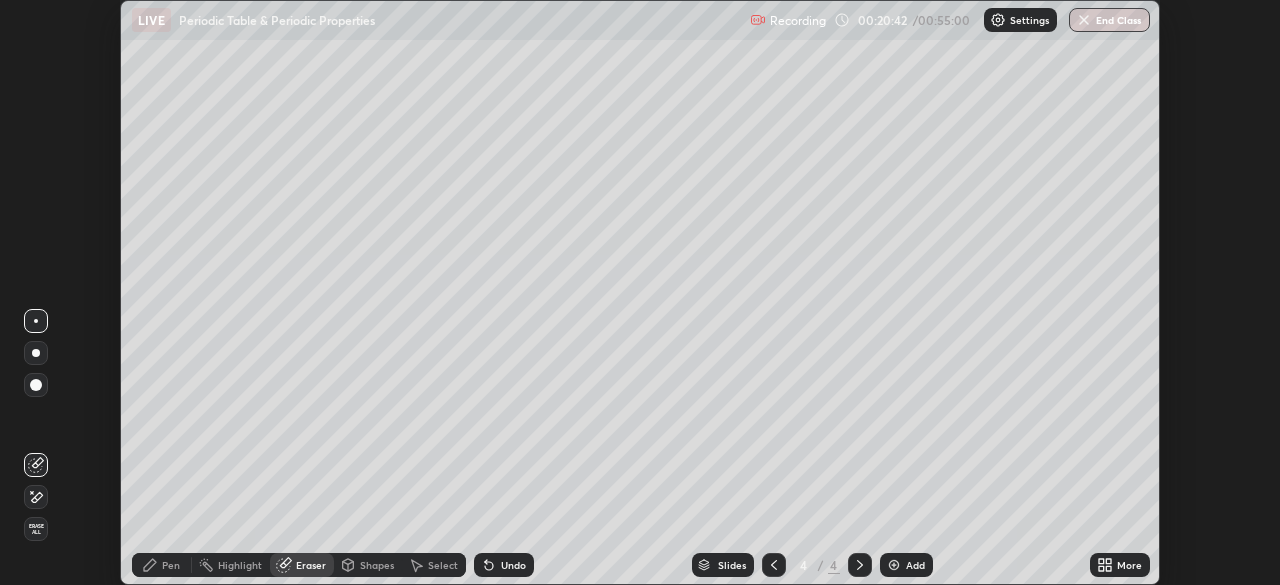 click on "Undo" at bounding box center [504, 565] 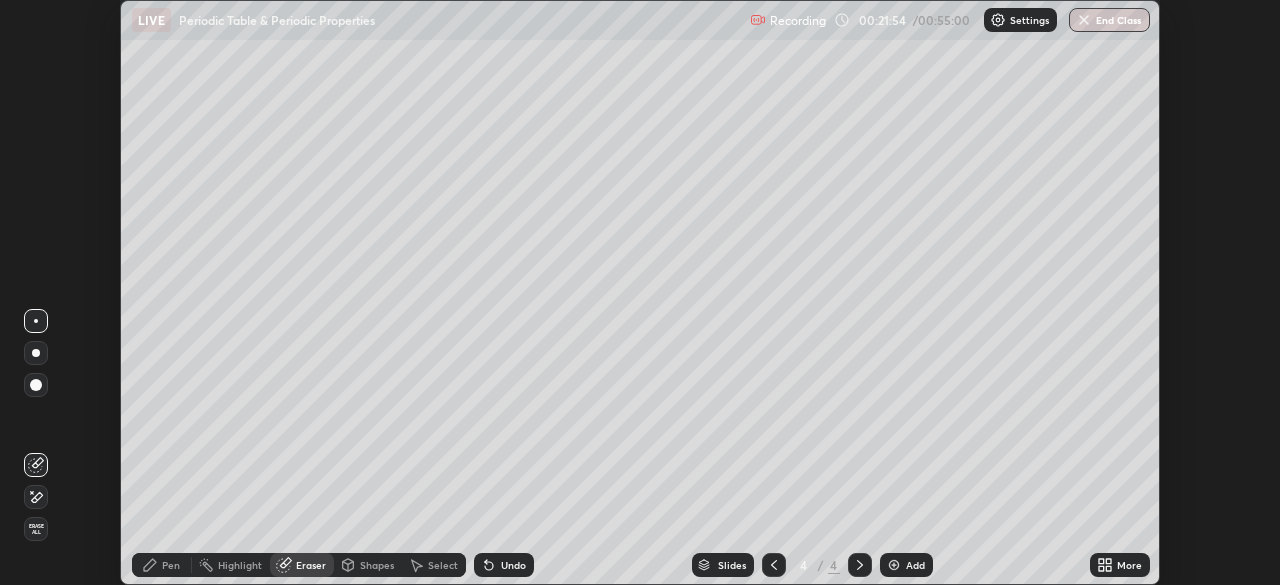 click on "Add" at bounding box center [906, 565] 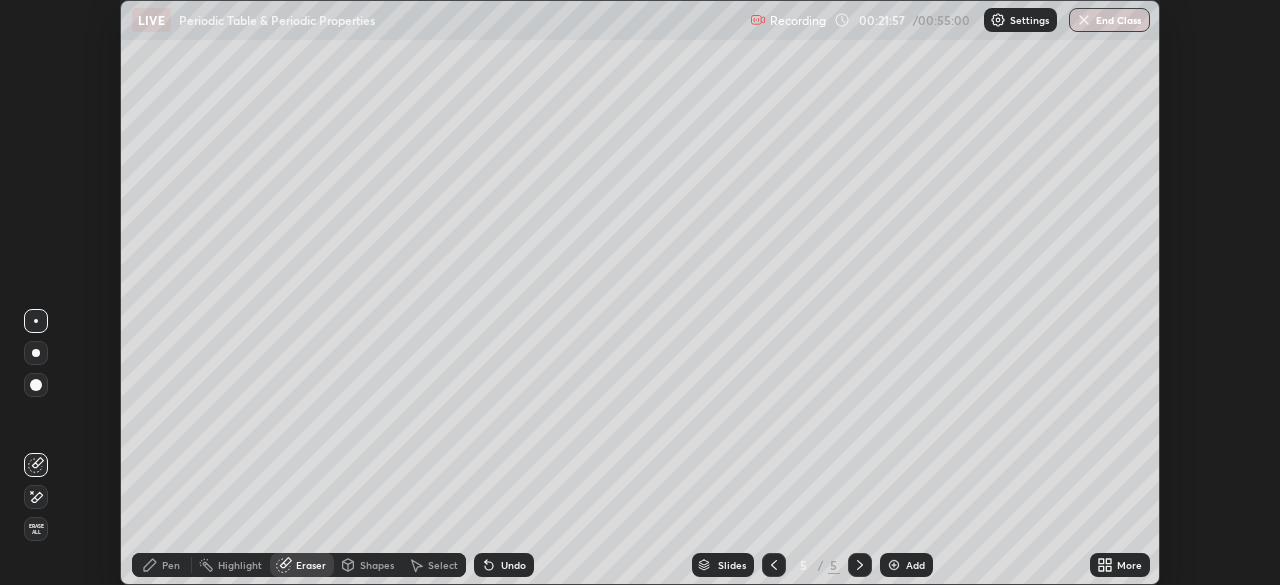click 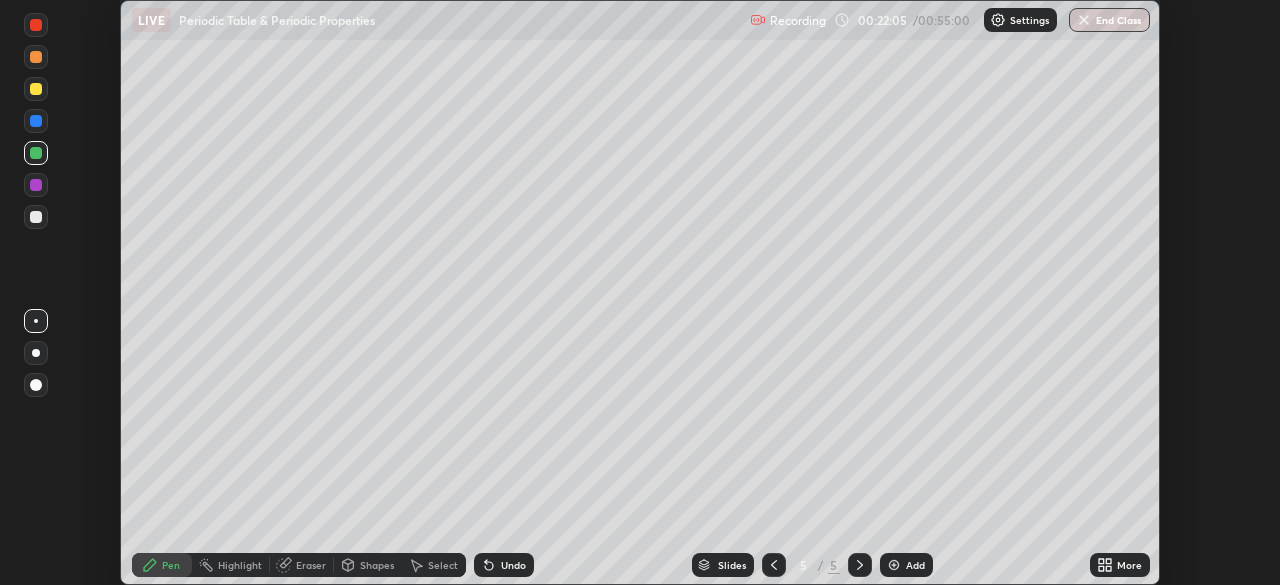 click on "Undo" at bounding box center (504, 565) 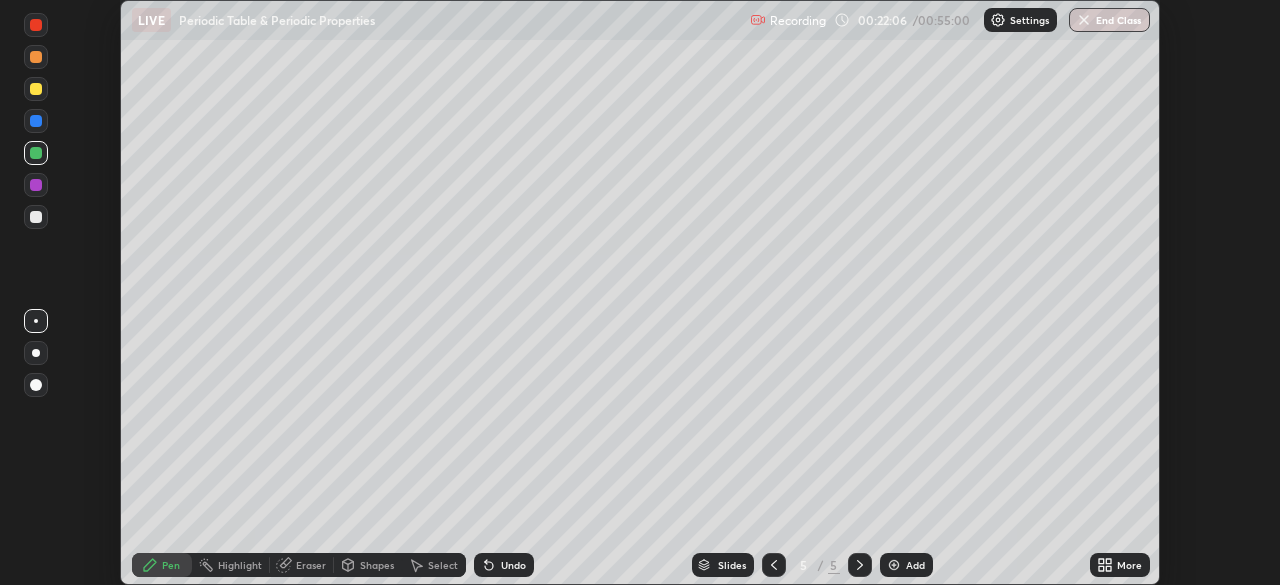 click on "Undo" at bounding box center (504, 565) 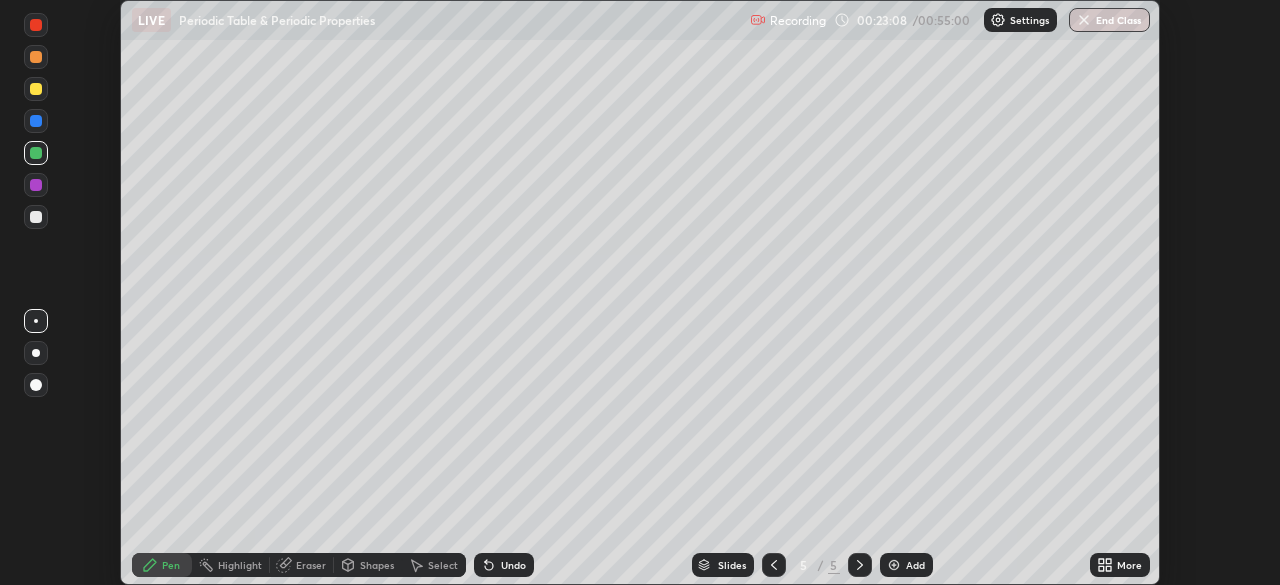 click at bounding box center (36, 185) 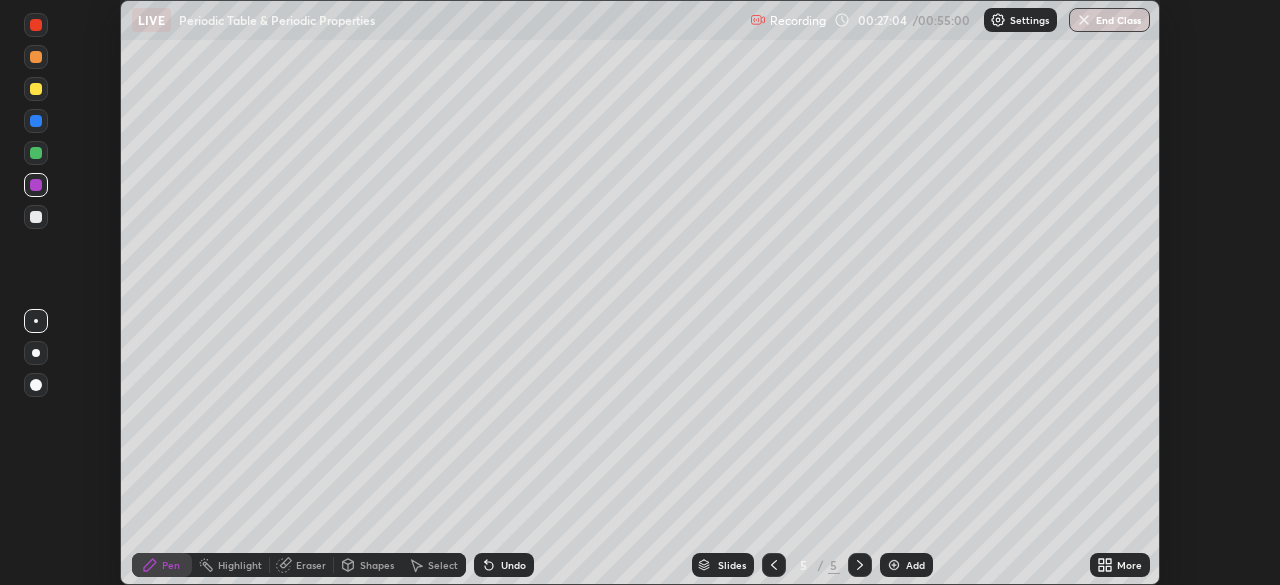 click on "Undo" at bounding box center [513, 565] 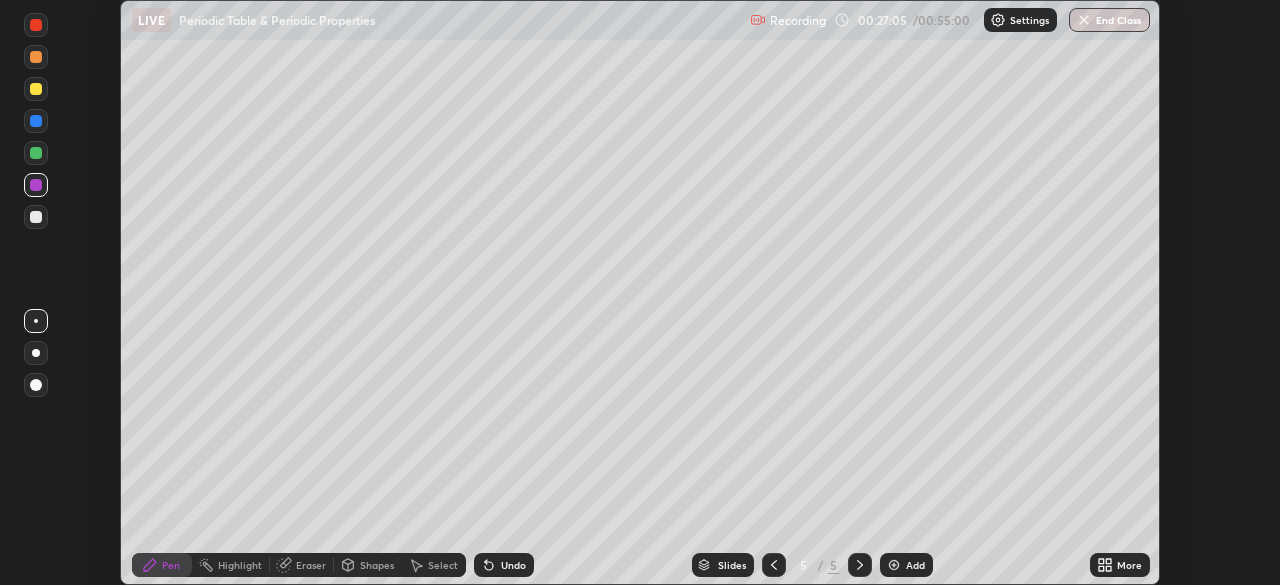 click on "Undo" at bounding box center (504, 565) 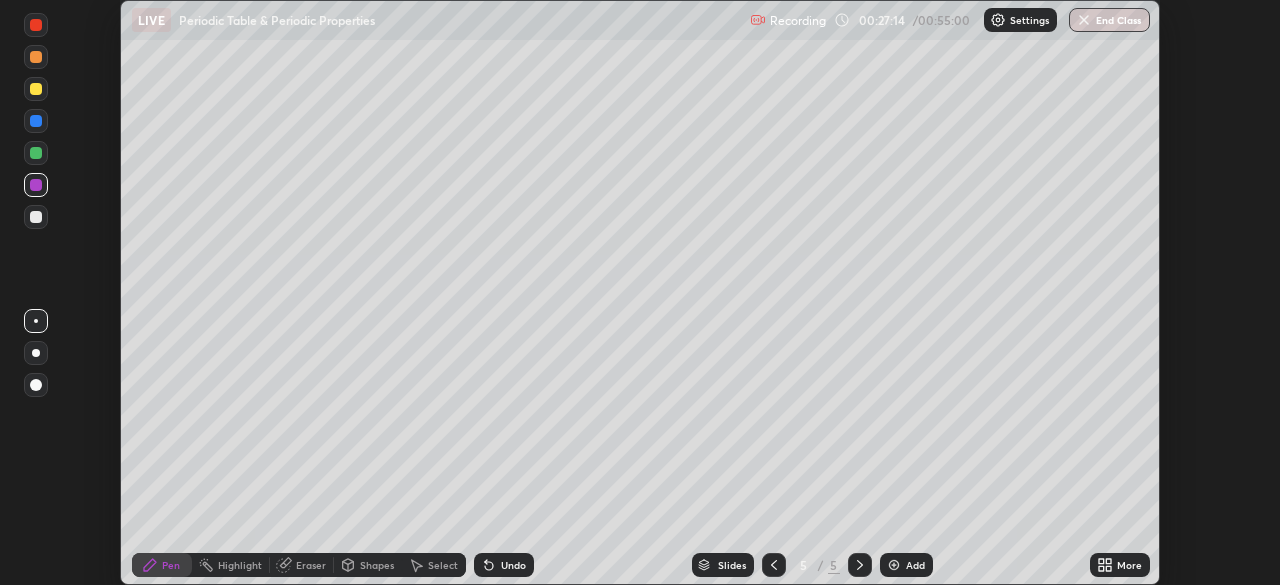 click on "Undo" at bounding box center [513, 565] 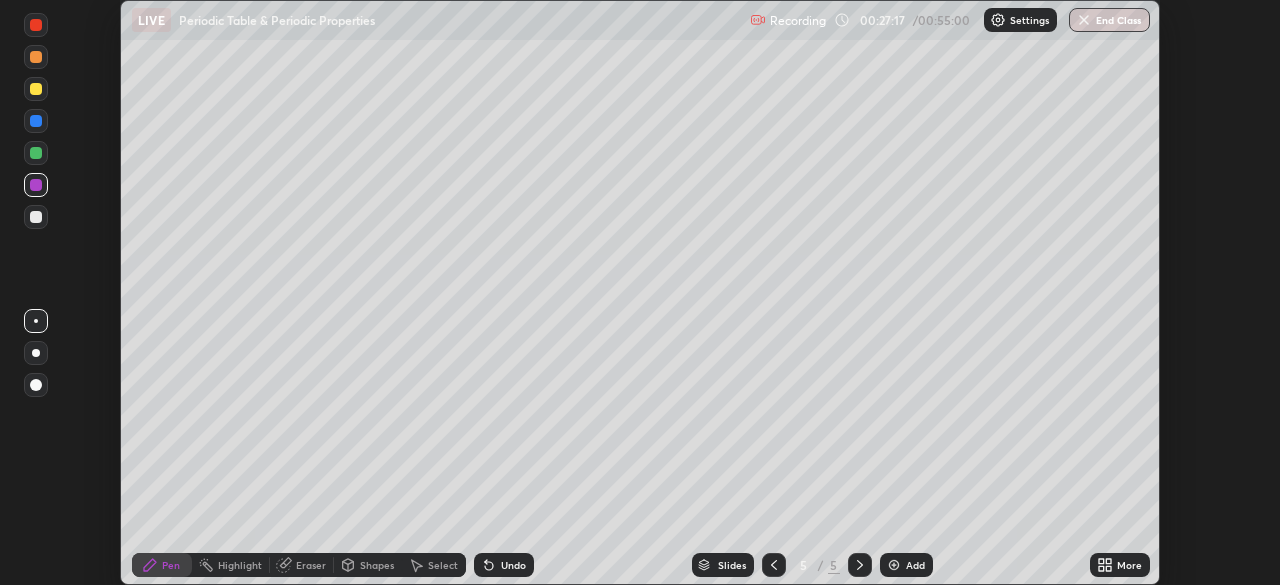 click 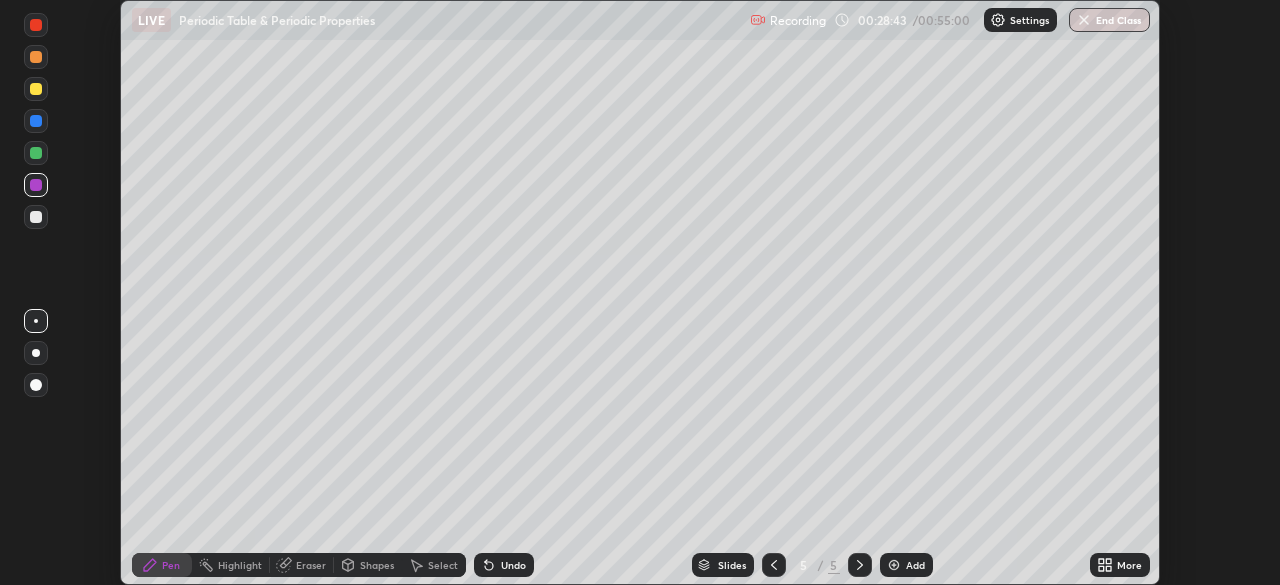 click at bounding box center [894, 565] 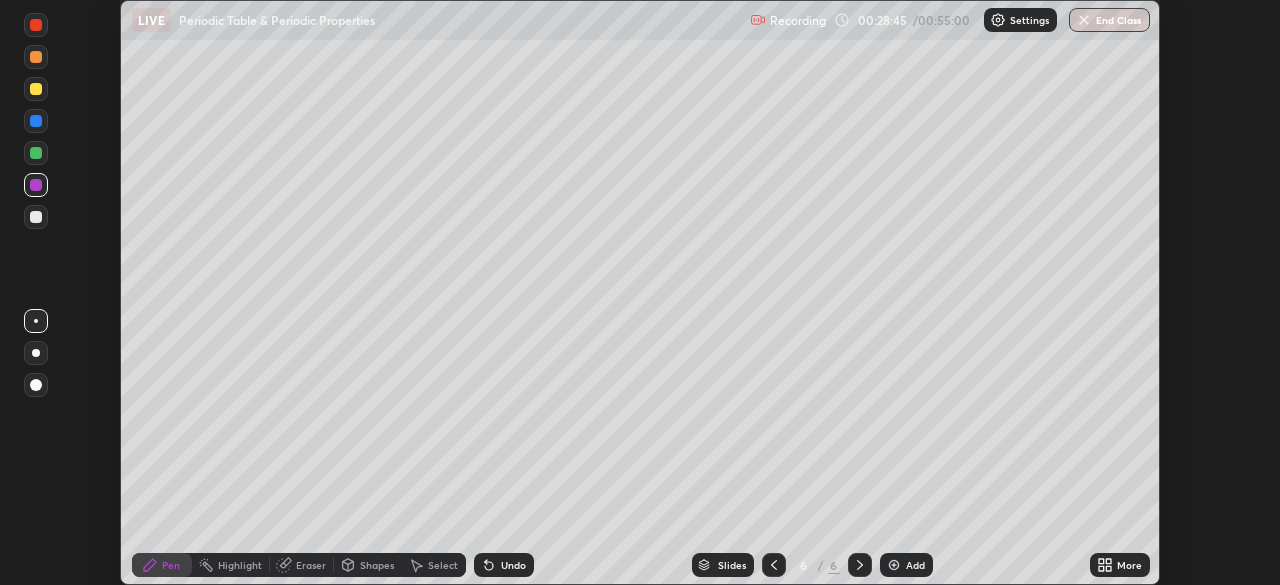 click at bounding box center [36, 153] 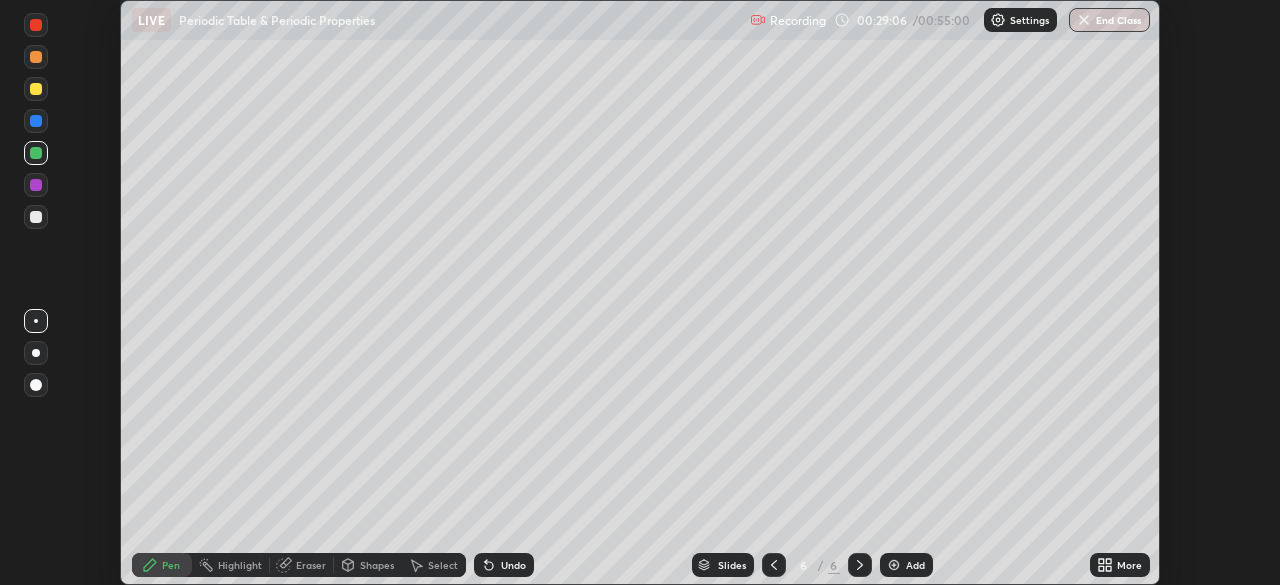 click on "Undo" at bounding box center [504, 565] 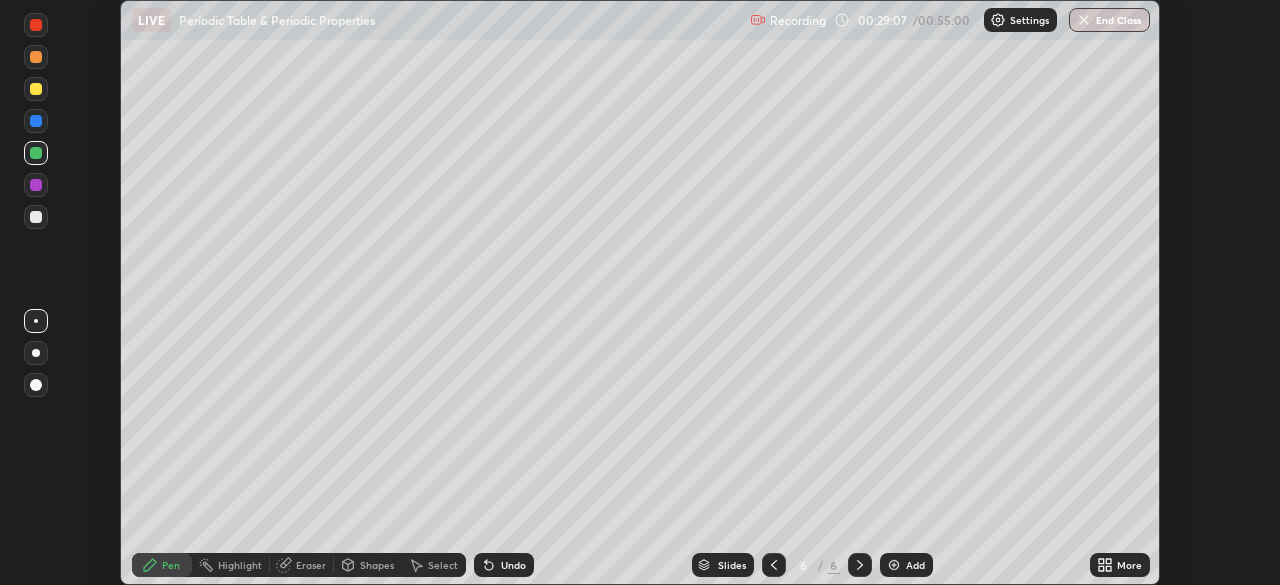 click on "Undo" at bounding box center (504, 565) 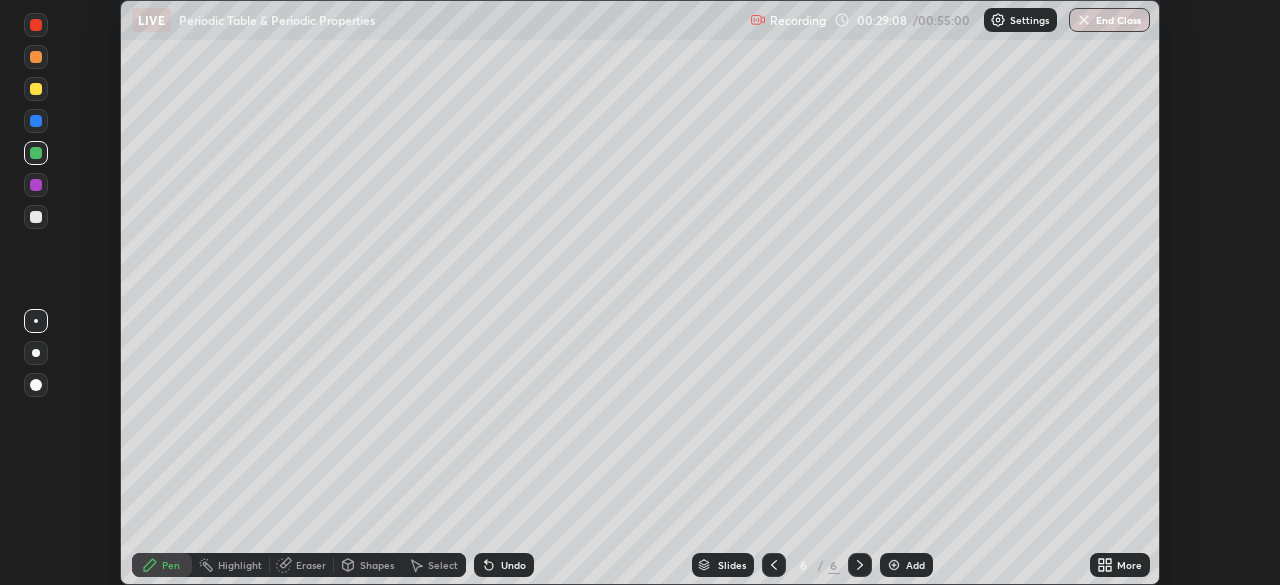 click on "Undo" at bounding box center (513, 565) 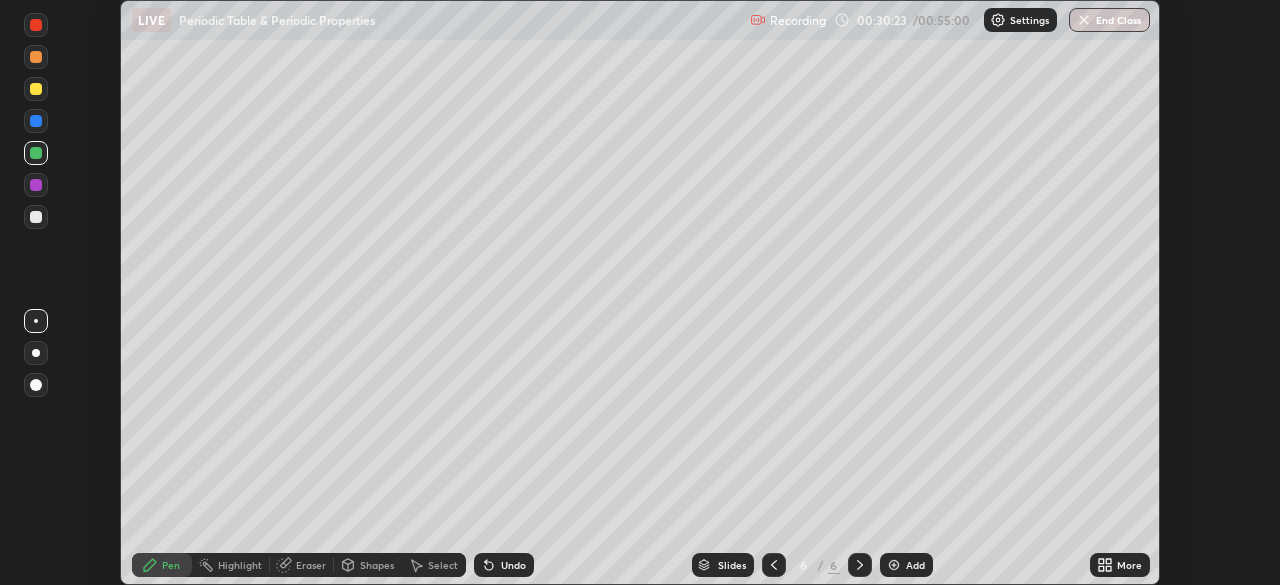 click at bounding box center (36, 185) 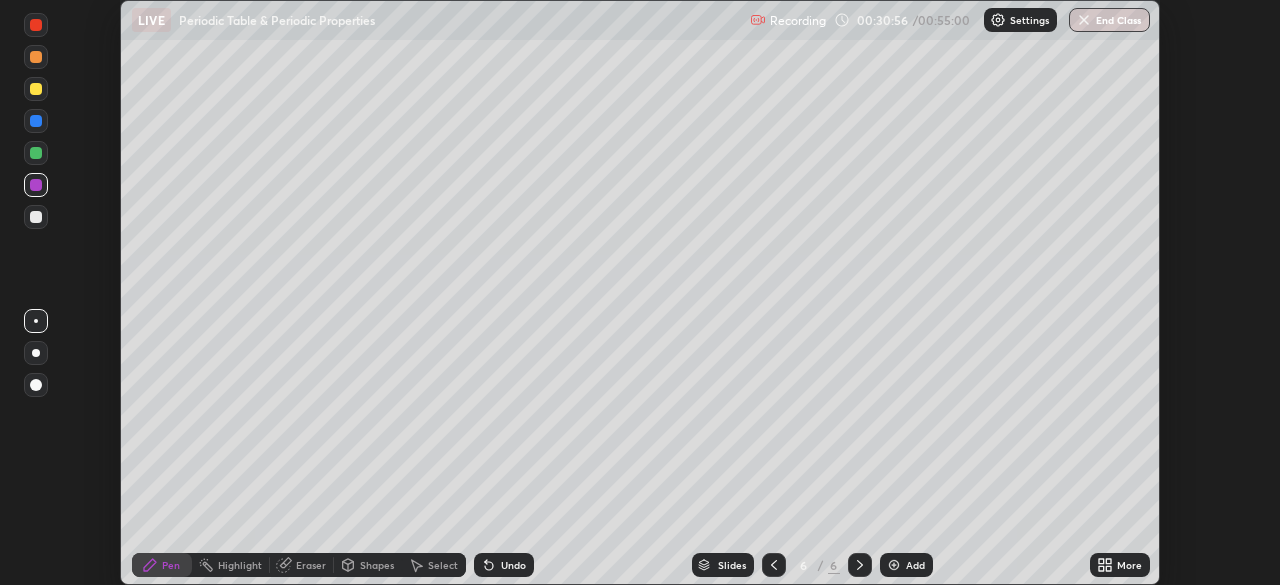 click 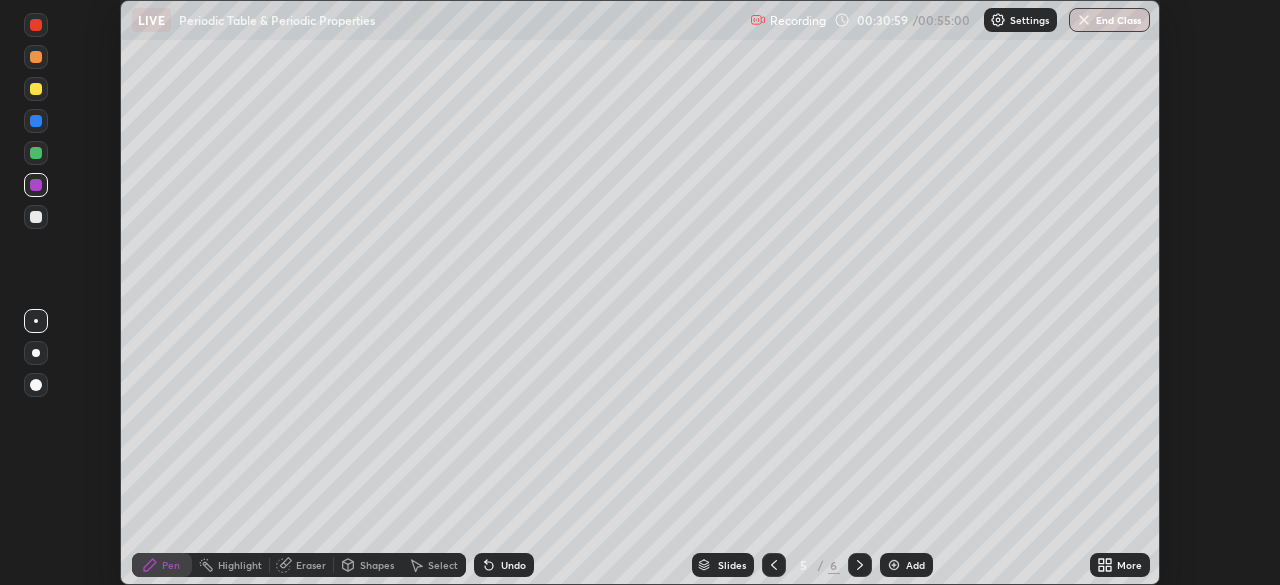 click 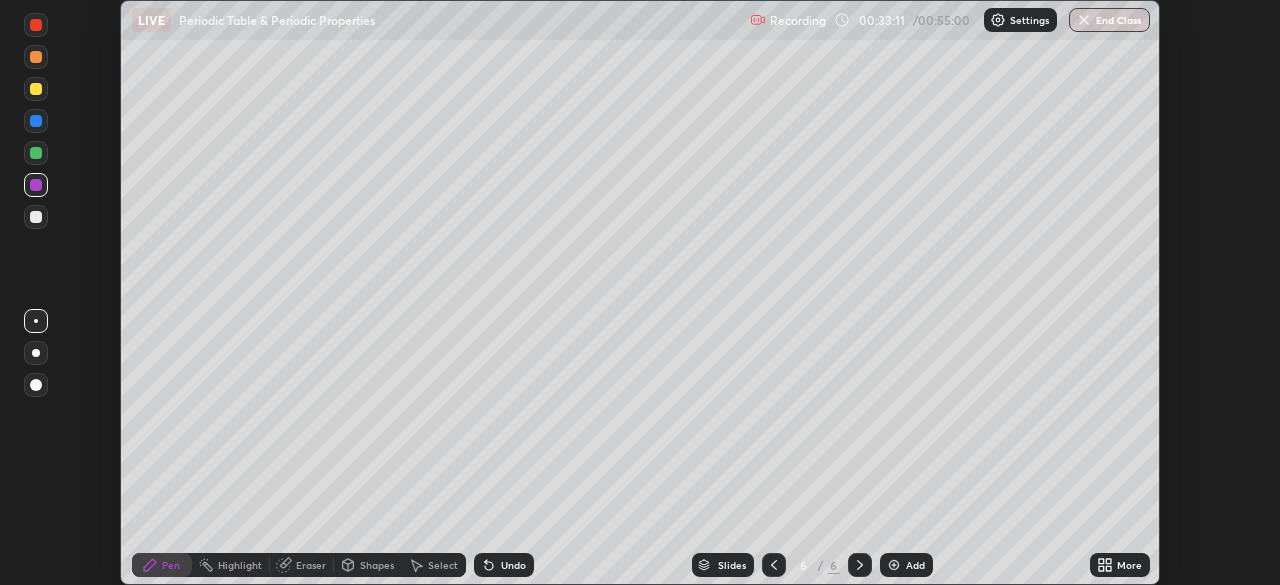 click 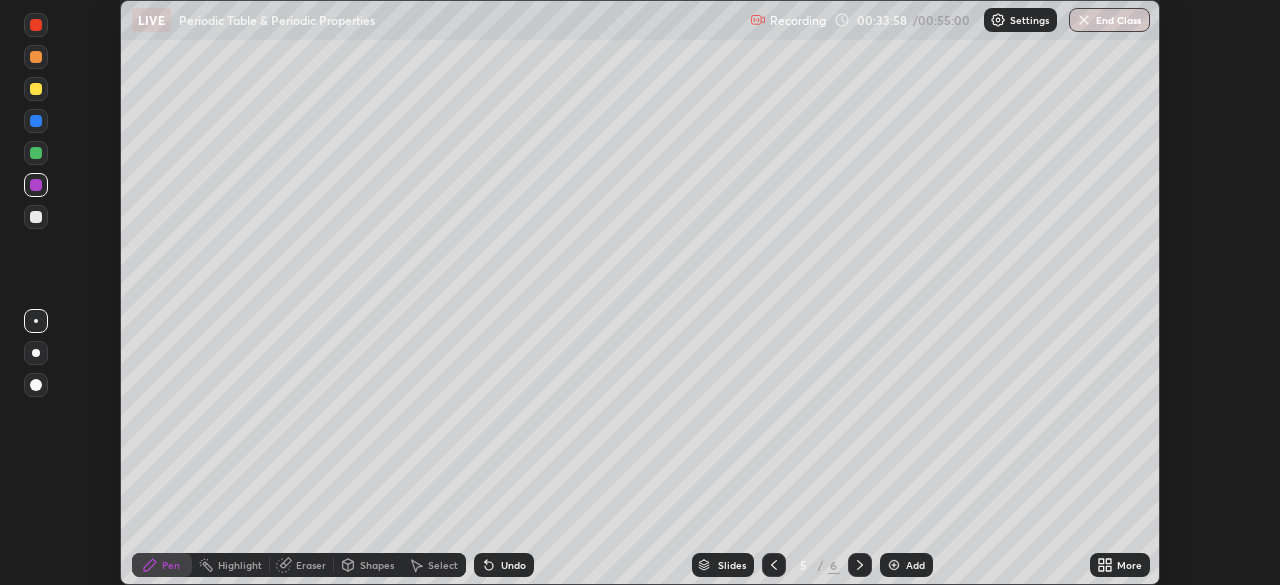 click 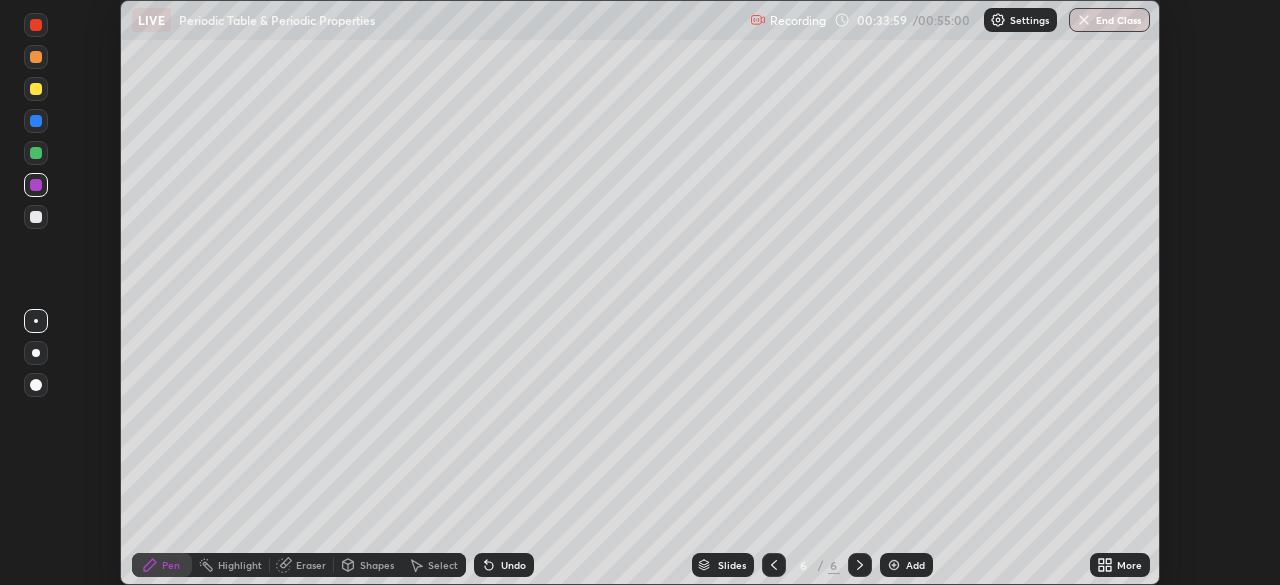 click at bounding box center [894, 565] 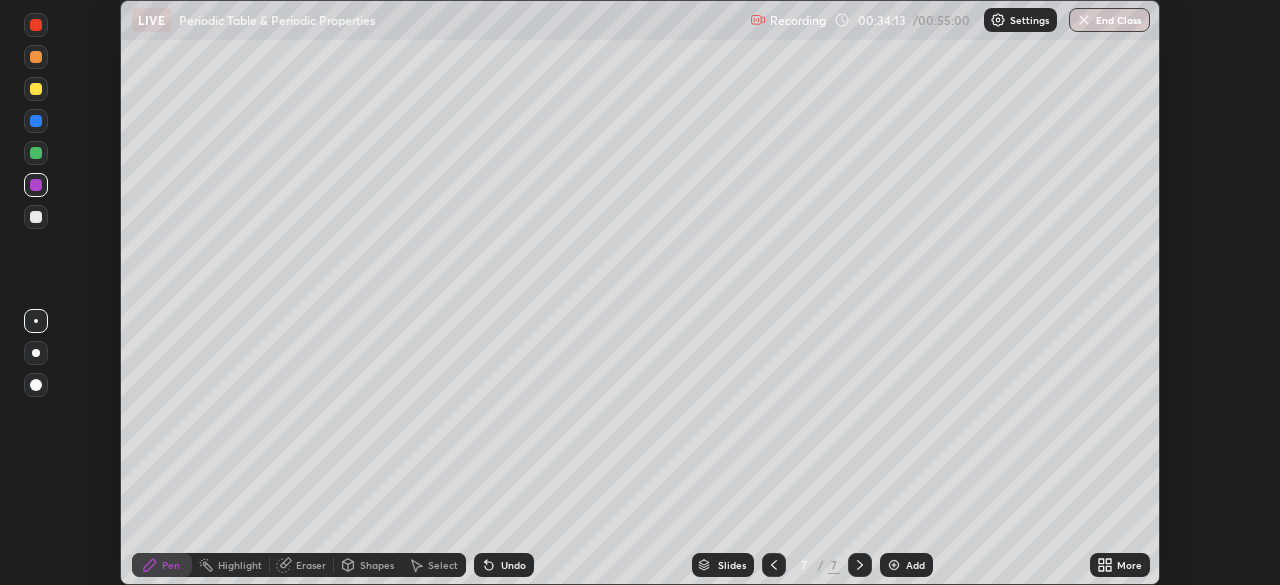 click at bounding box center [36, 217] 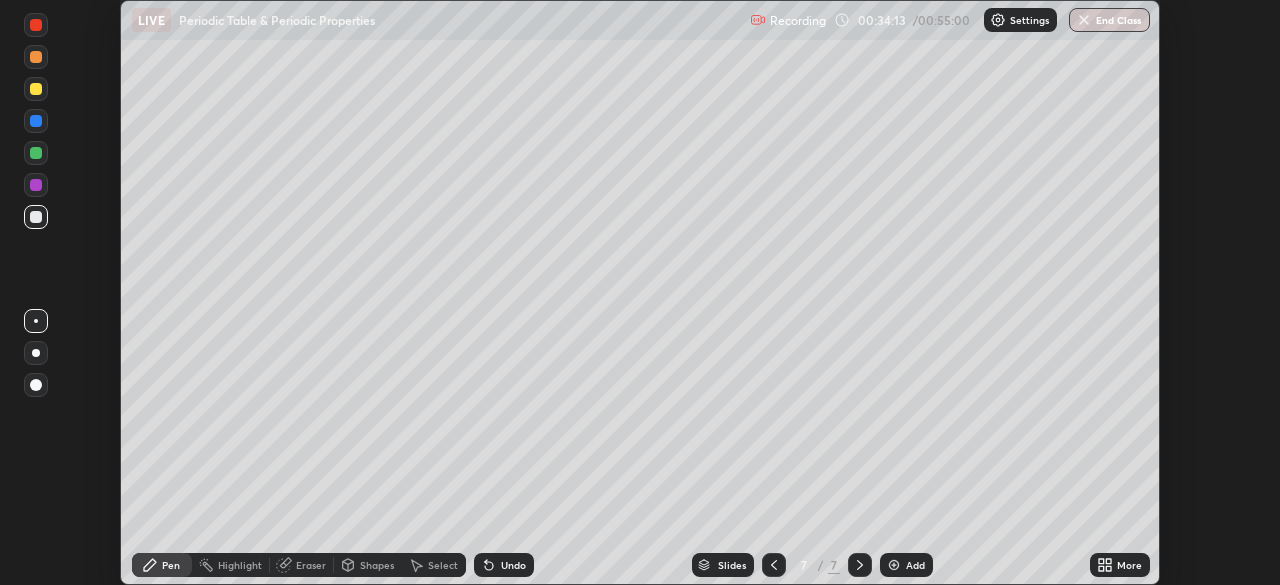 click at bounding box center [36, 153] 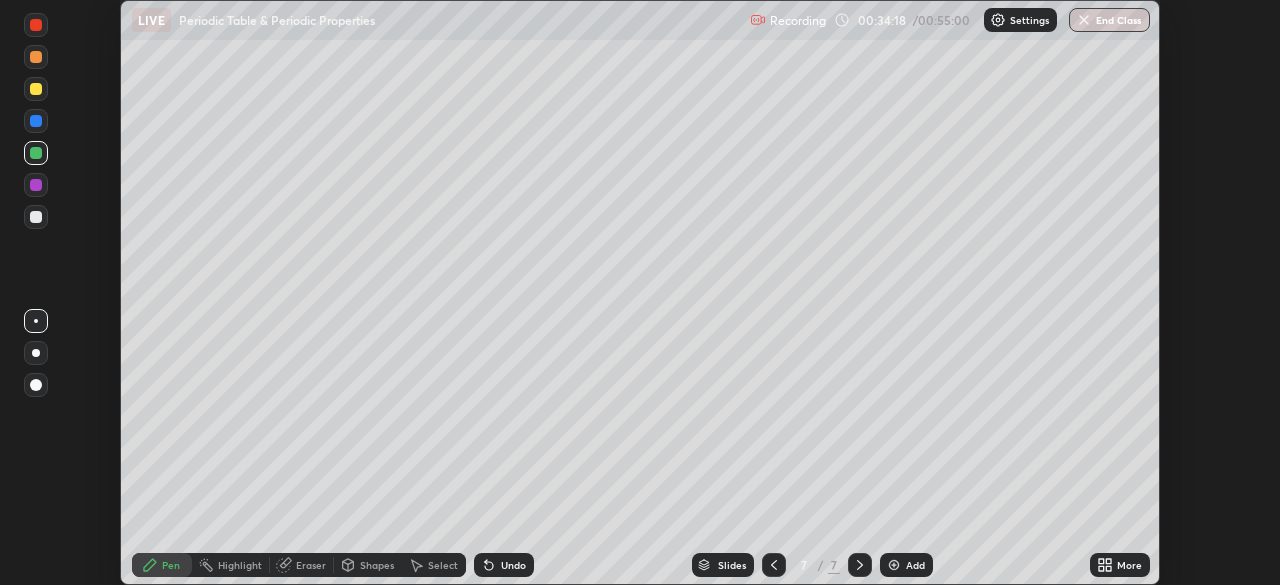 click at bounding box center [36, 217] 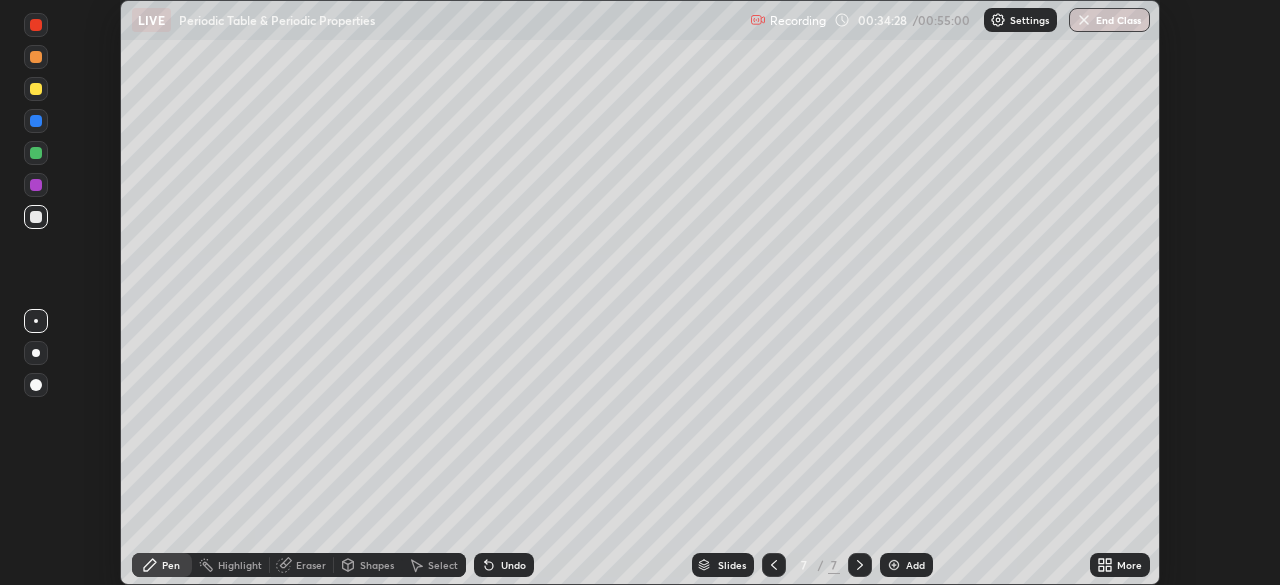 click at bounding box center (36, 217) 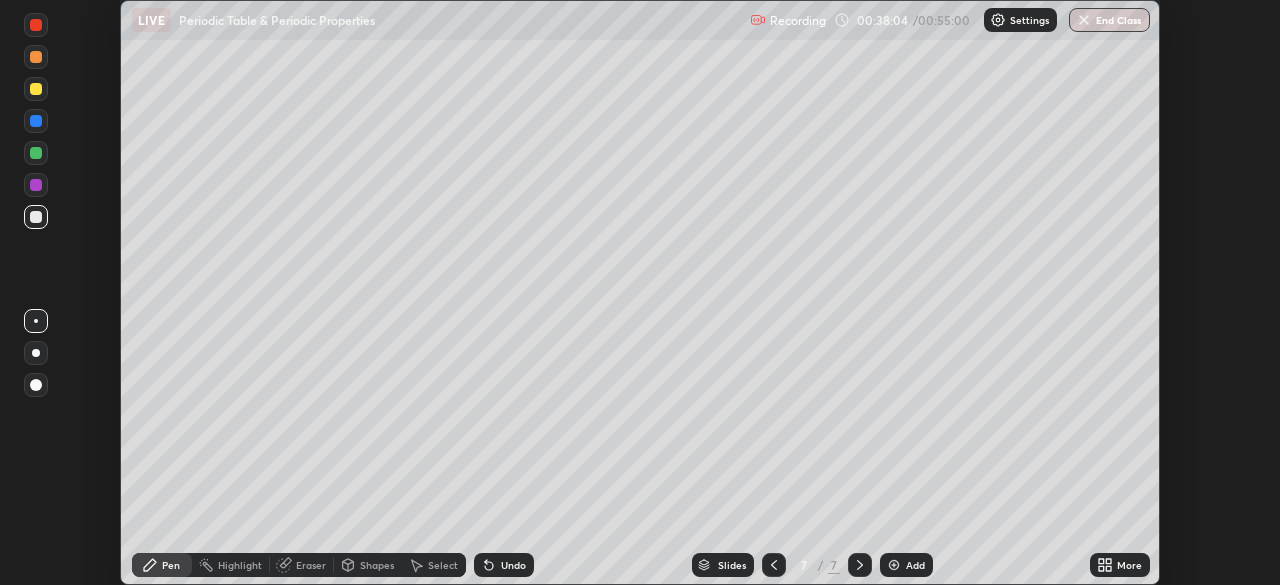 click on "Undo" at bounding box center (513, 565) 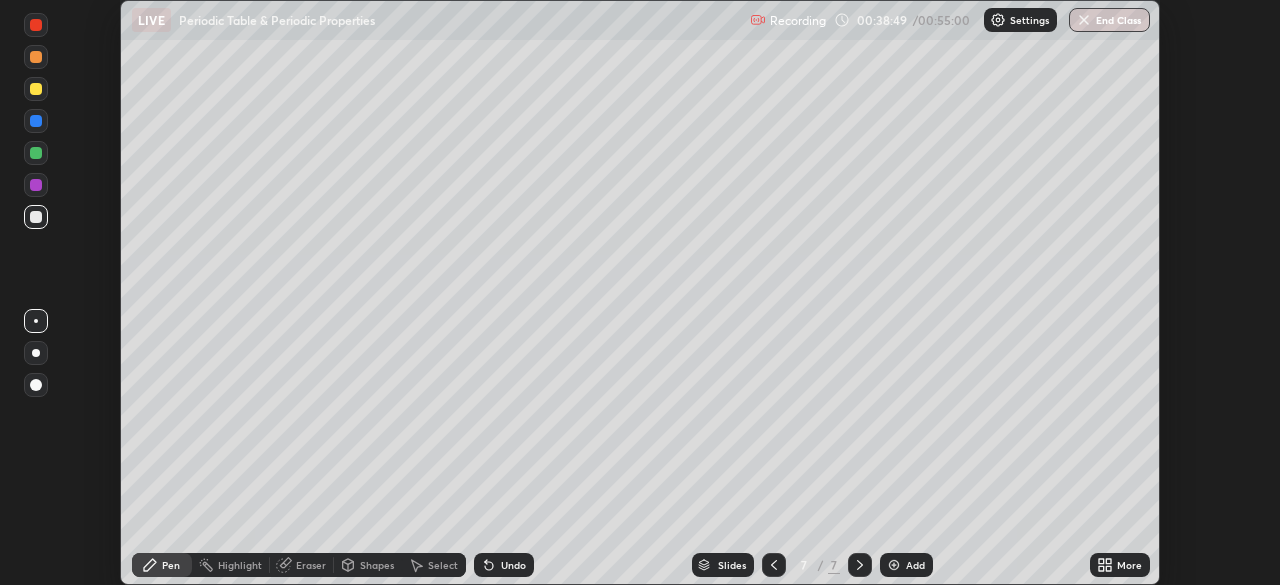 click on "Add" at bounding box center [906, 565] 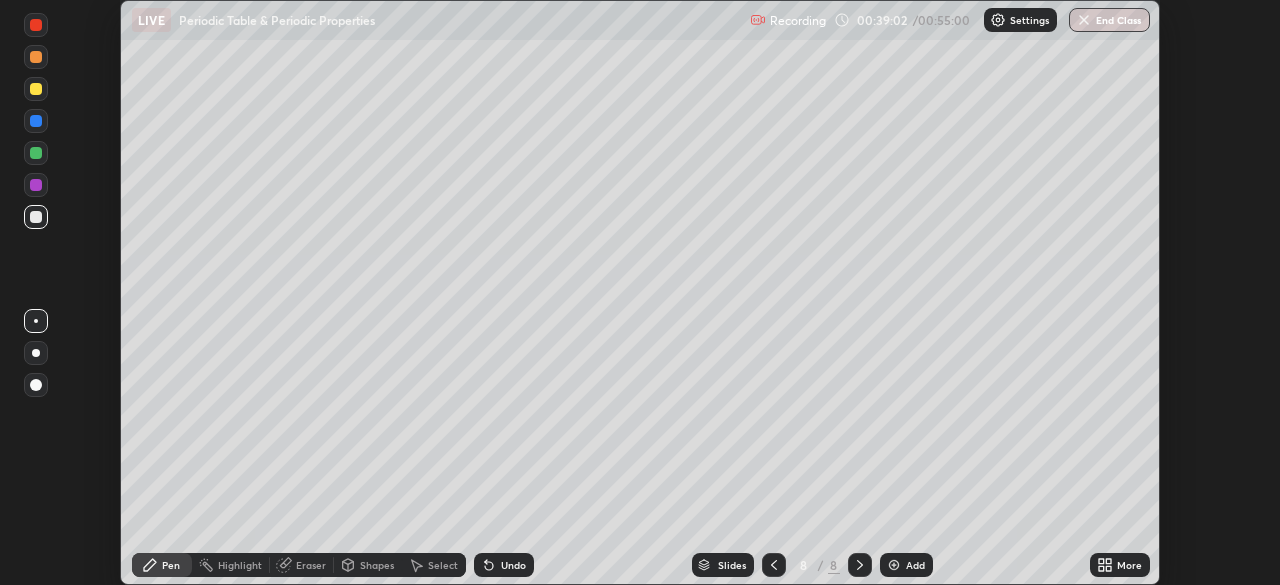 click on "Shapes" at bounding box center [368, 565] 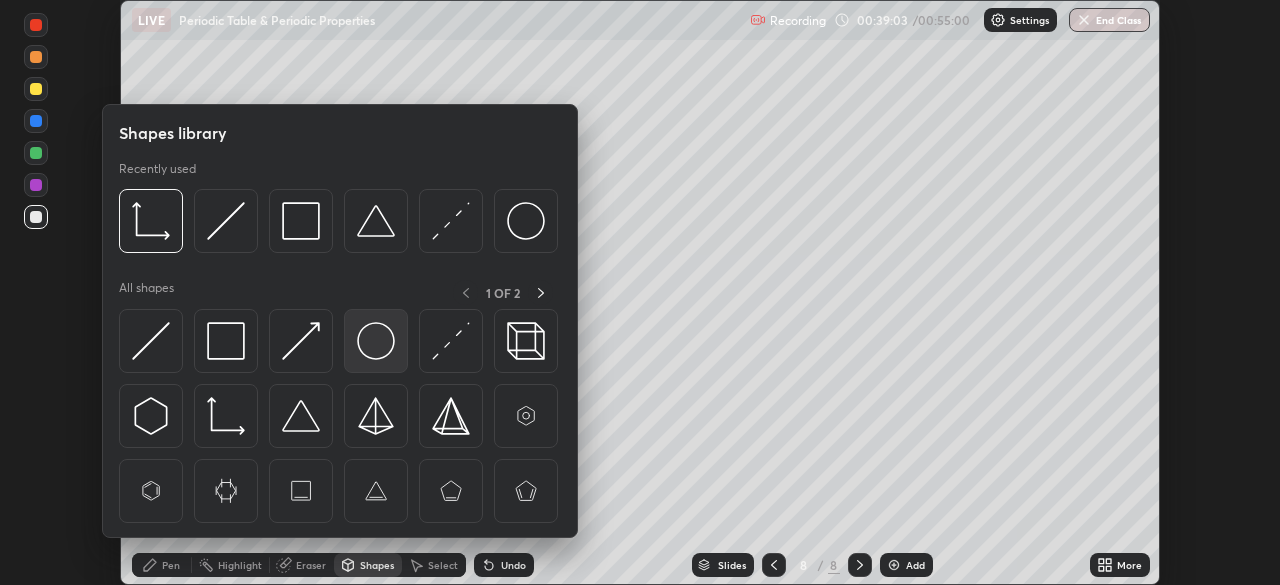 click at bounding box center [376, 341] 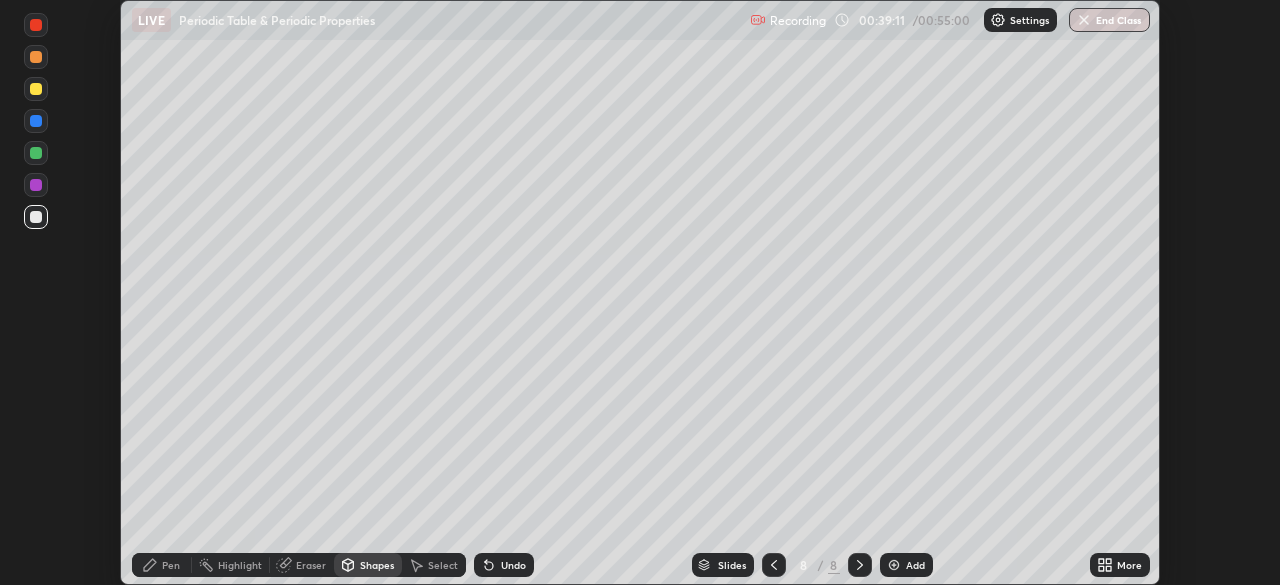 click on "Highlight" at bounding box center [231, 565] 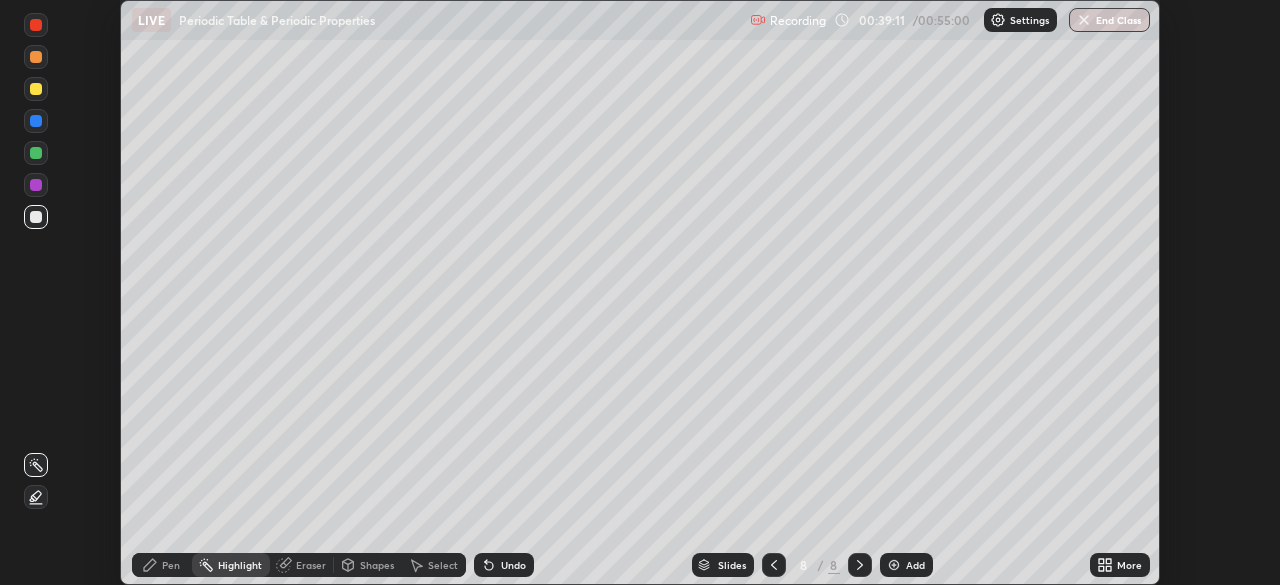 click on "Pen" at bounding box center (171, 565) 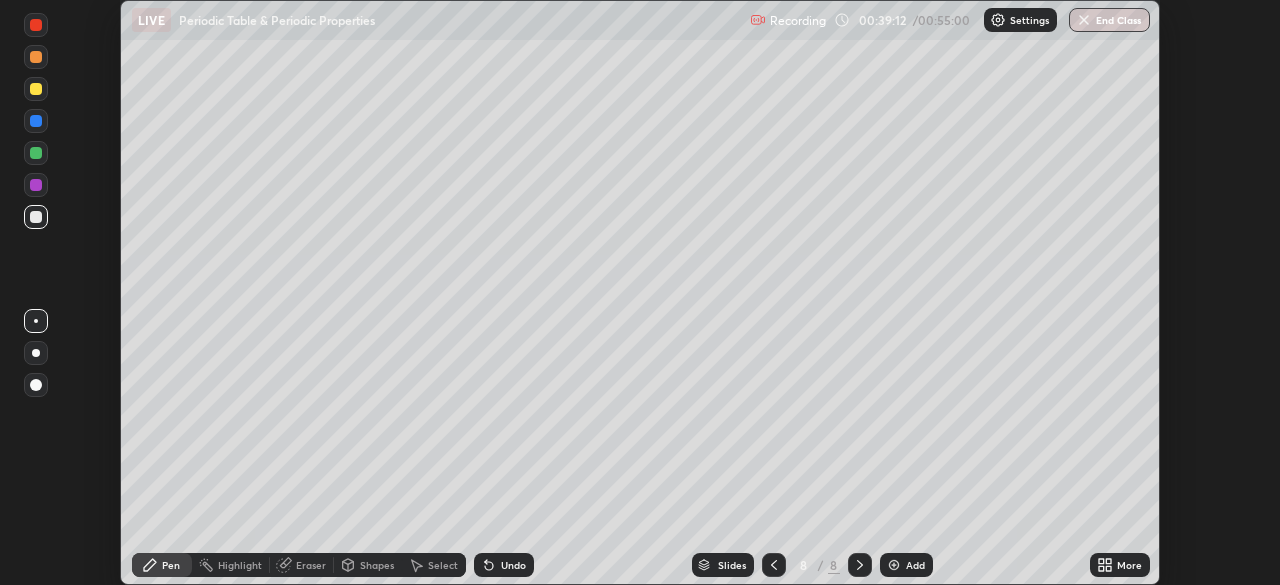 click at bounding box center (36, 153) 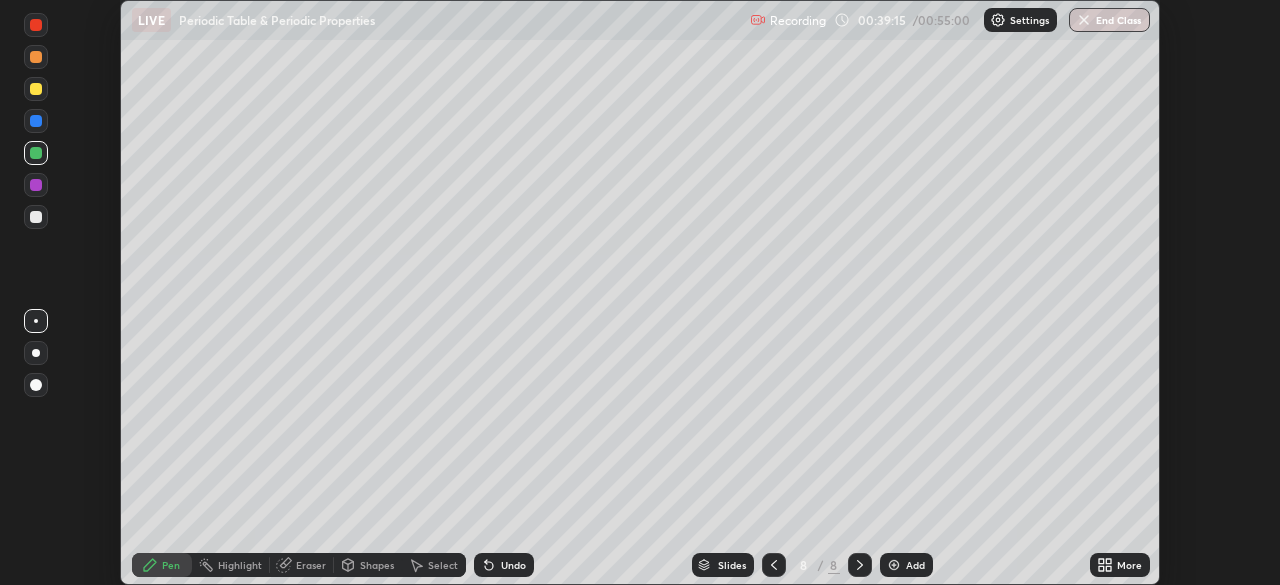 click on "Select" at bounding box center [443, 565] 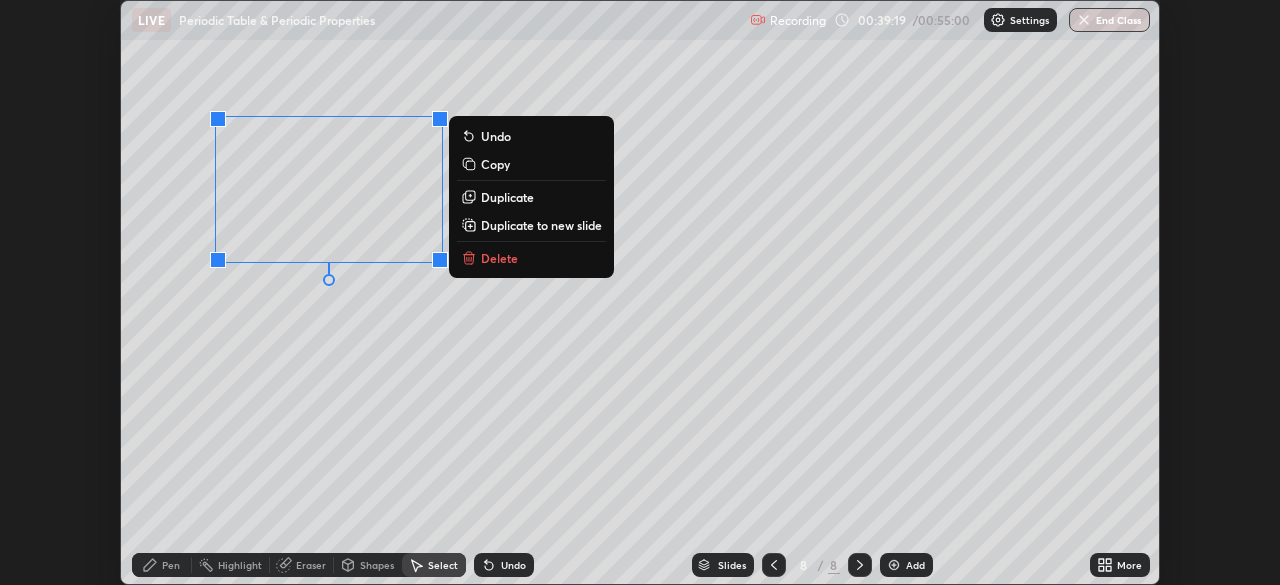 click on "0 ° Undo Copy Duplicate Duplicate to new slide Delete" at bounding box center (640, 292) 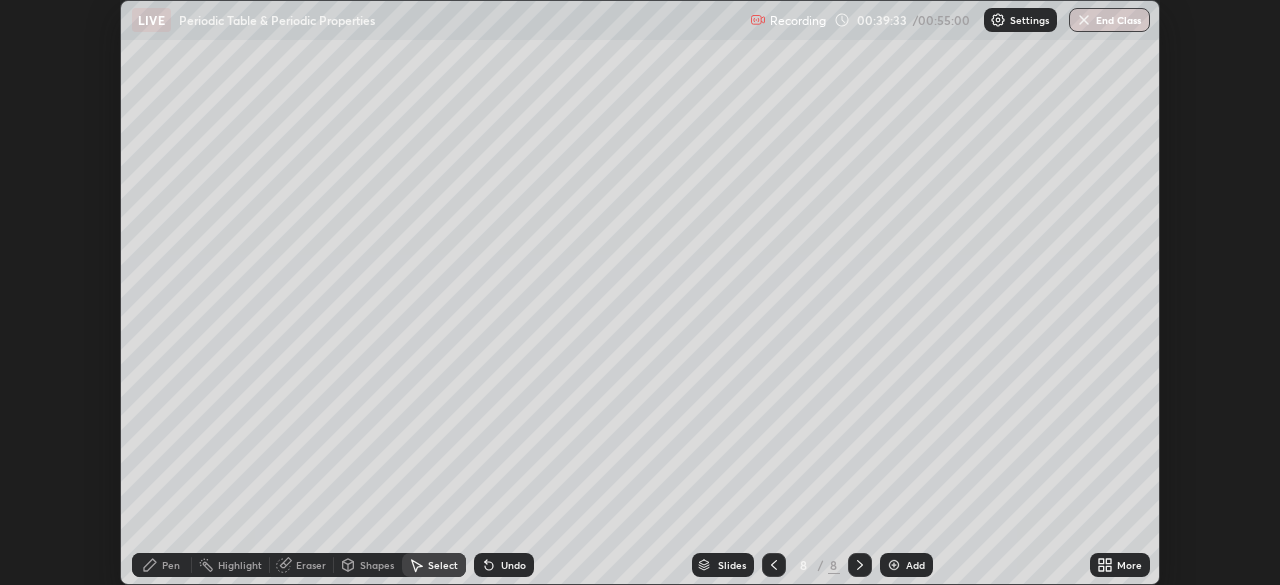 click on "Pen" at bounding box center [171, 565] 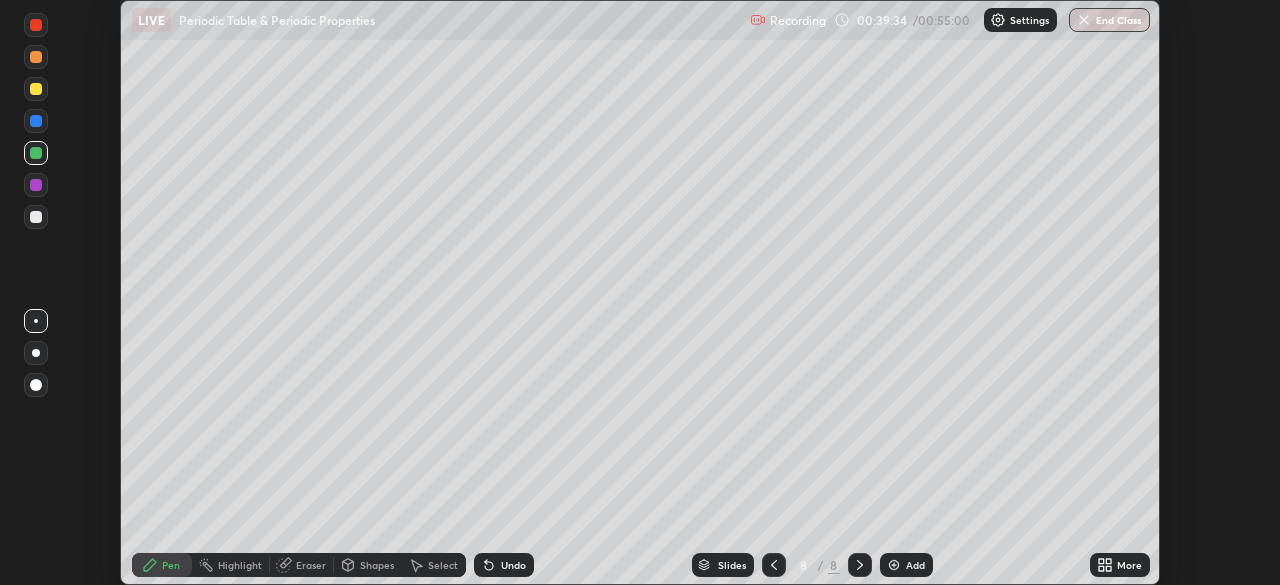 click at bounding box center [36, 385] 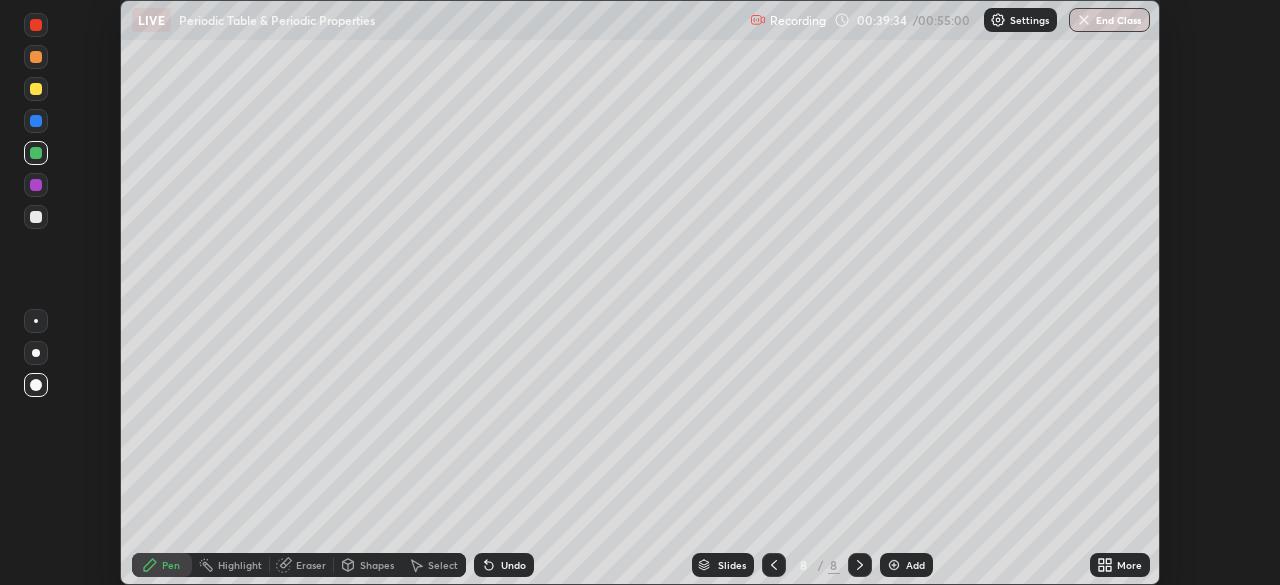 click at bounding box center [36, 185] 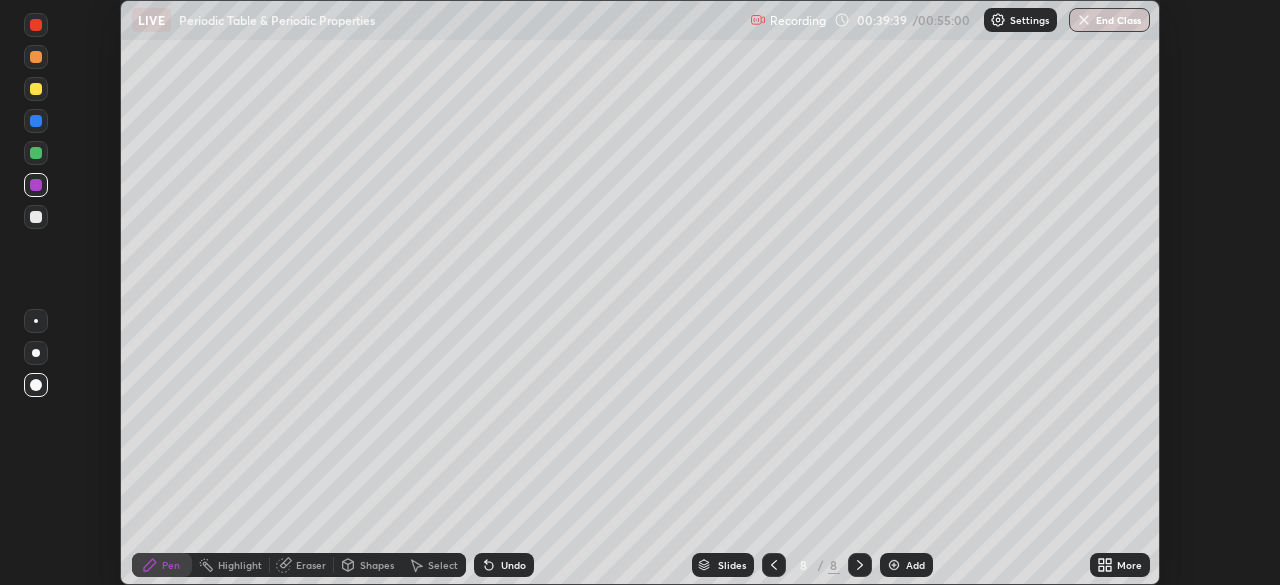 click at bounding box center [36, 321] 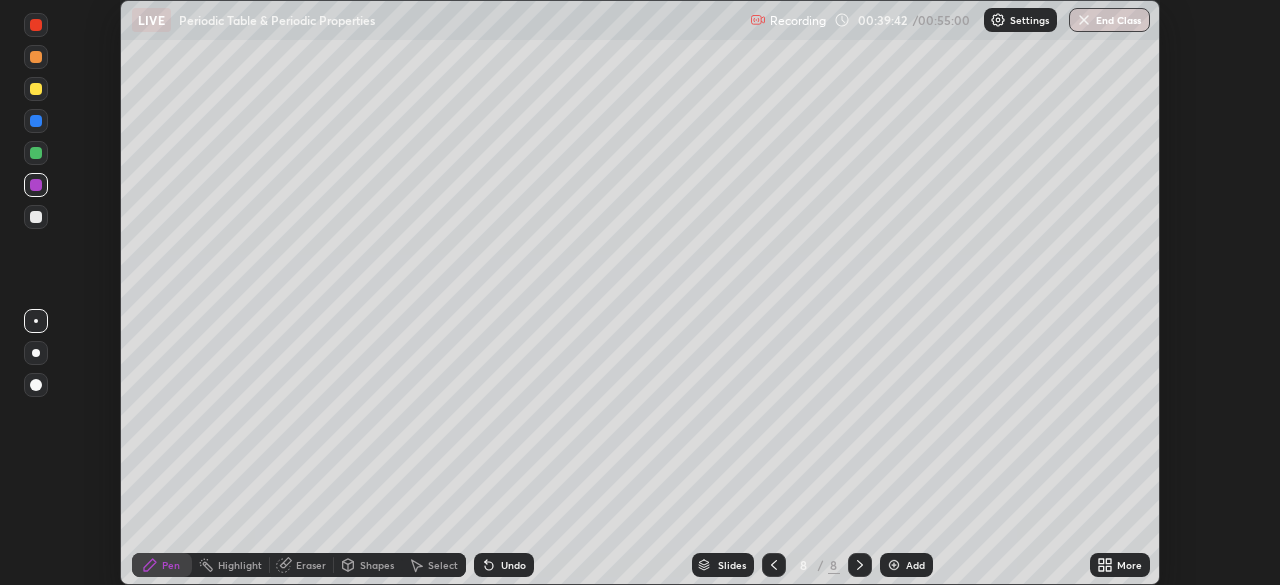 click at bounding box center (36, 153) 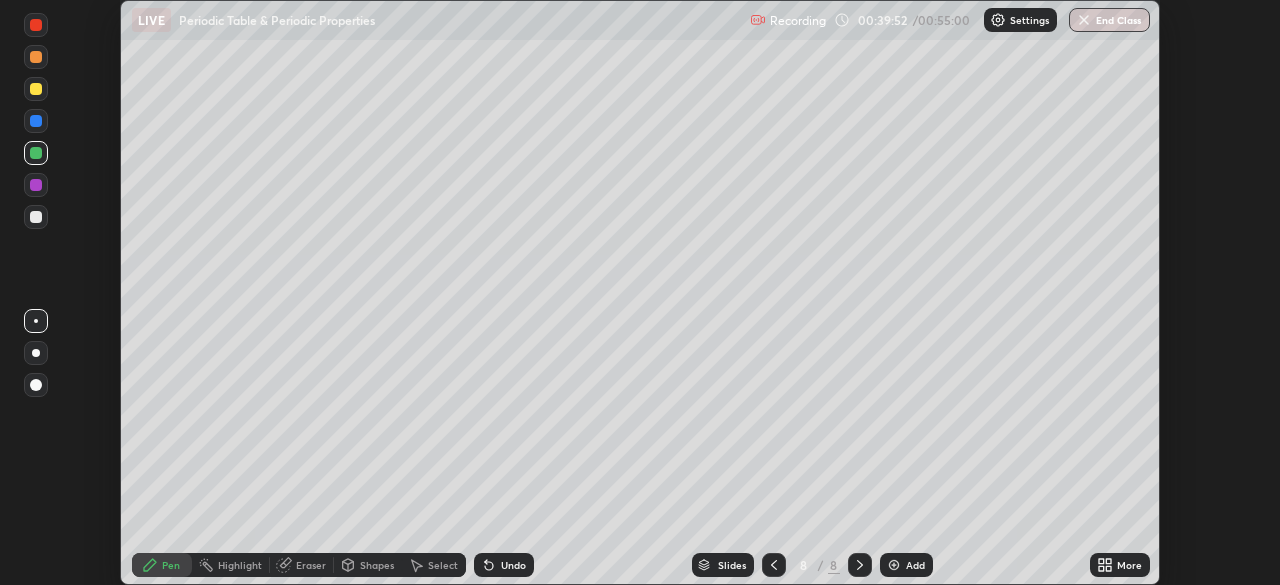 click at bounding box center (36, 121) 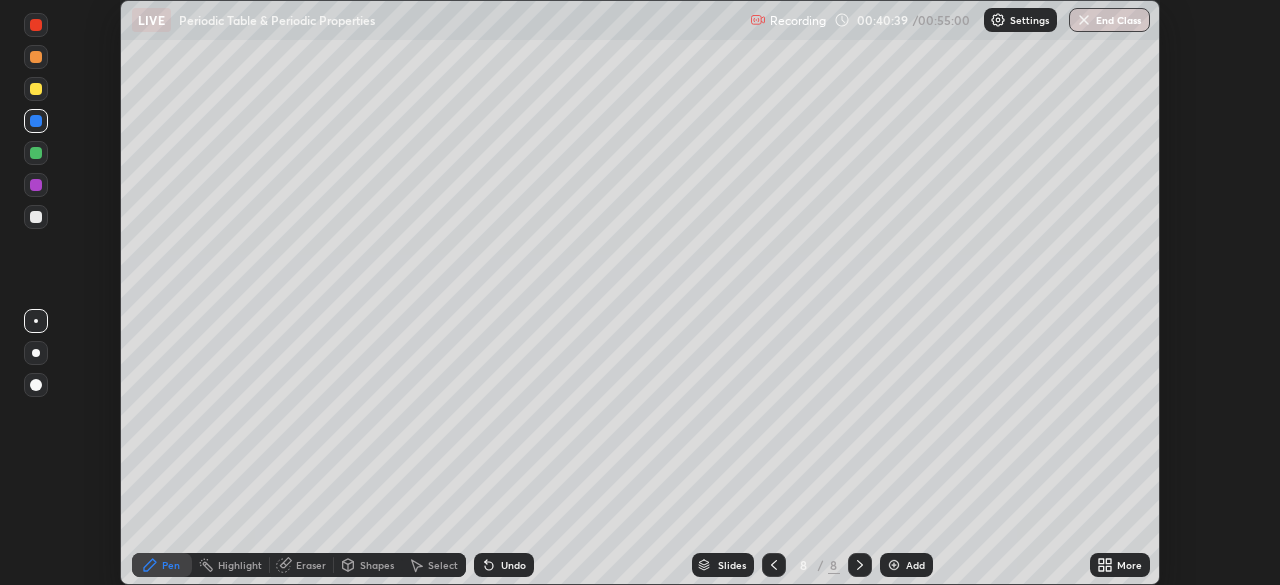 click on "Undo" at bounding box center [504, 565] 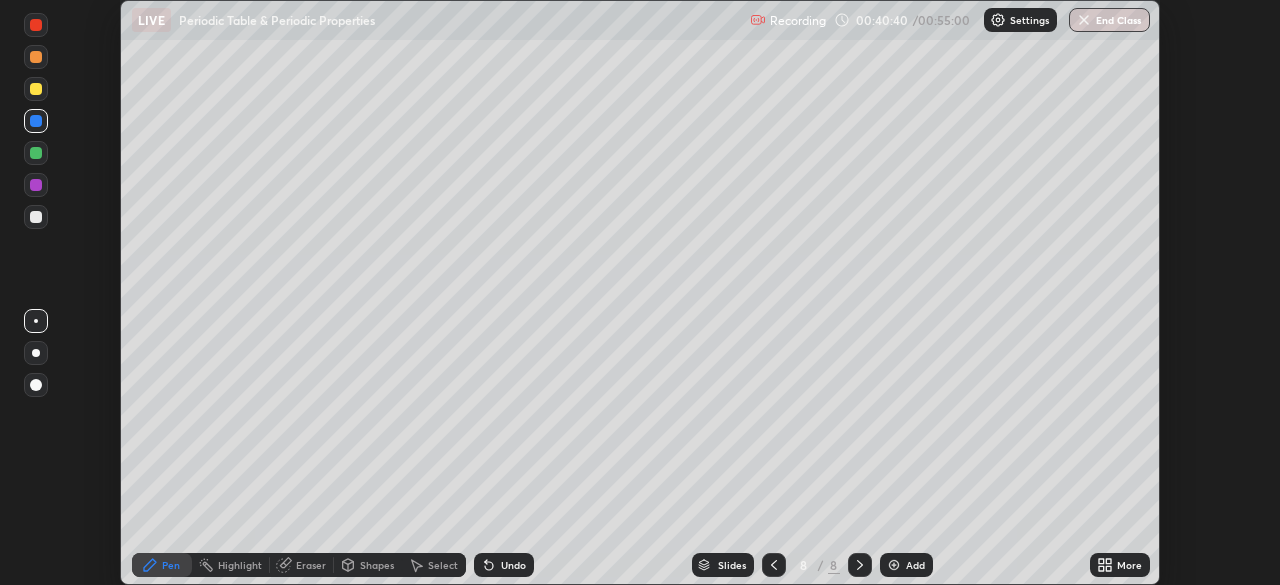 click on "Undo" at bounding box center [504, 565] 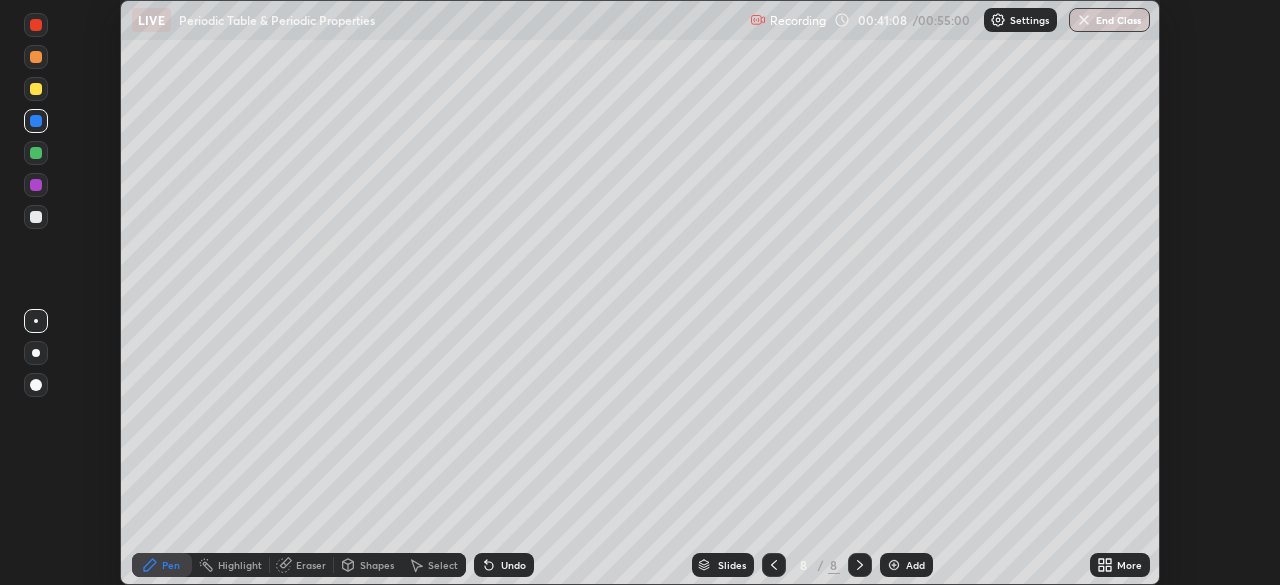 click on "Shapes" at bounding box center (377, 565) 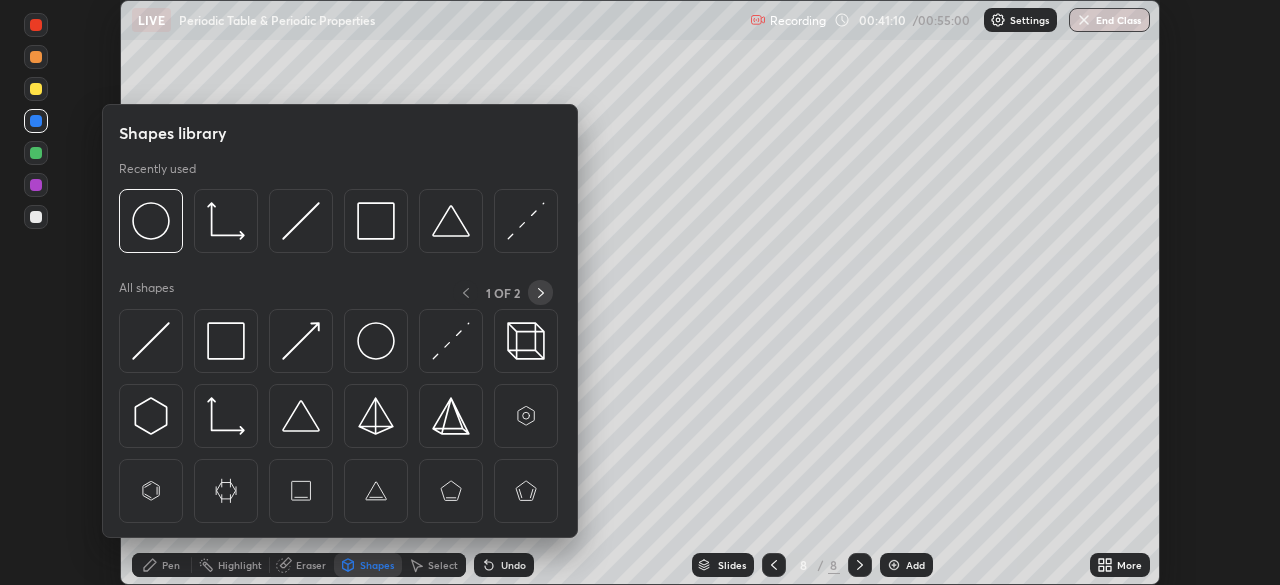 click 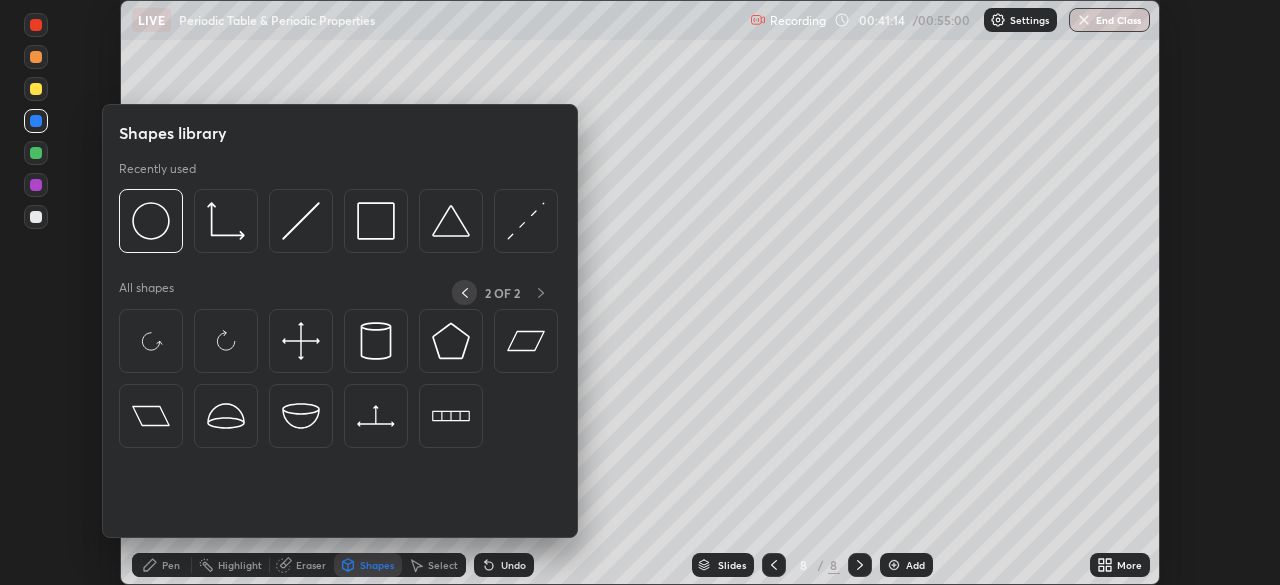 click 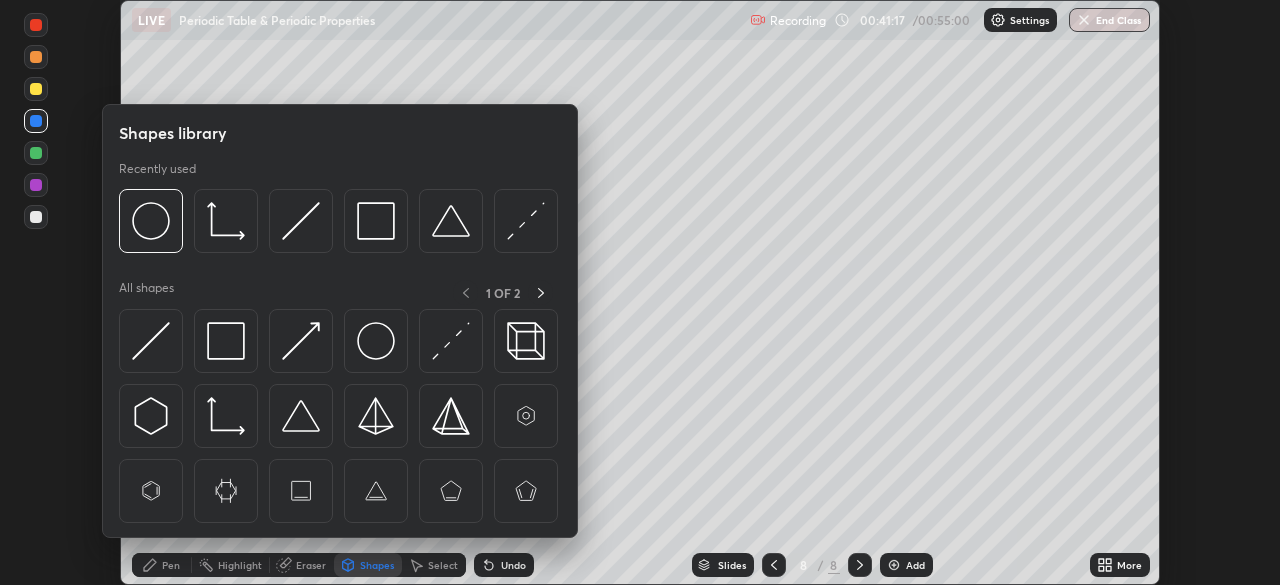 click on "Slides 8 / 8 Add" at bounding box center (812, 565) 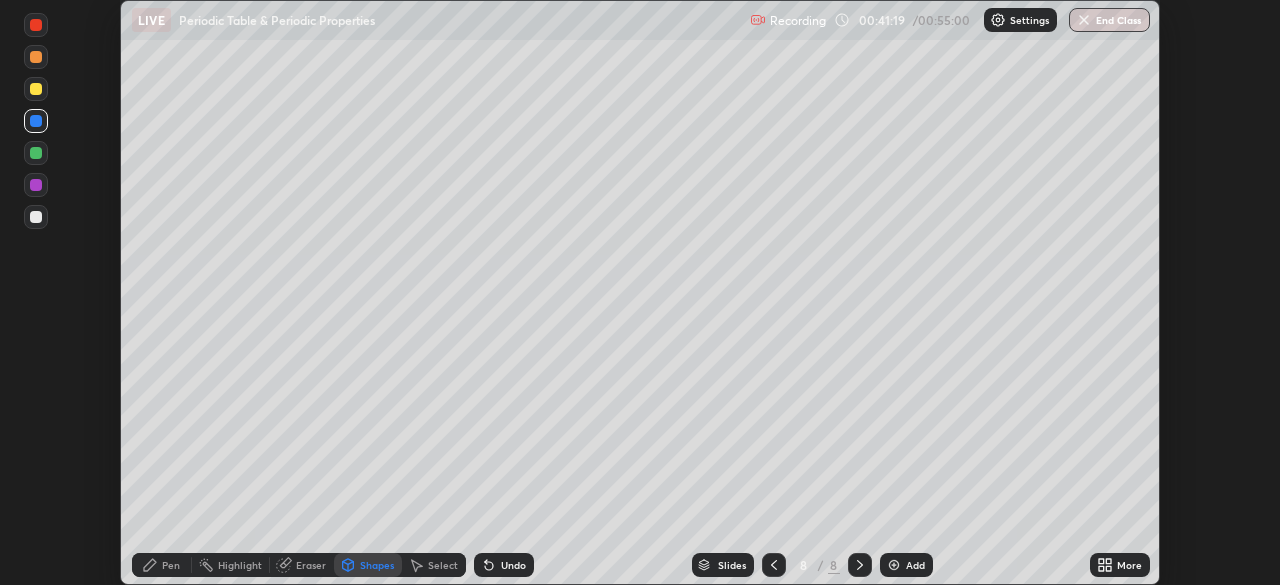 click at bounding box center (36, 217) 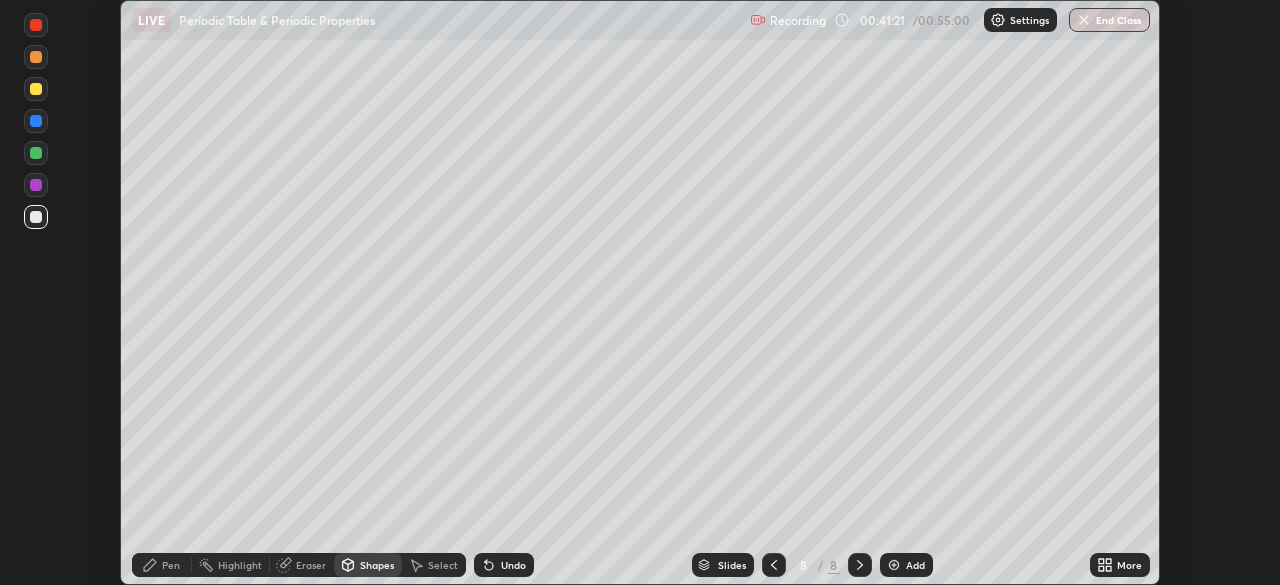 click on "Undo" at bounding box center [513, 565] 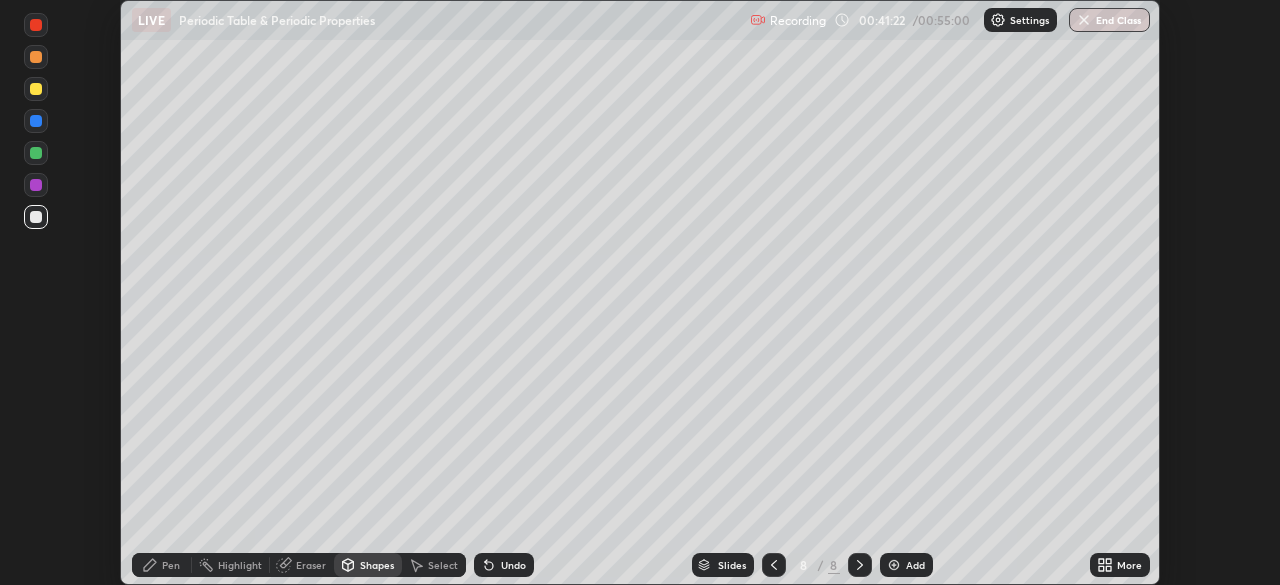 click 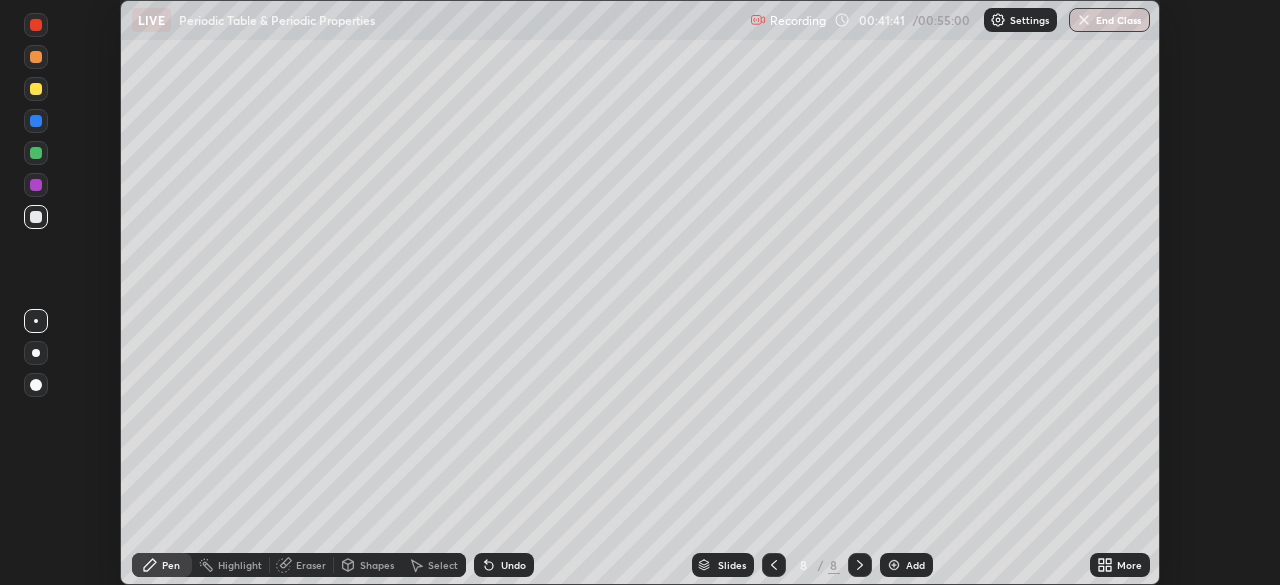 click at bounding box center (36, 185) 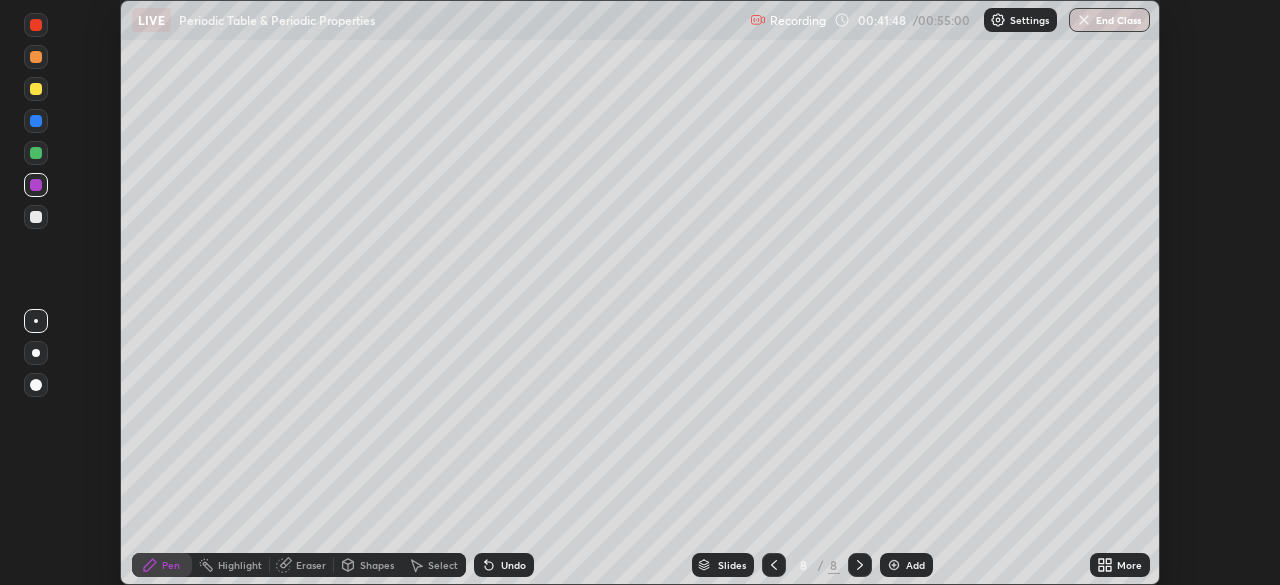 click at bounding box center [36, 89] 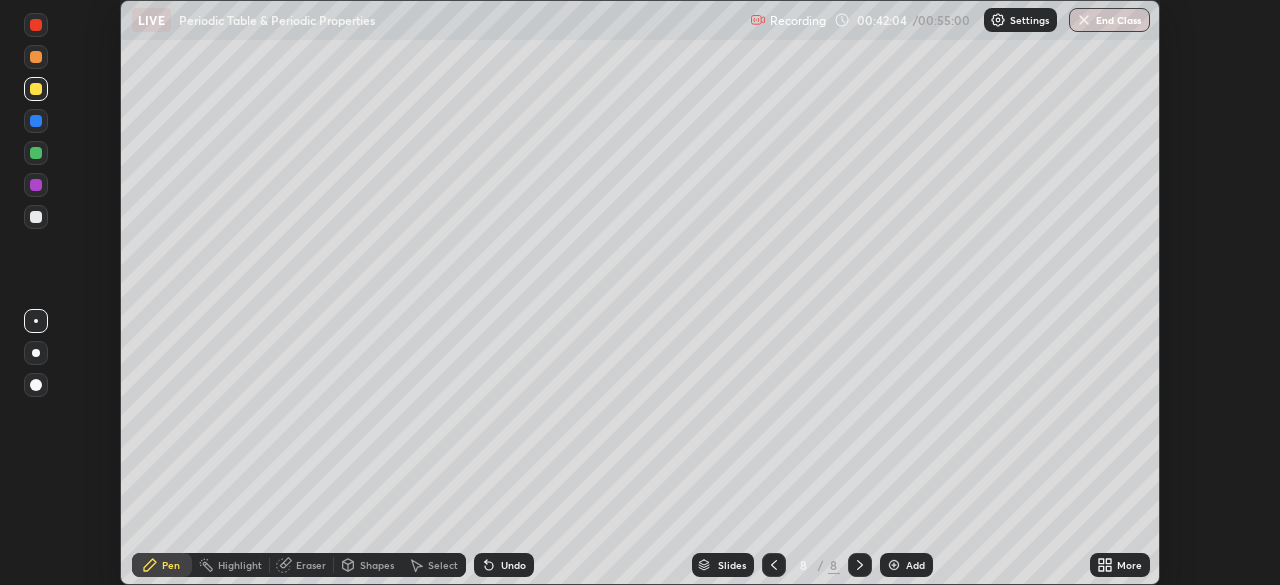 click on "Select" at bounding box center (443, 565) 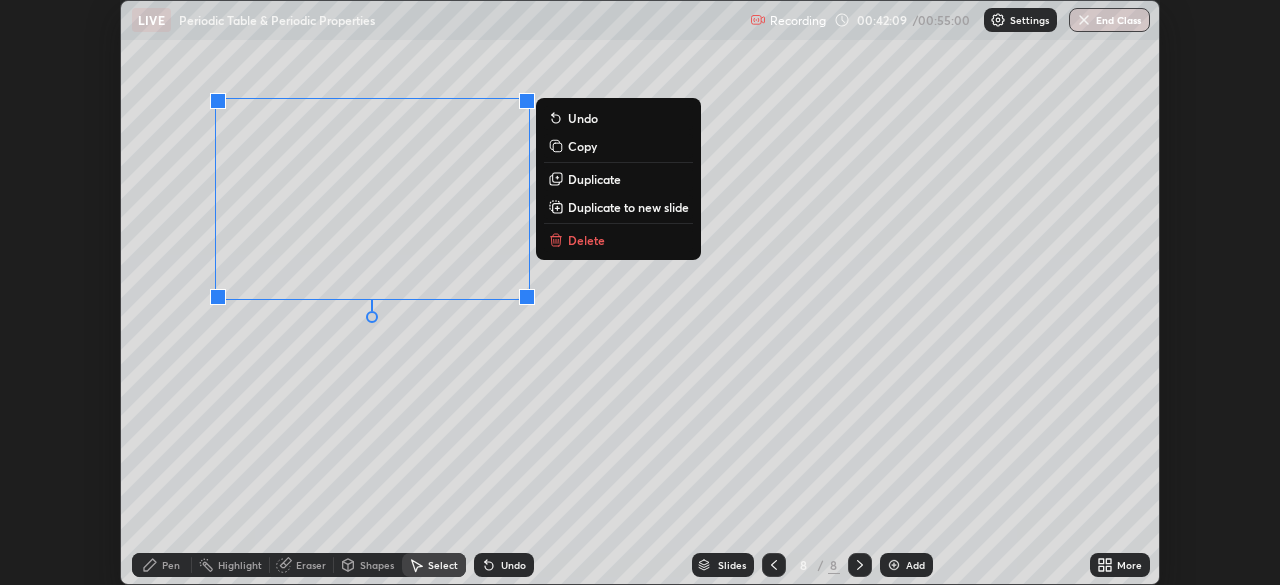 click on "0 ° Undo Copy Duplicate Duplicate to new slide Delete" at bounding box center [640, 292] 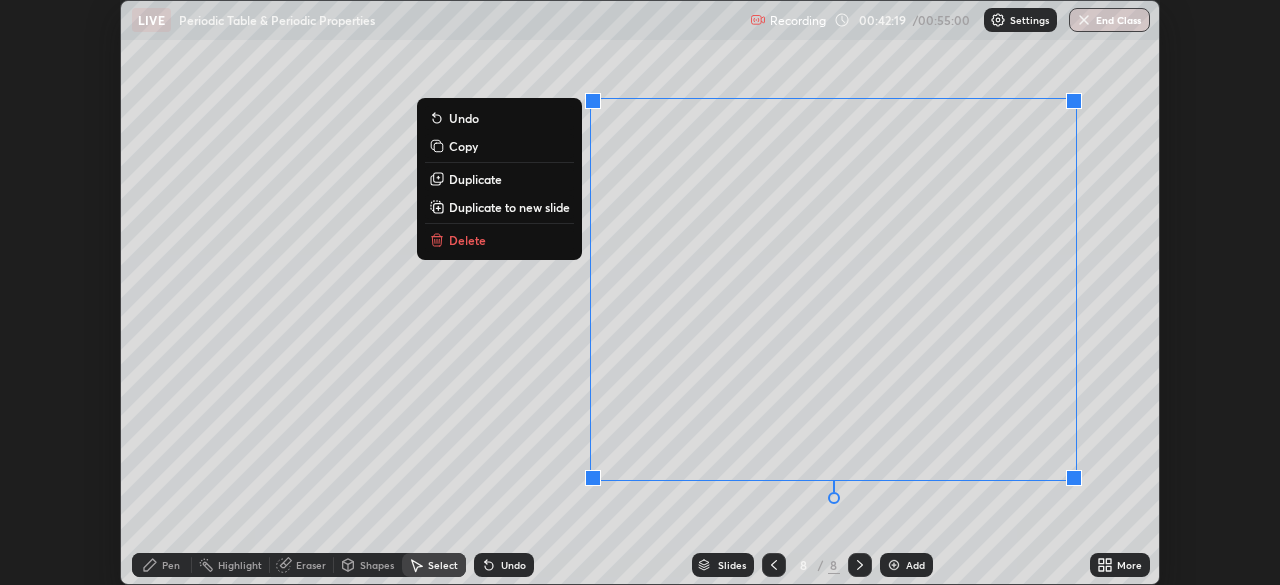click on "0 ° Undo Copy Duplicate Duplicate to new slide Delete" at bounding box center [640, 292] 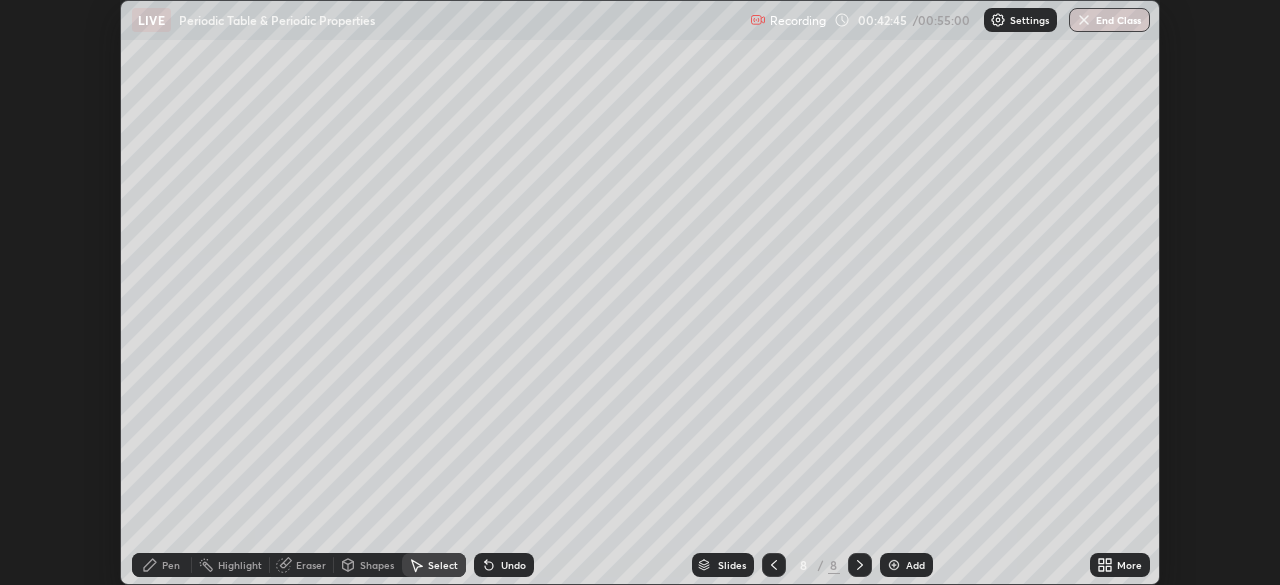 click on "Eraser" at bounding box center [311, 565] 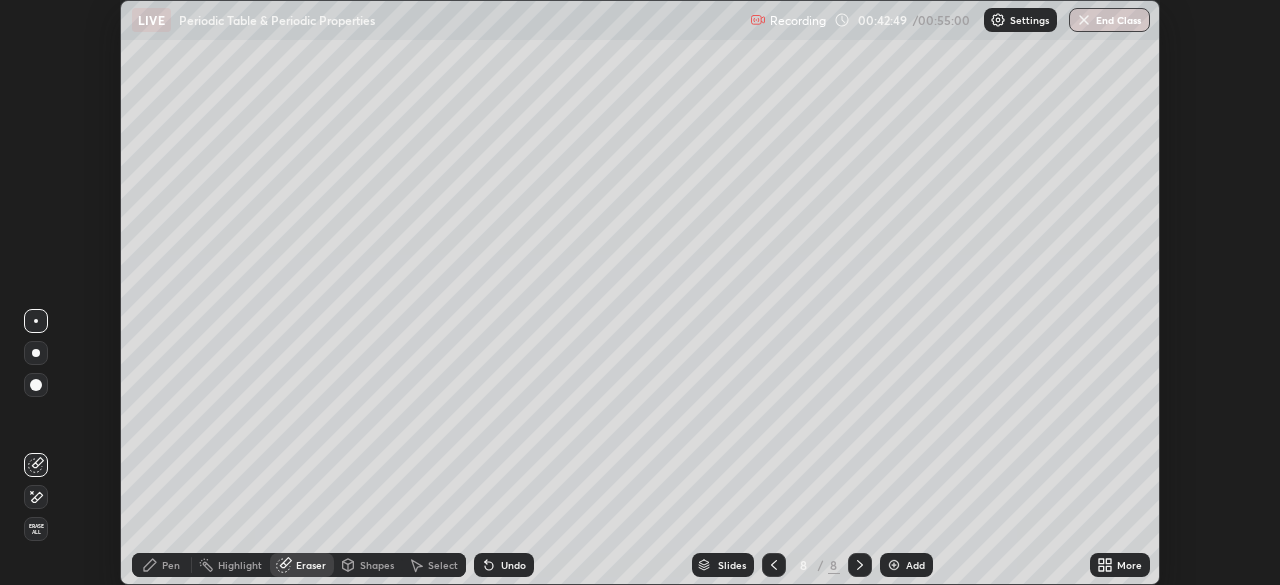 click on "Pen" at bounding box center (162, 565) 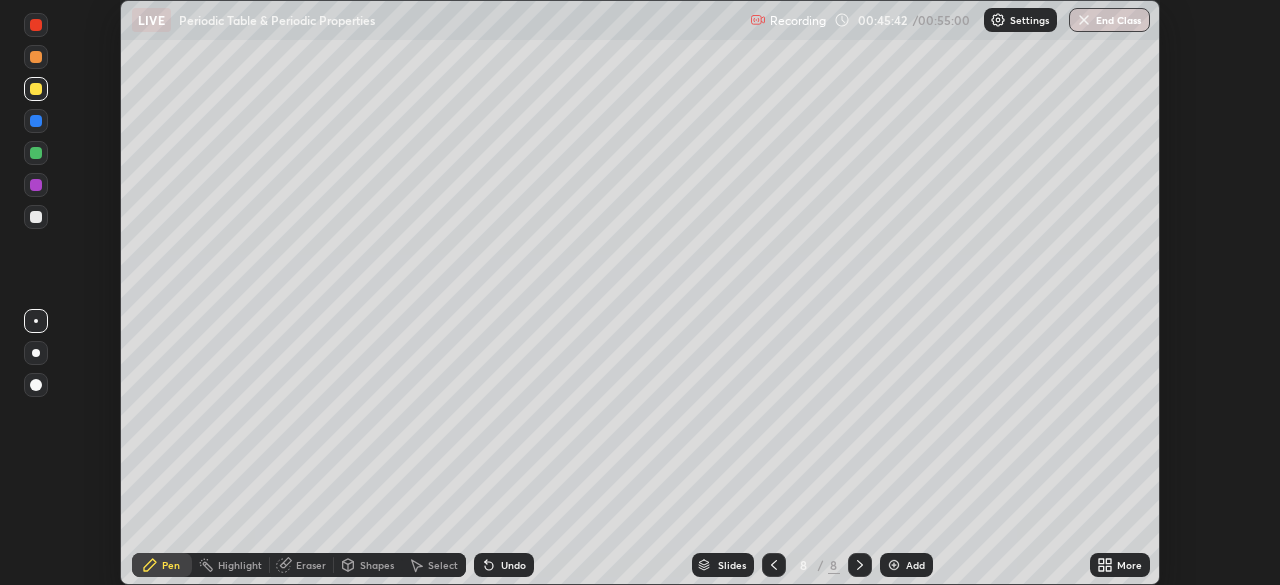 click at bounding box center (894, 565) 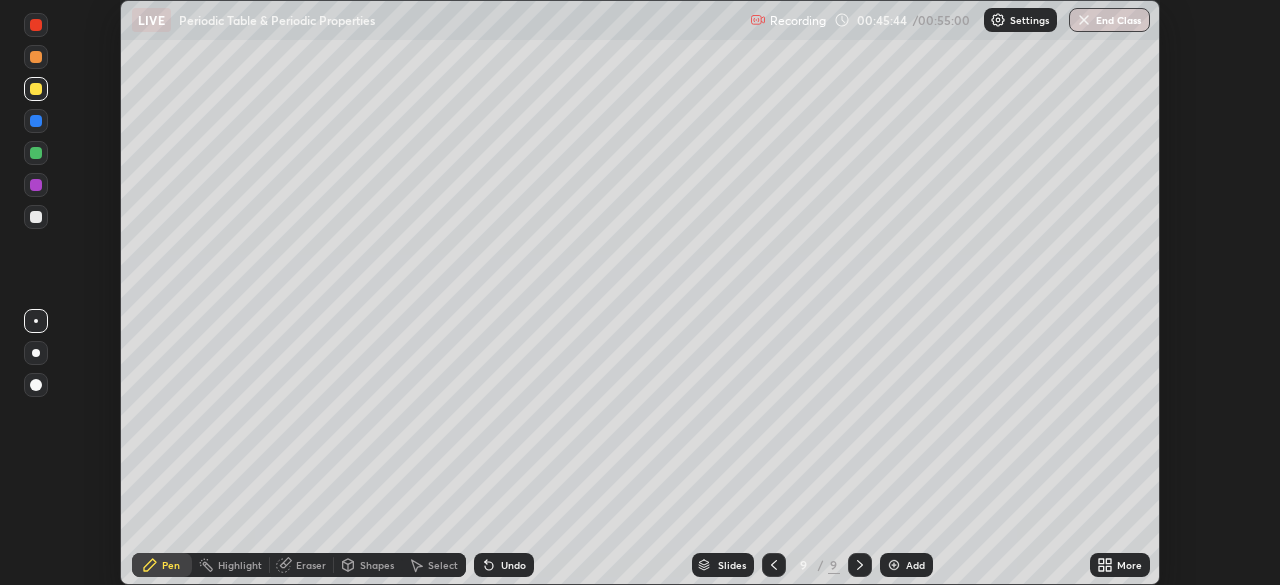 click at bounding box center (36, 217) 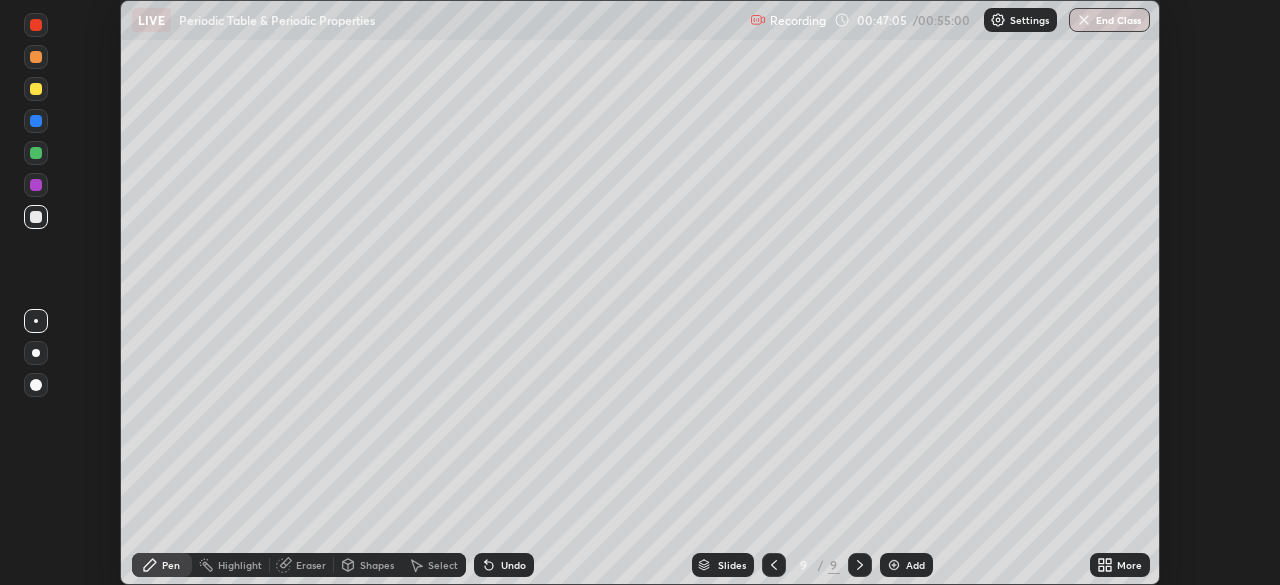 click on "Undo" at bounding box center [513, 565] 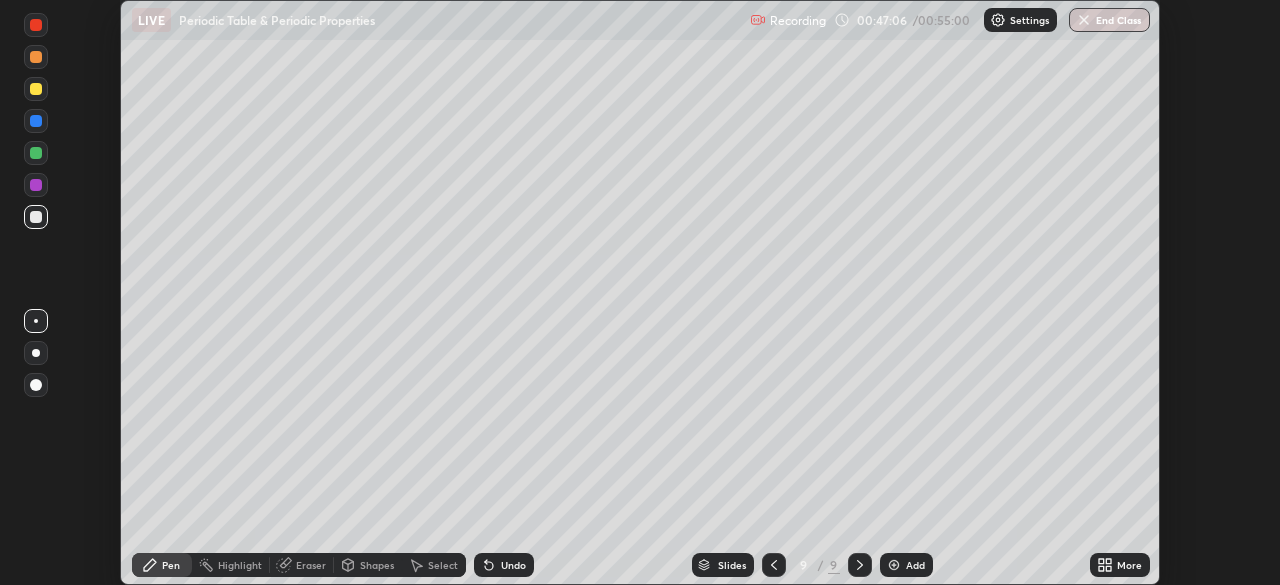 click on "Undo" at bounding box center (513, 565) 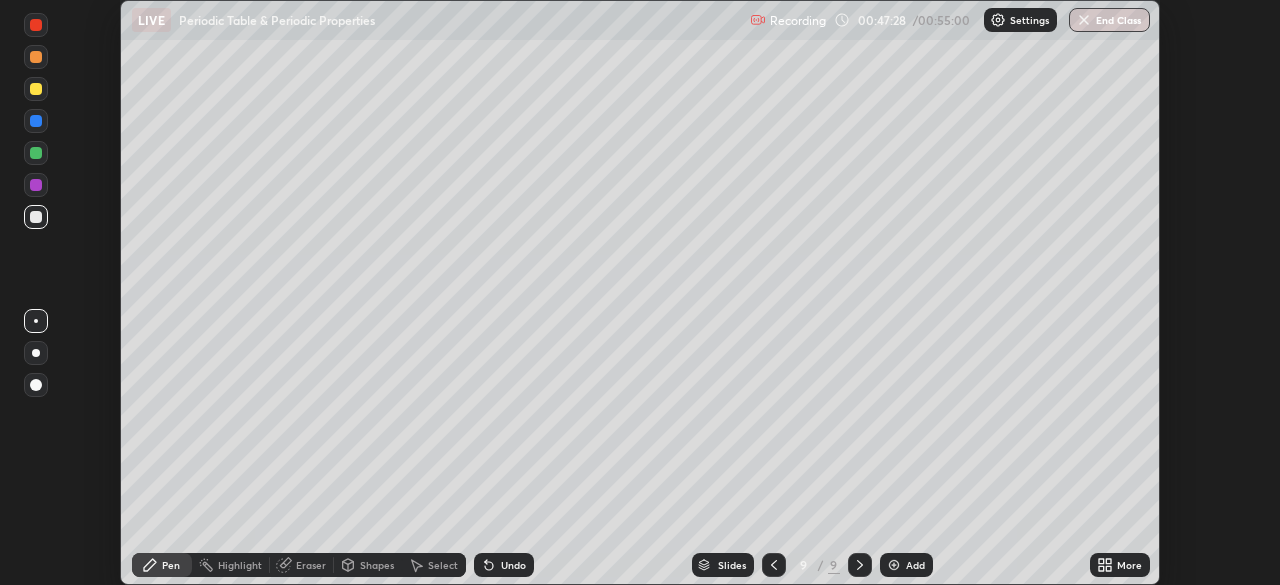 click on "Undo" at bounding box center [513, 565] 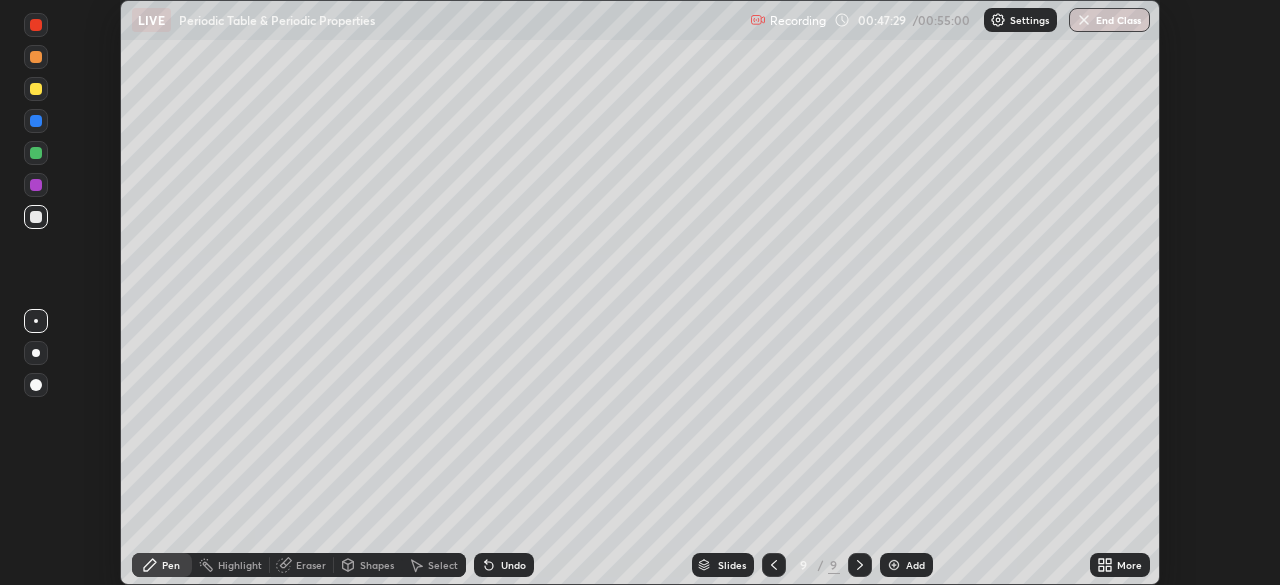 click on "Undo" at bounding box center (513, 565) 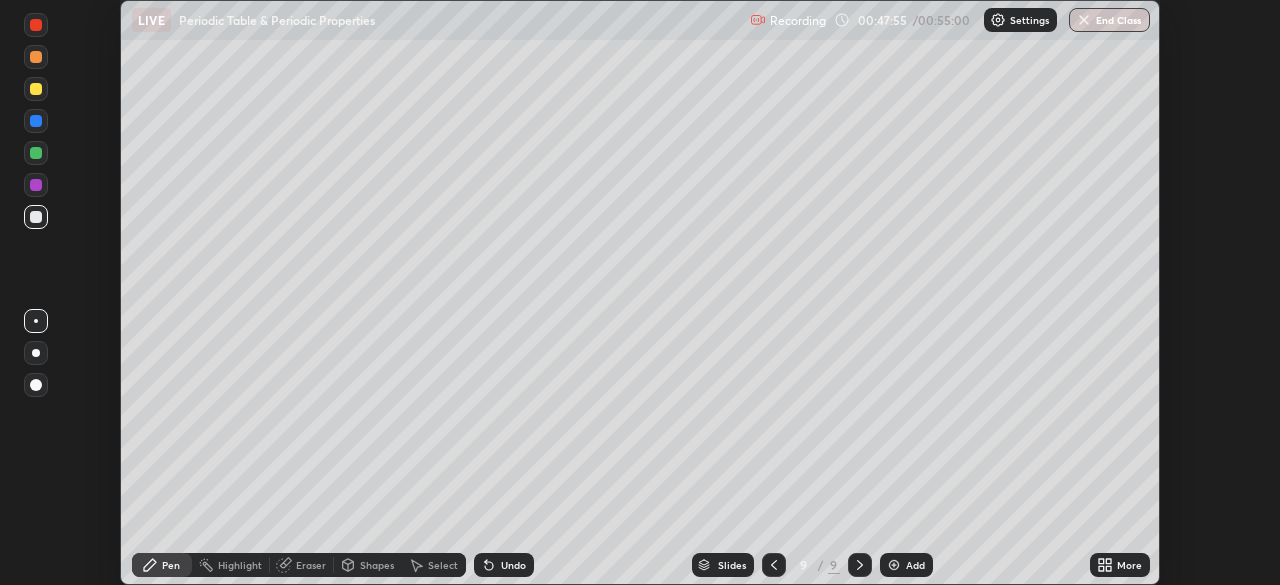 click on "Shapes" at bounding box center [377, 565] 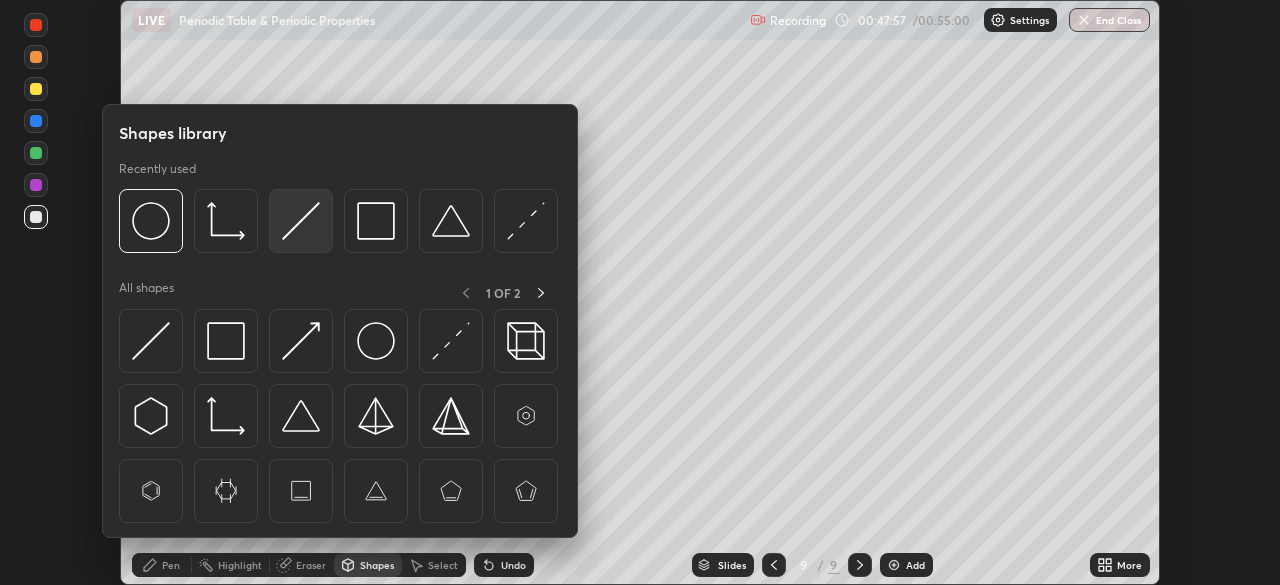 click at bounding box center [301, 221] 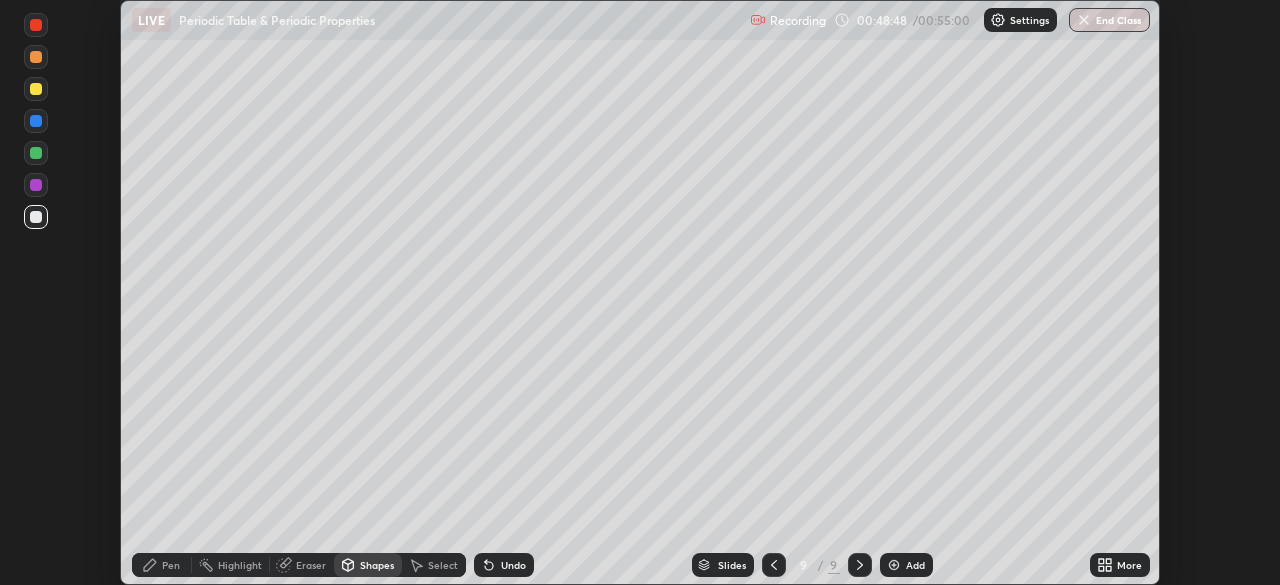 click on "Add" at bounding box center (906, 565) 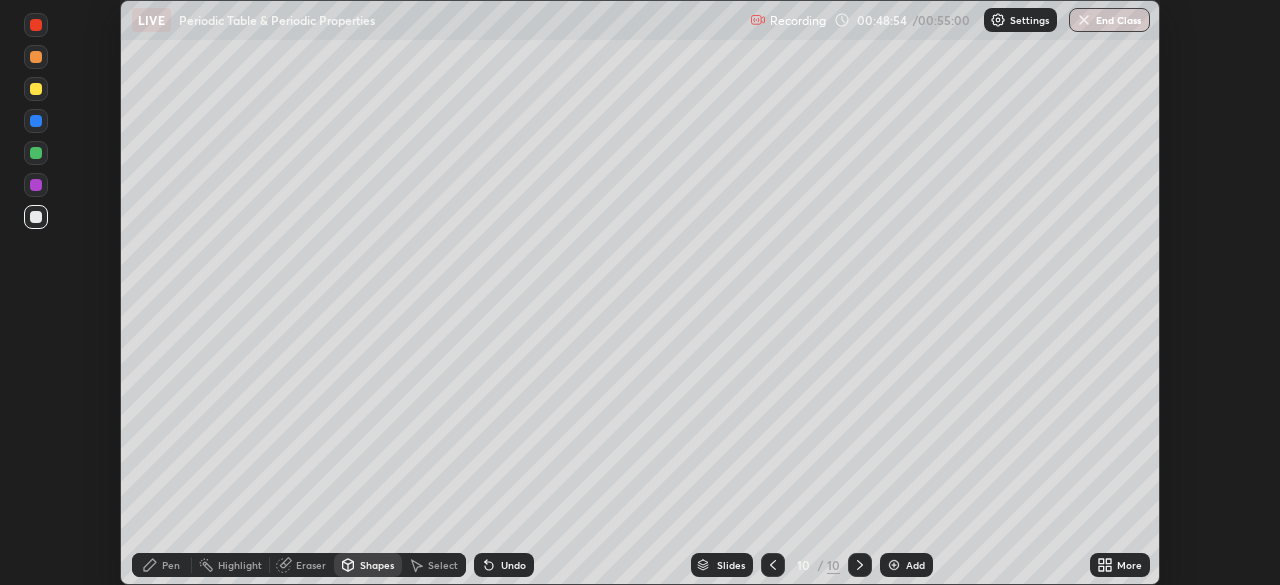 click on "Undo" at bounding box center [504, 565] 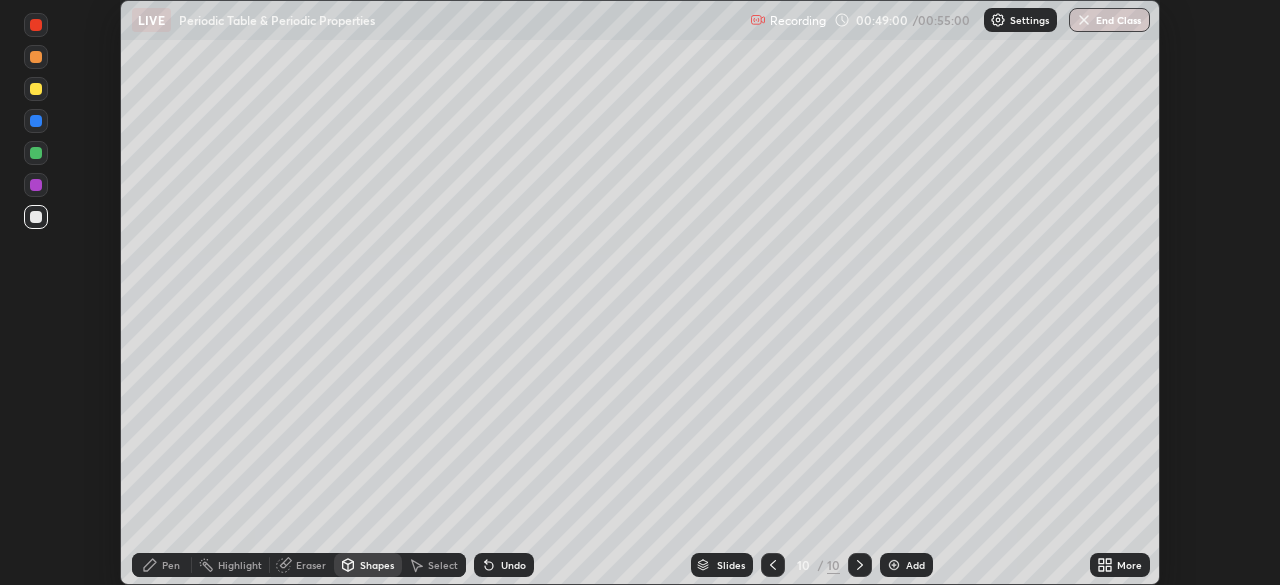 click on "Pen" at bounding box center (171, 565) 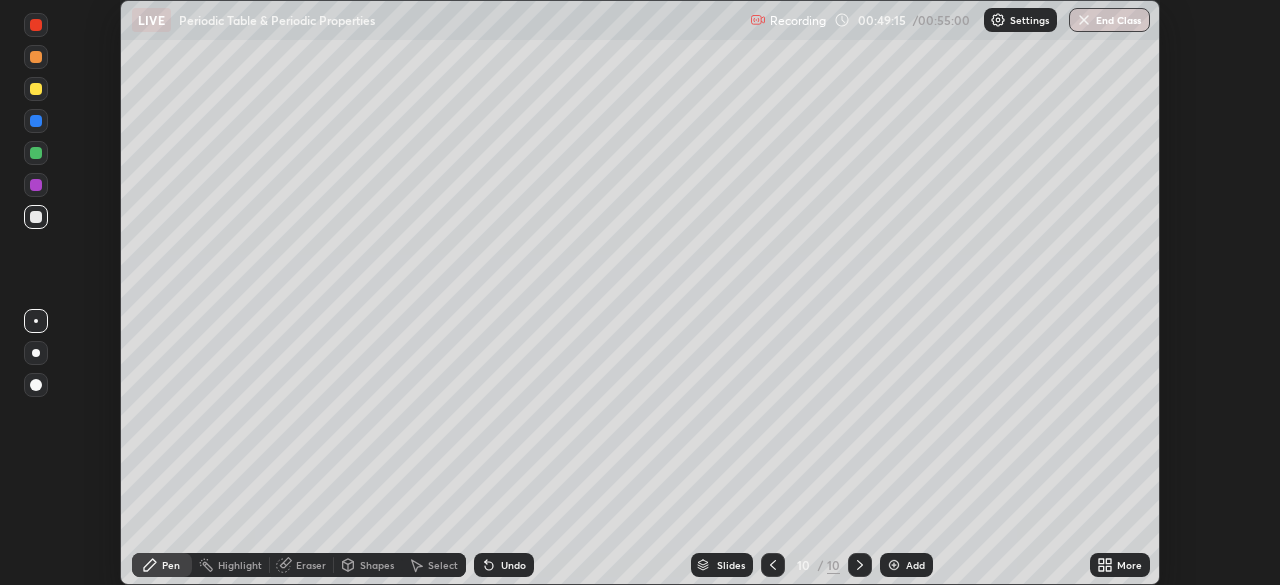 click at bounding box center (36, 153) 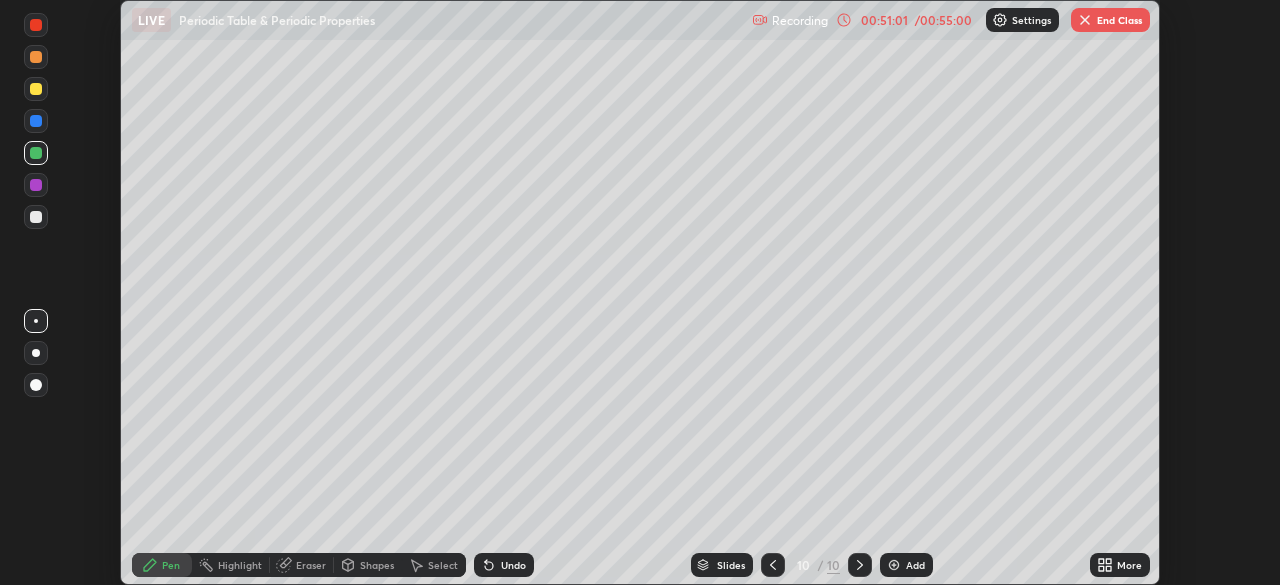 click on "Undo" at bounding box center (513, 565) 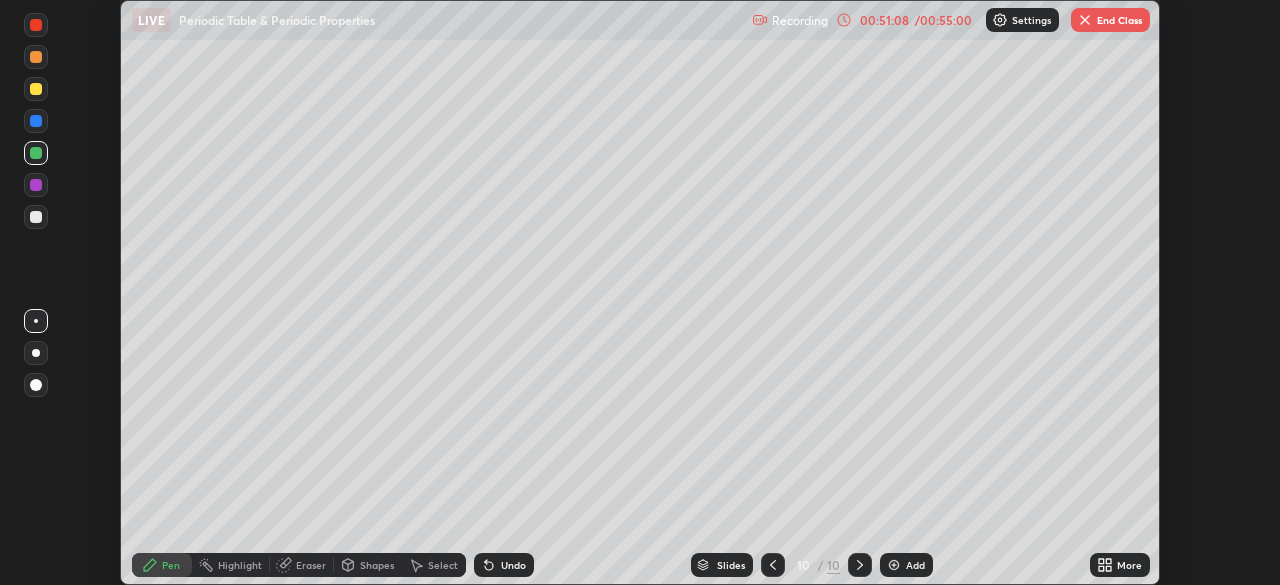 click 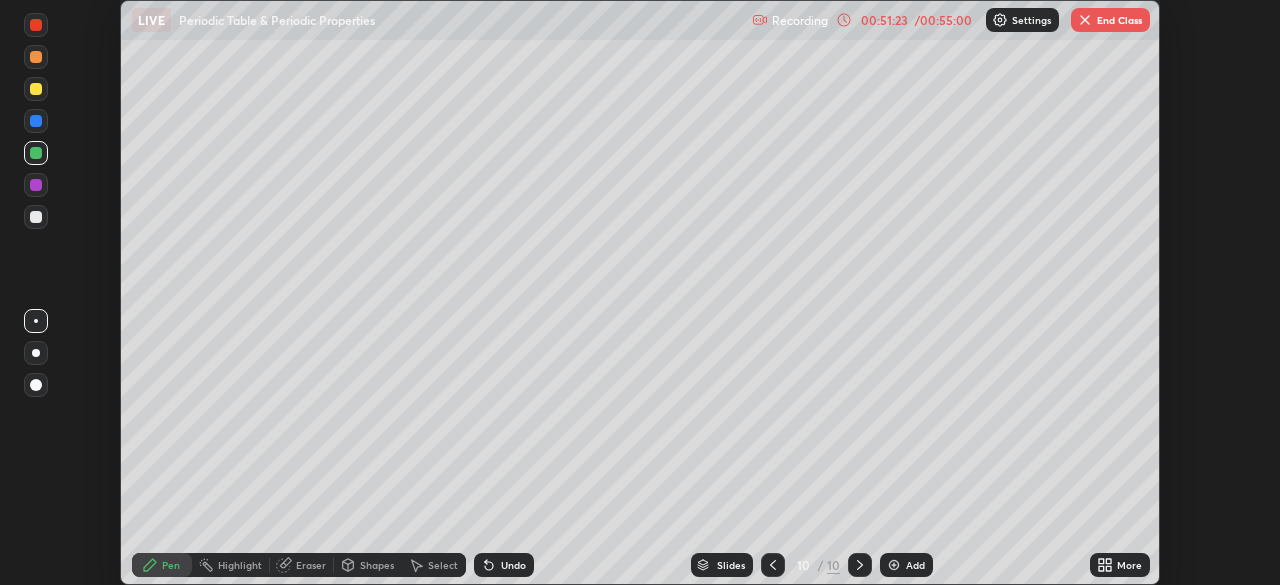 click on "Eraser" at bounding box center [311, 565] 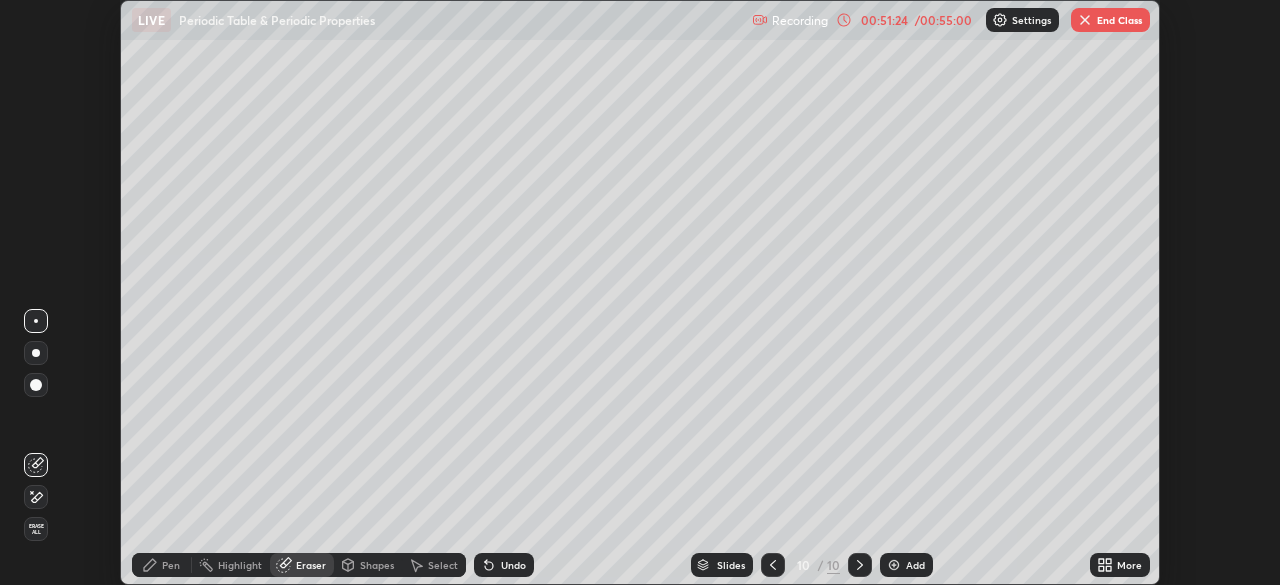 click on "Highlight" at bounding box center (240, 565) 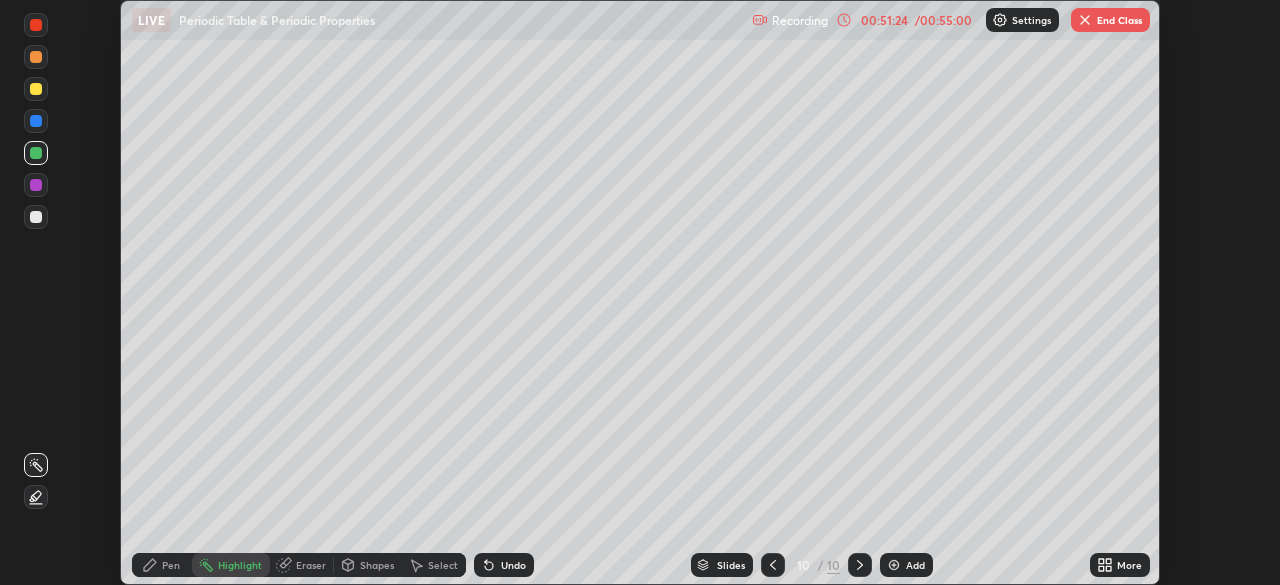 click on "Shapes" at bounding box center [377, 565] 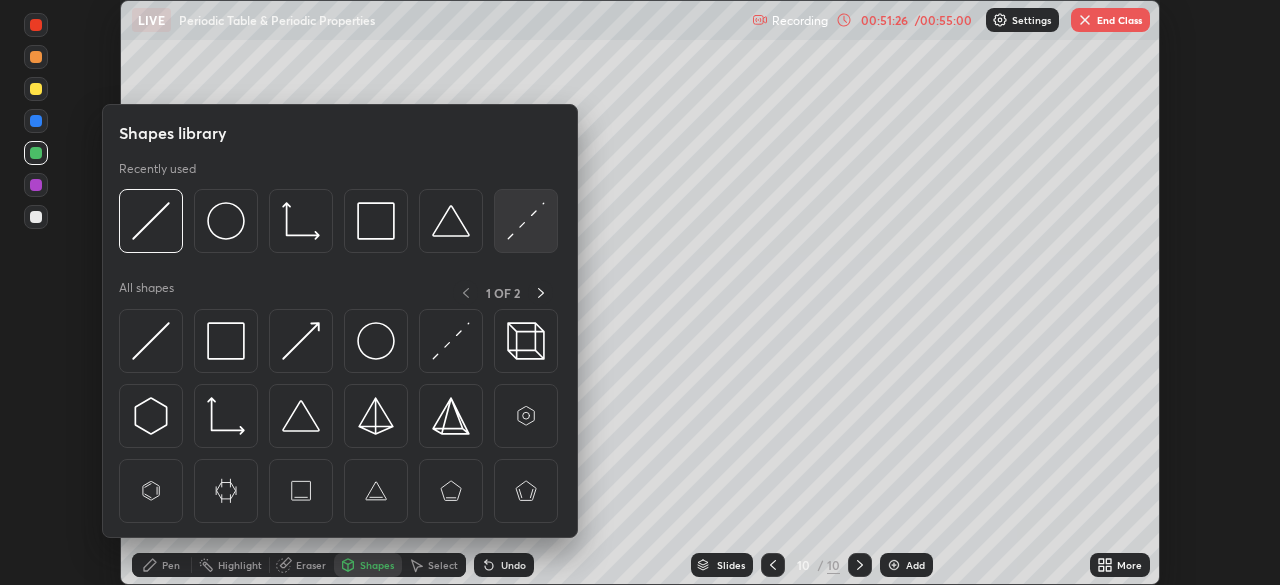click at bounding box center [526, 221] 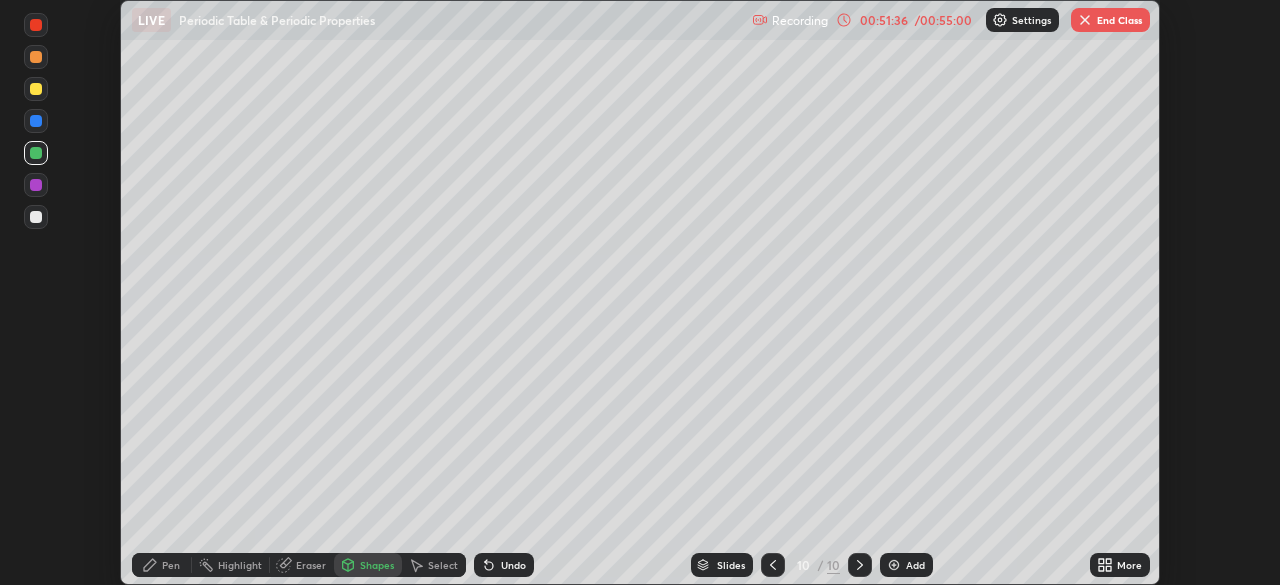 click 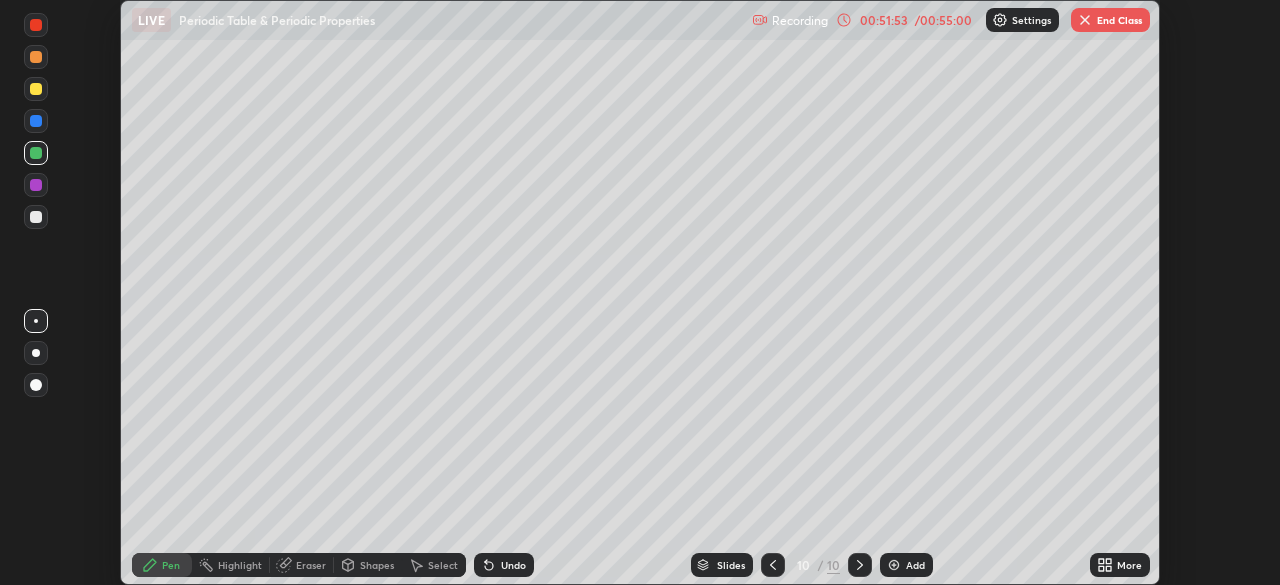 click 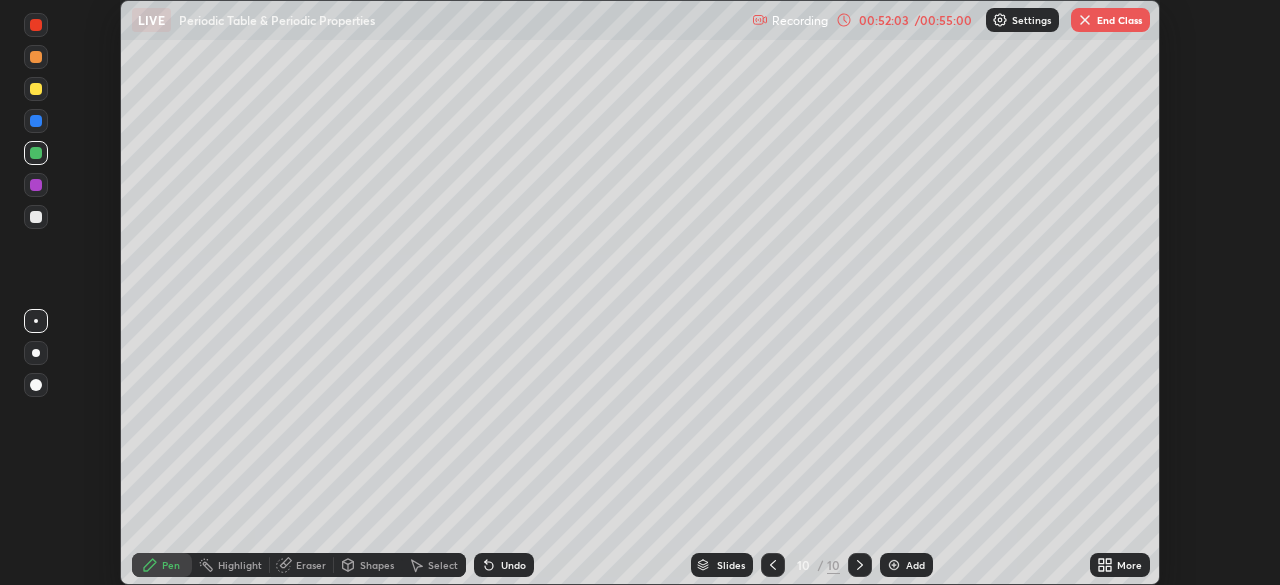 click 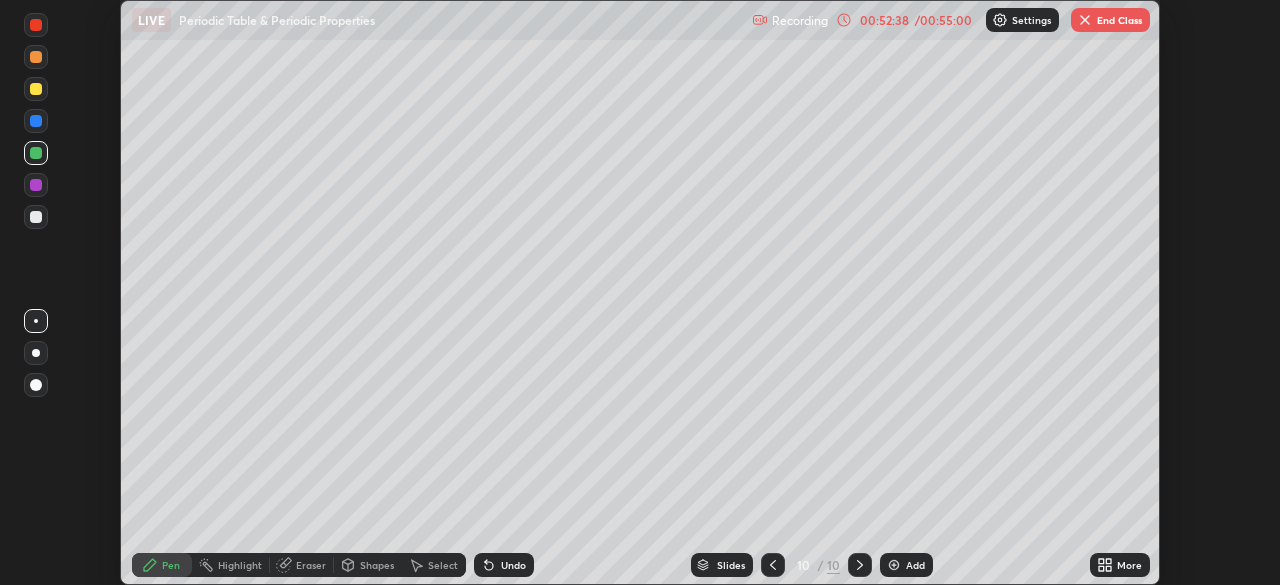 click on "Undo" at bounding box center [513, 565] 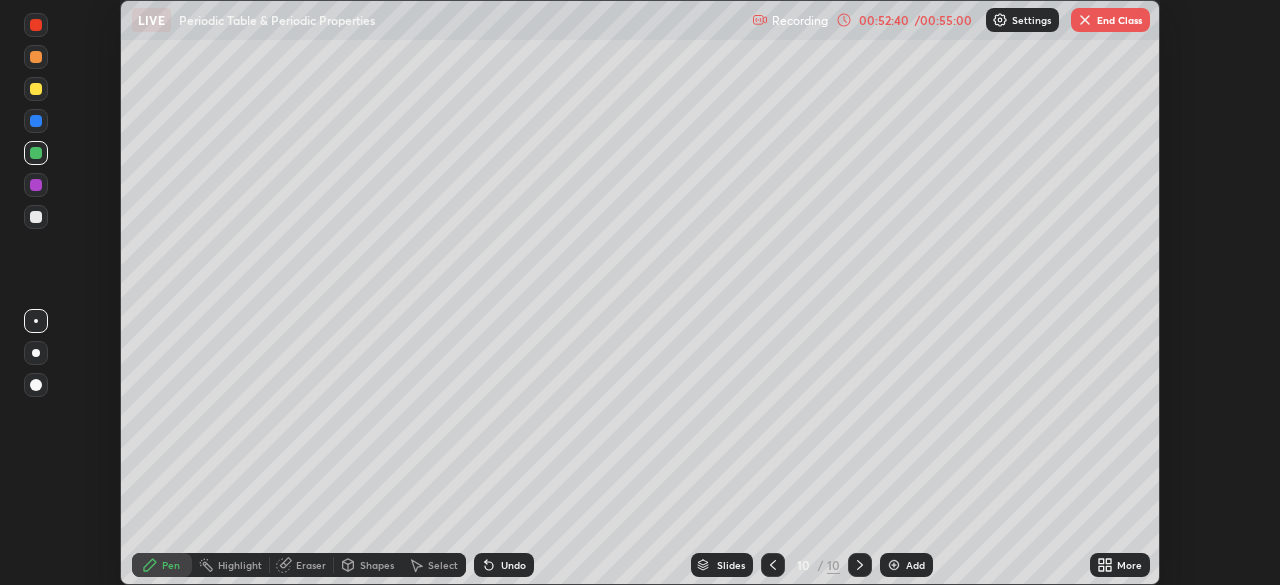 click on "Setting up your live class" at bounding box center [640, 292] 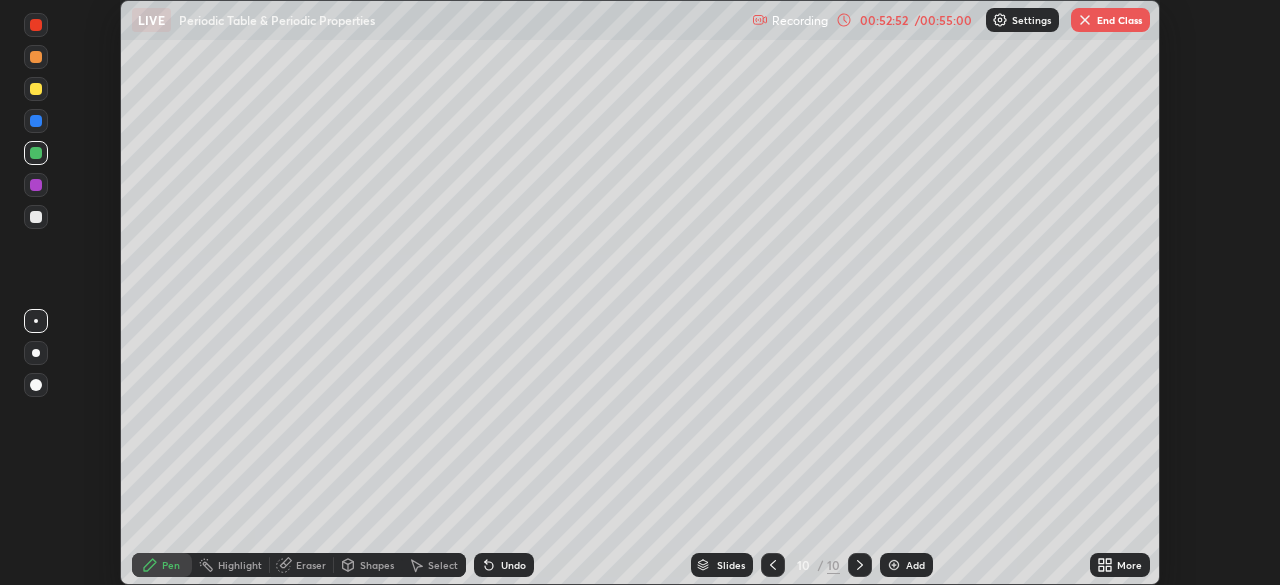 click on "Undo" at bounding box center [504, 565] 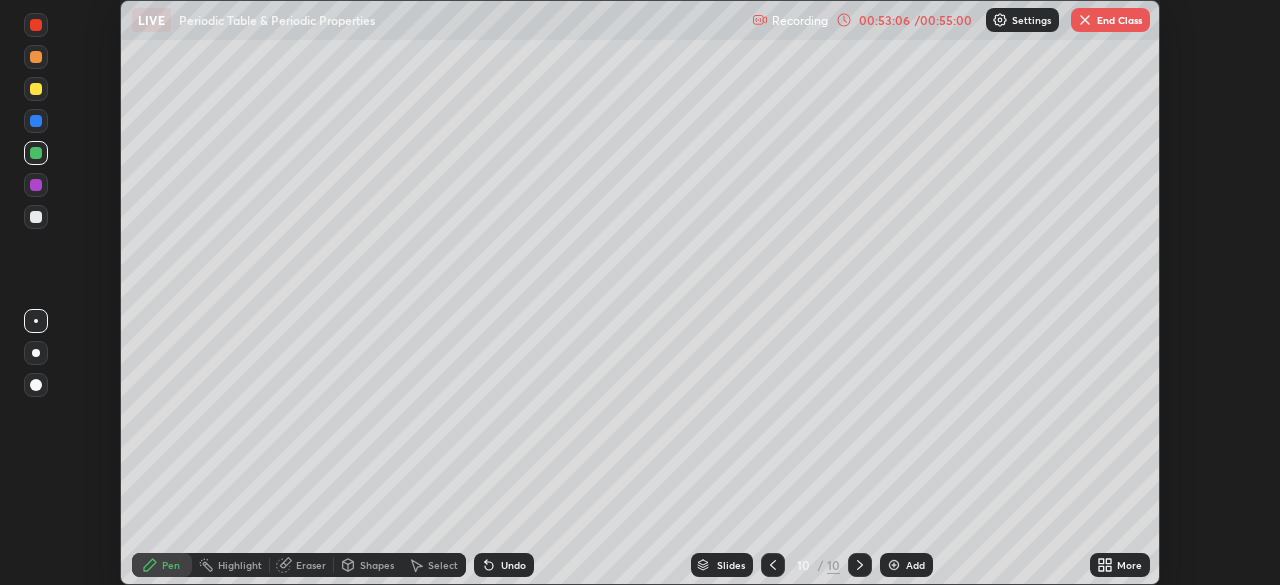 click on "Undo" at bounding box center (504, 565) 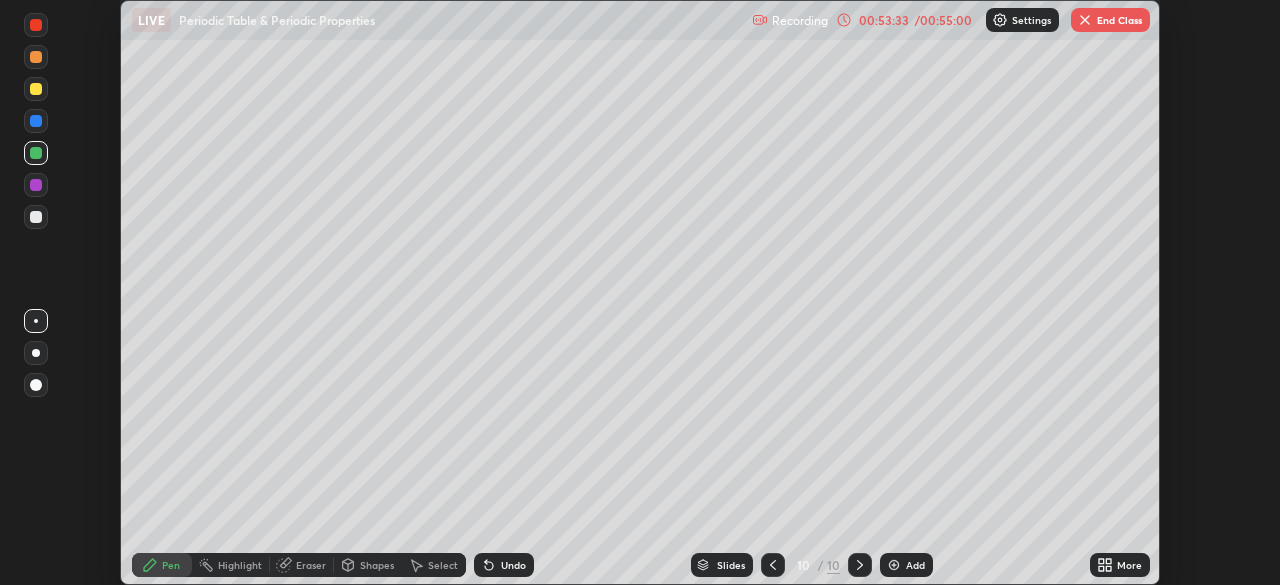 click at bounding box center [36, 121] 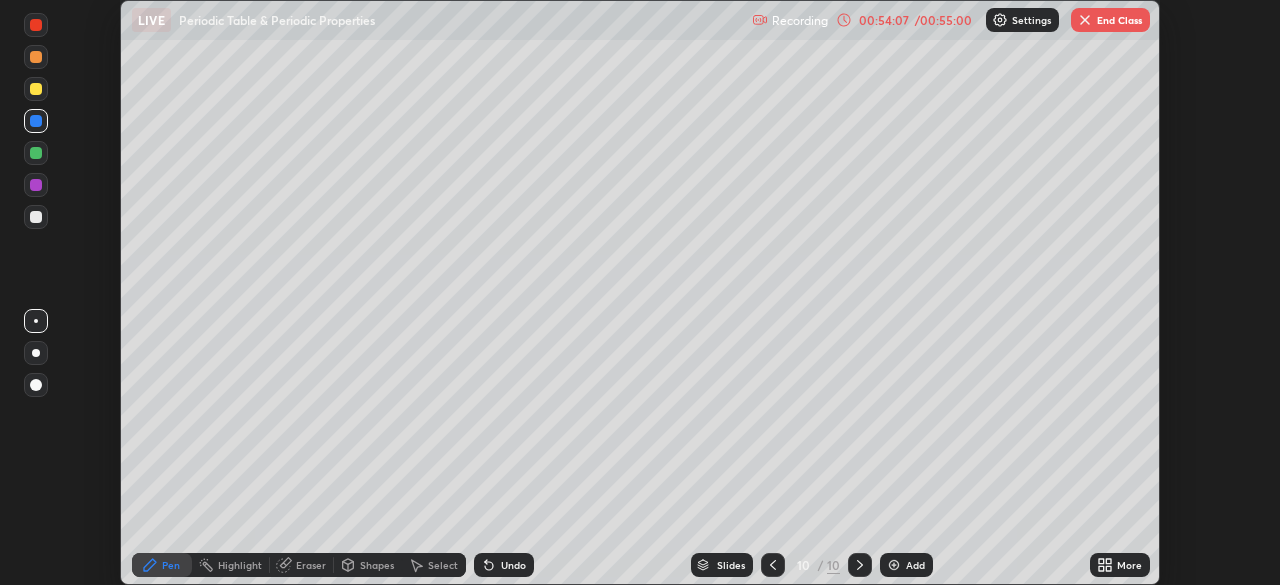 click 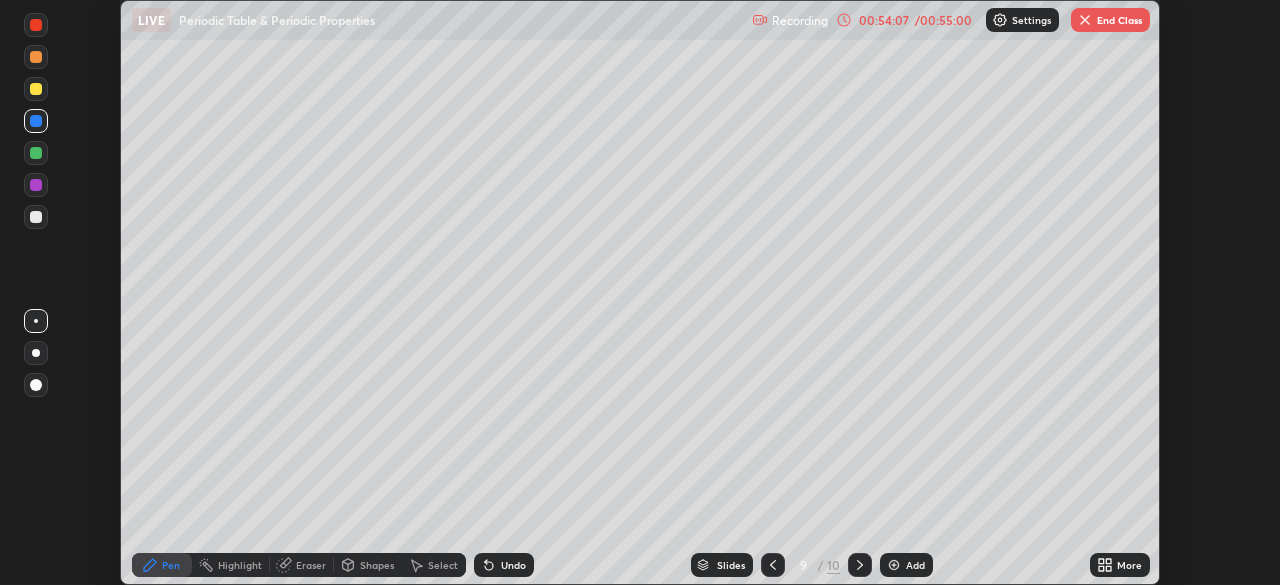 click 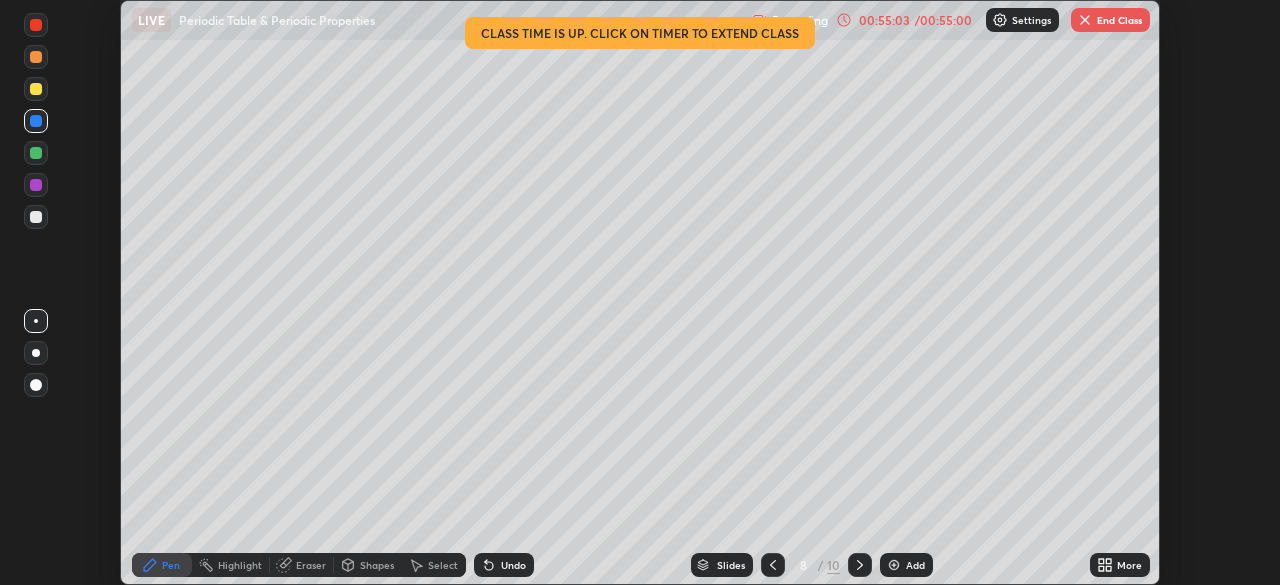 click 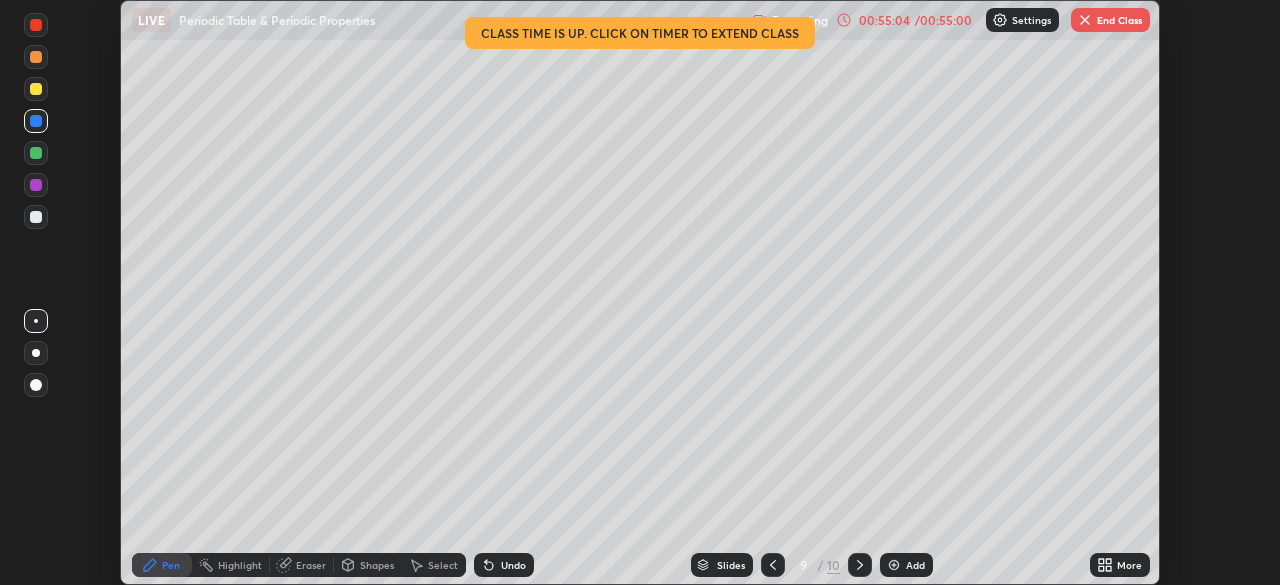 click at bounding box center (860, 565) 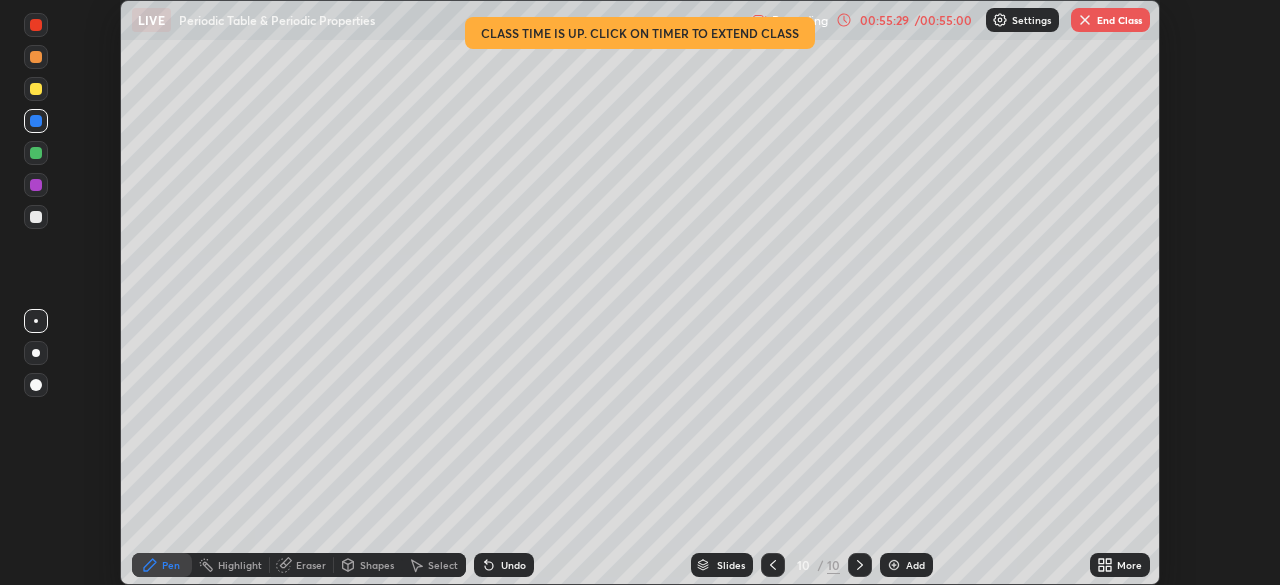 click at bounding box center (36, 217) 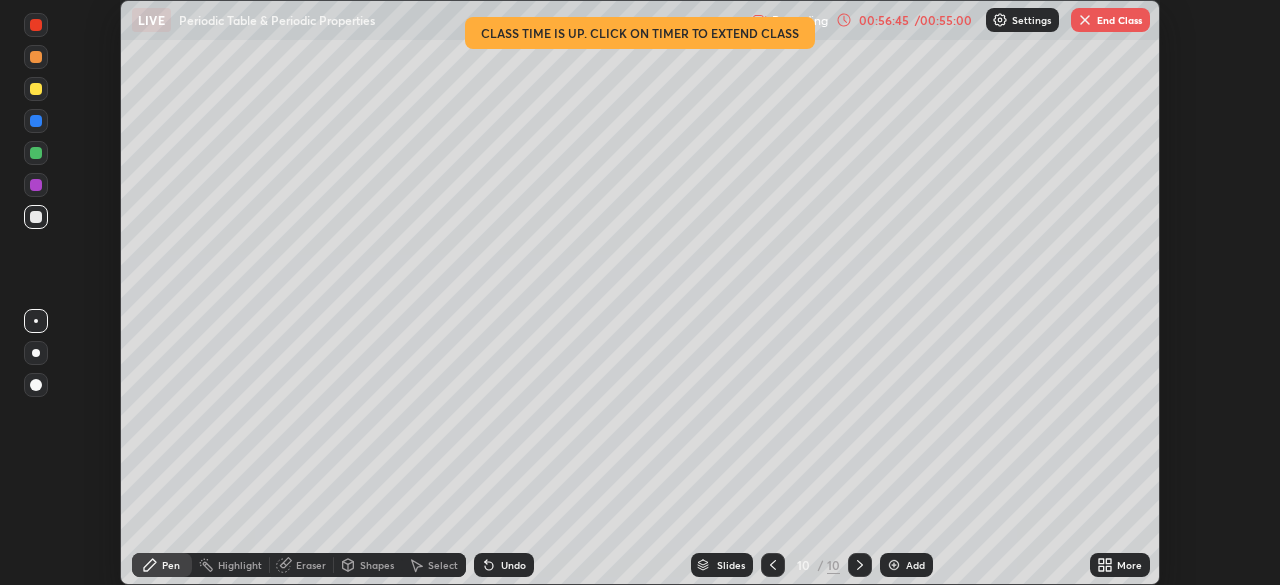 click on "Undo" at bounding box center [504, 565] 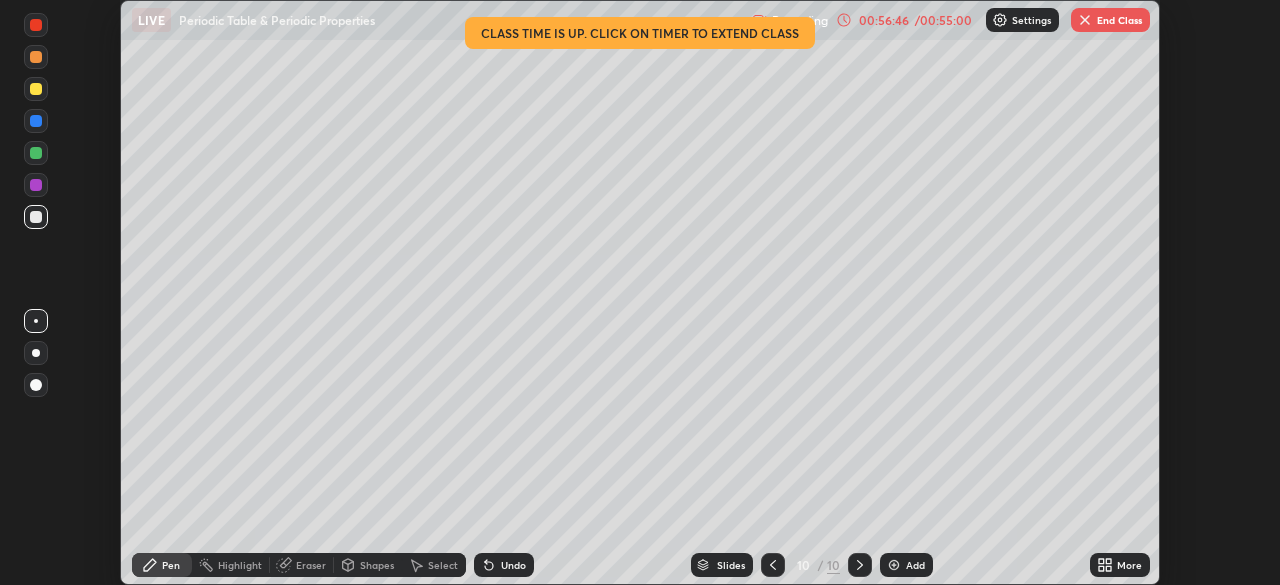 click on "Undo" at bounding box center (513, 565) 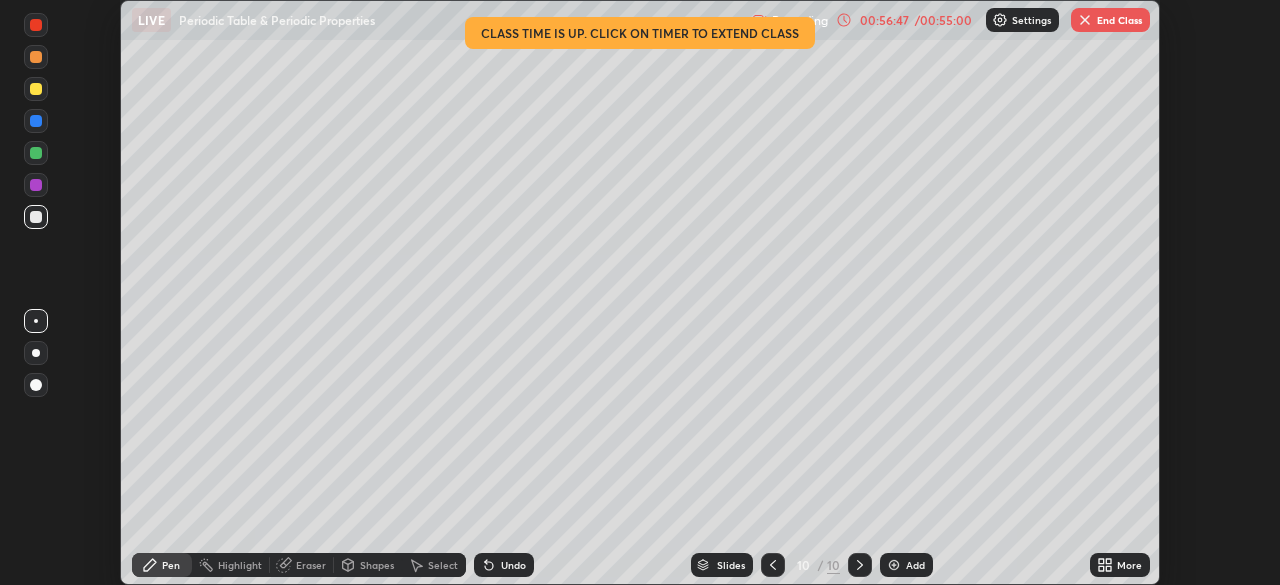 click on "Undo" at bounding box center [513, 565] 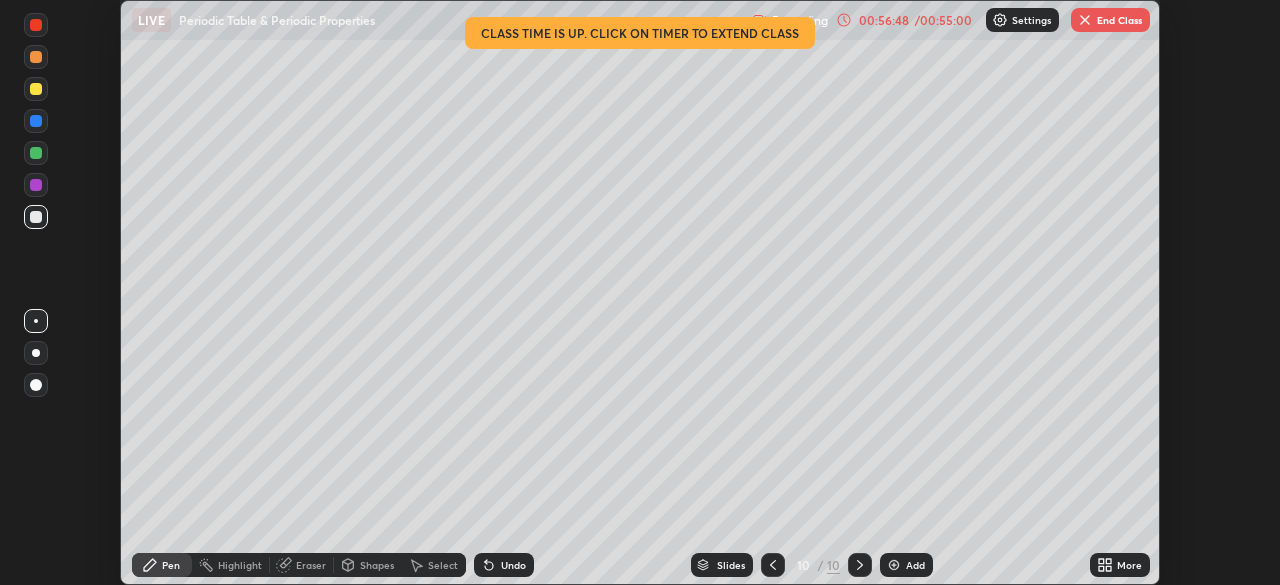 click on "Undo" at bounding box center (513, 565) 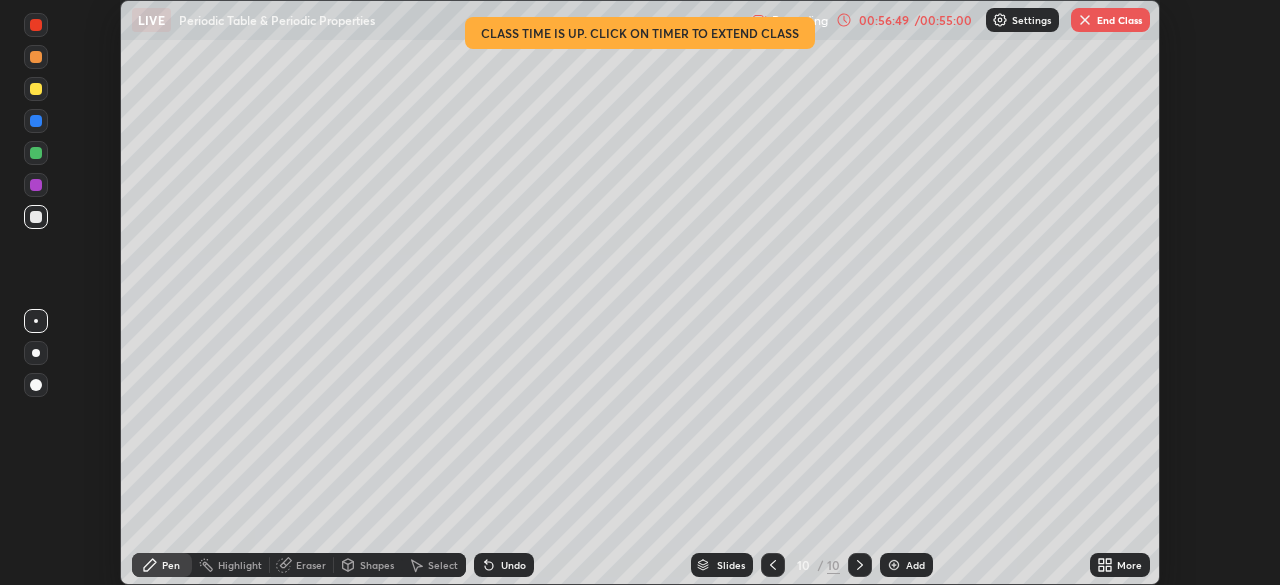 click on "Undo" at bounding box center (513, 565) 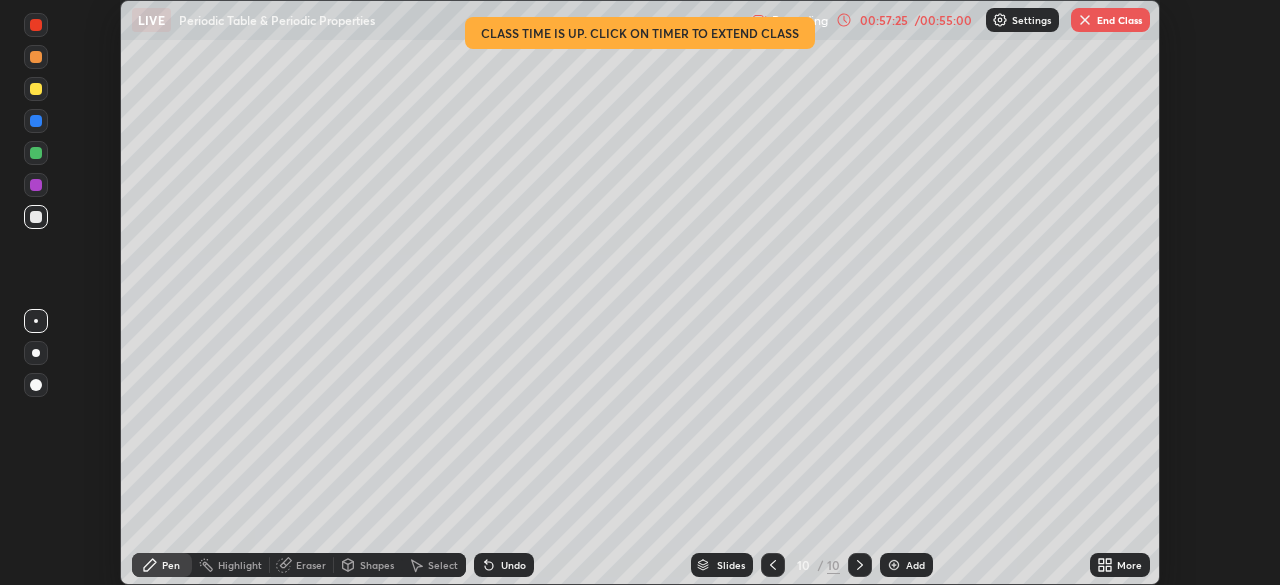 click on "Eraser" at bounding box center (302, 565) 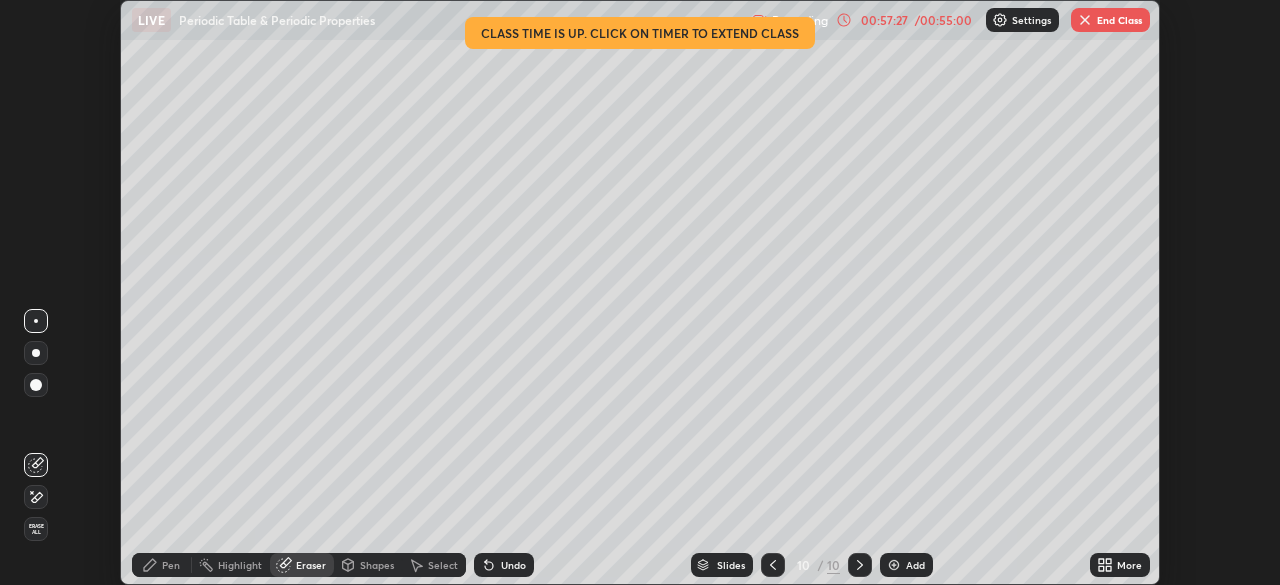 click on "Pen" at bounding box center [171, 565] 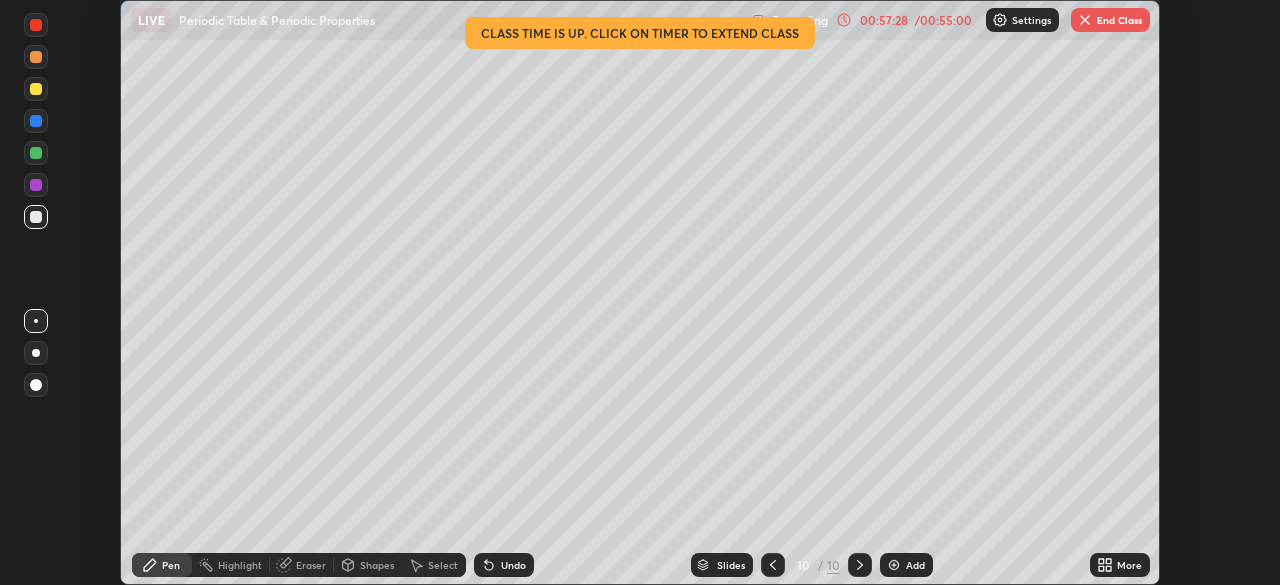 click on "Select" at bounding box center (434, 565) 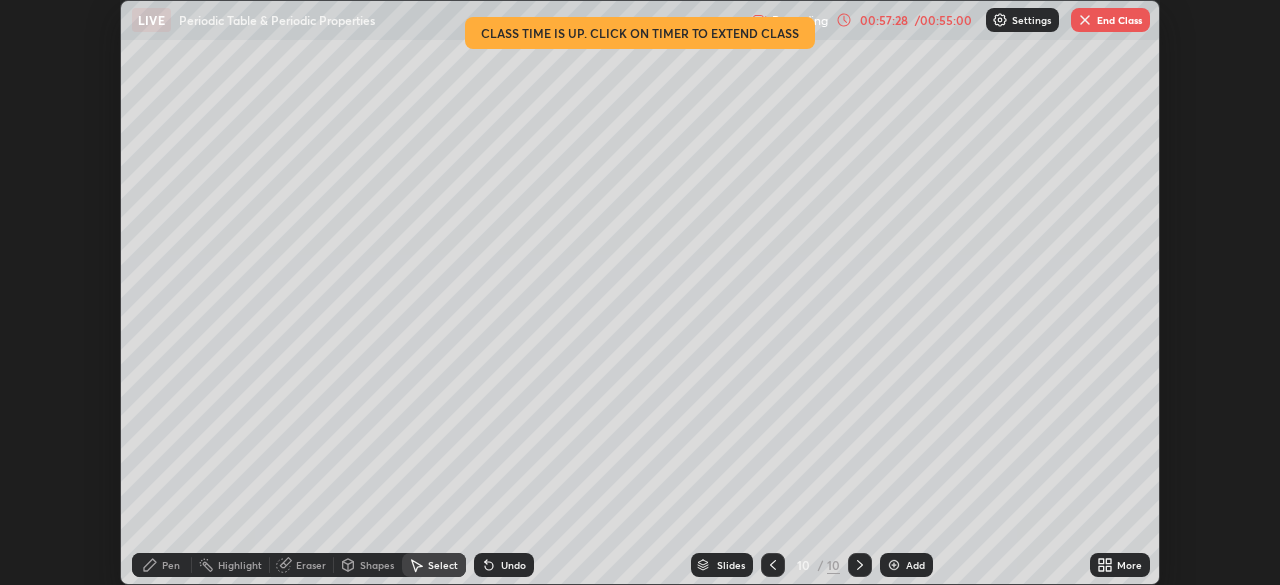 click on "Select" at bounding box center [443, 565] 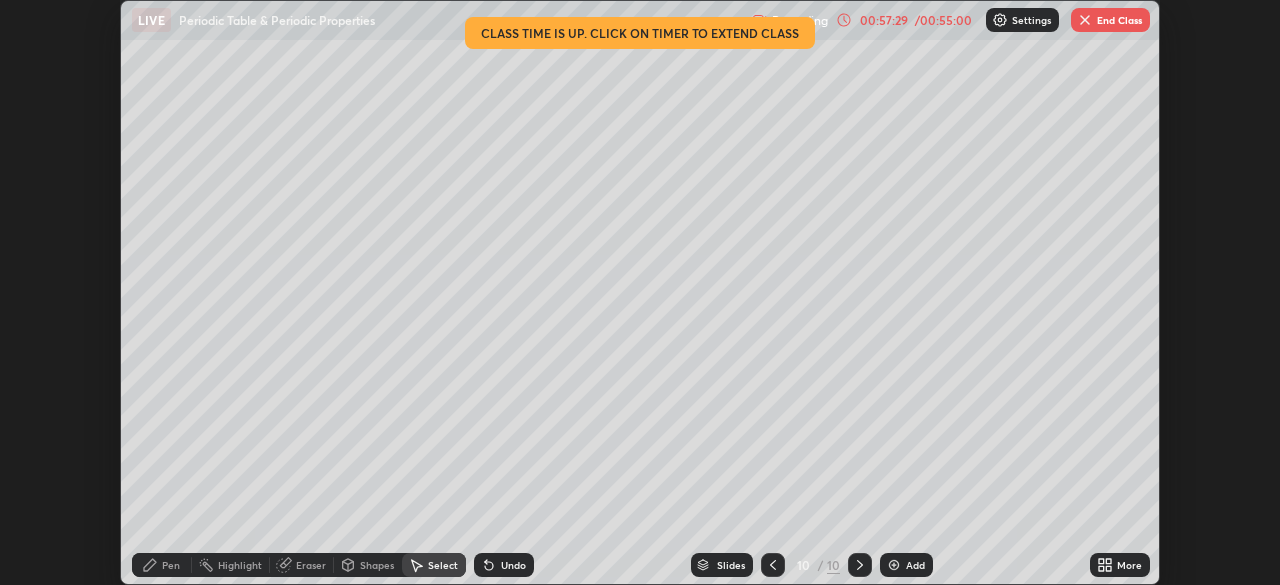 click on "Select" at bounding box center [443, 565] 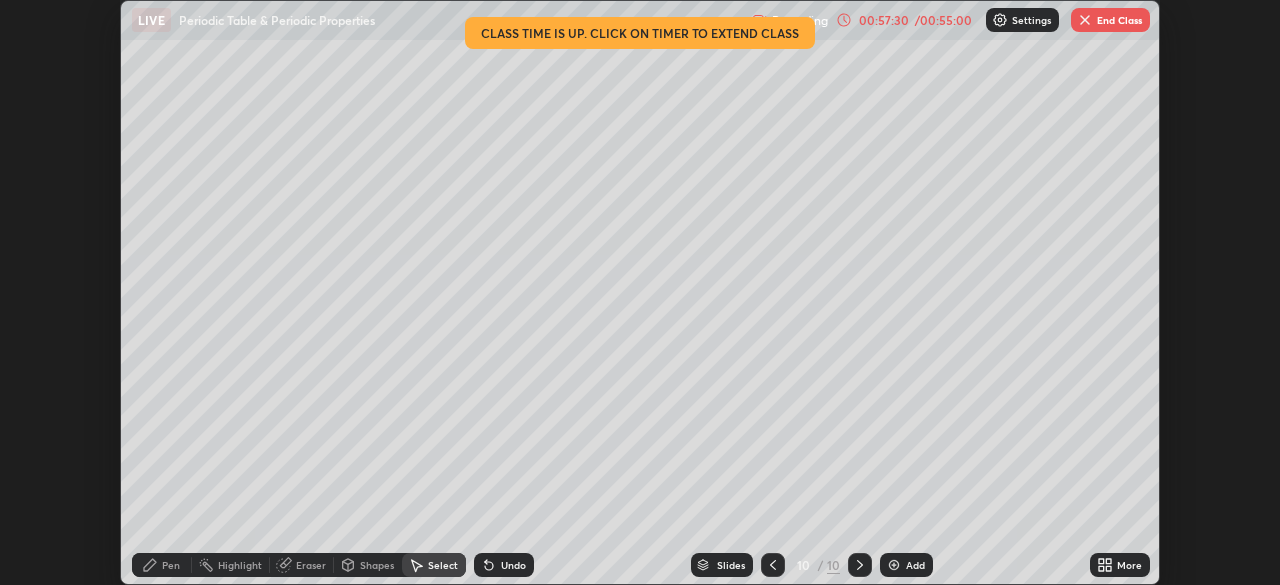 click 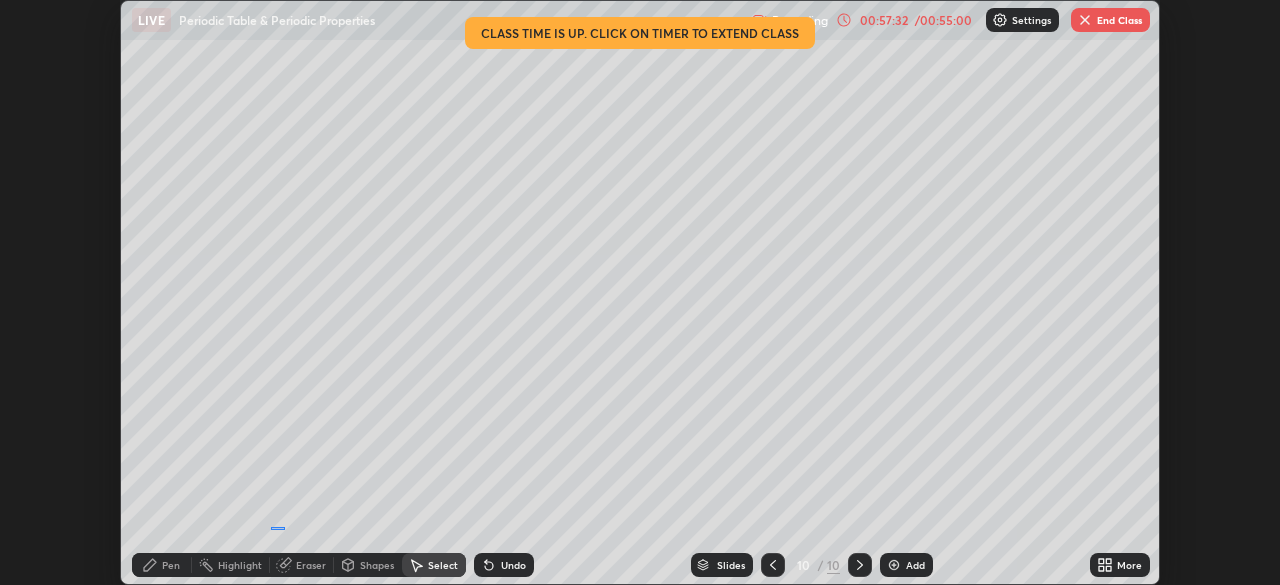 click at bounding box center [0, 0] 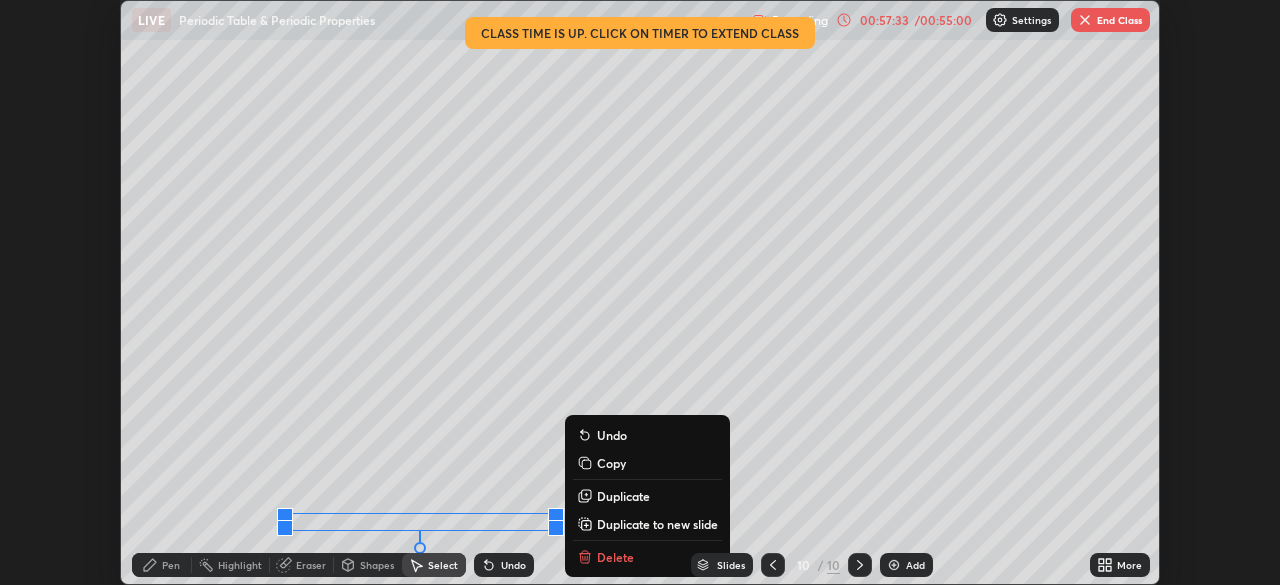 click on "0 ° Undo Copy Duplicate Duplicate to new slide Delete" at bounding box center [640, 292] 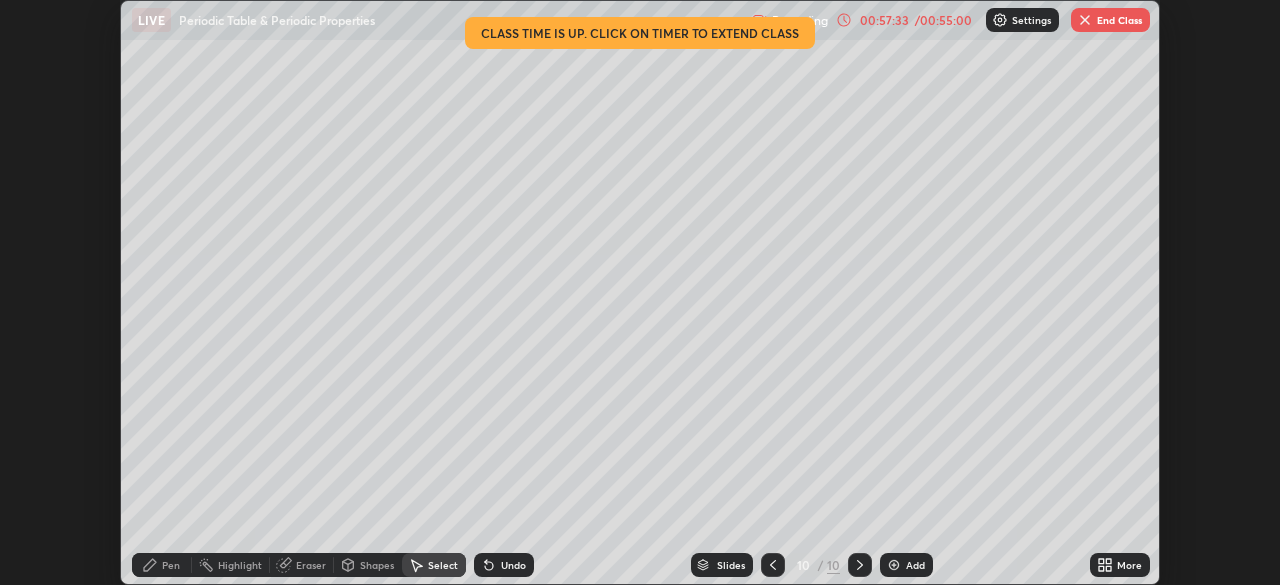 click on "Pen" at bounding box center (171, 565) 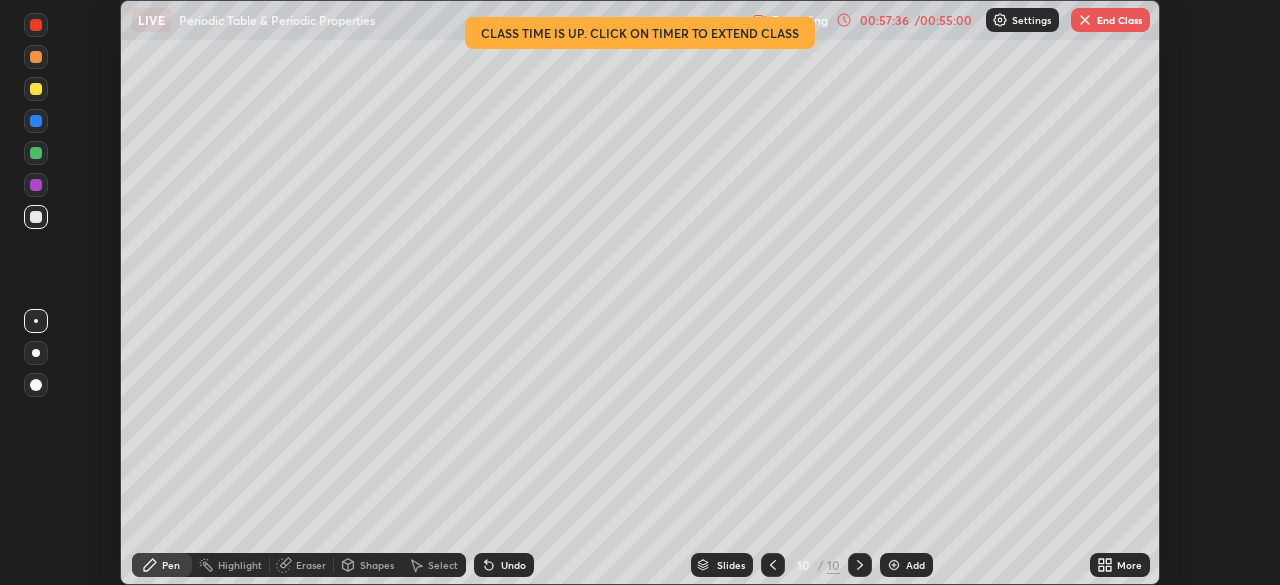 click on "Eraser" at bounding box center [302, 565] 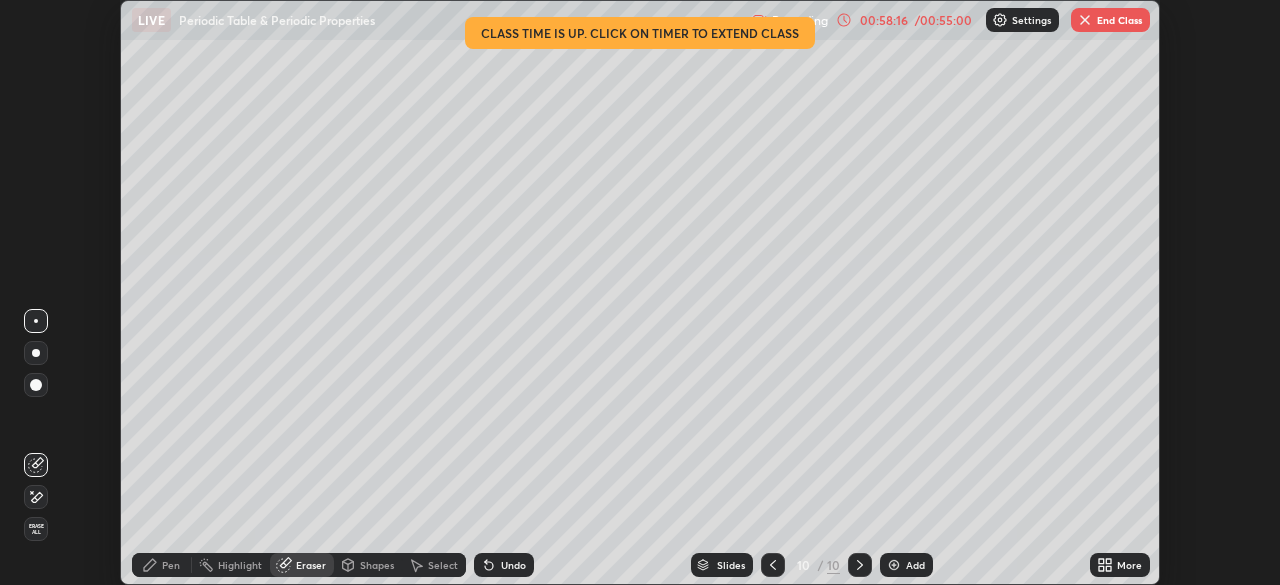click on "Pen" at bounding box center (162, 565) 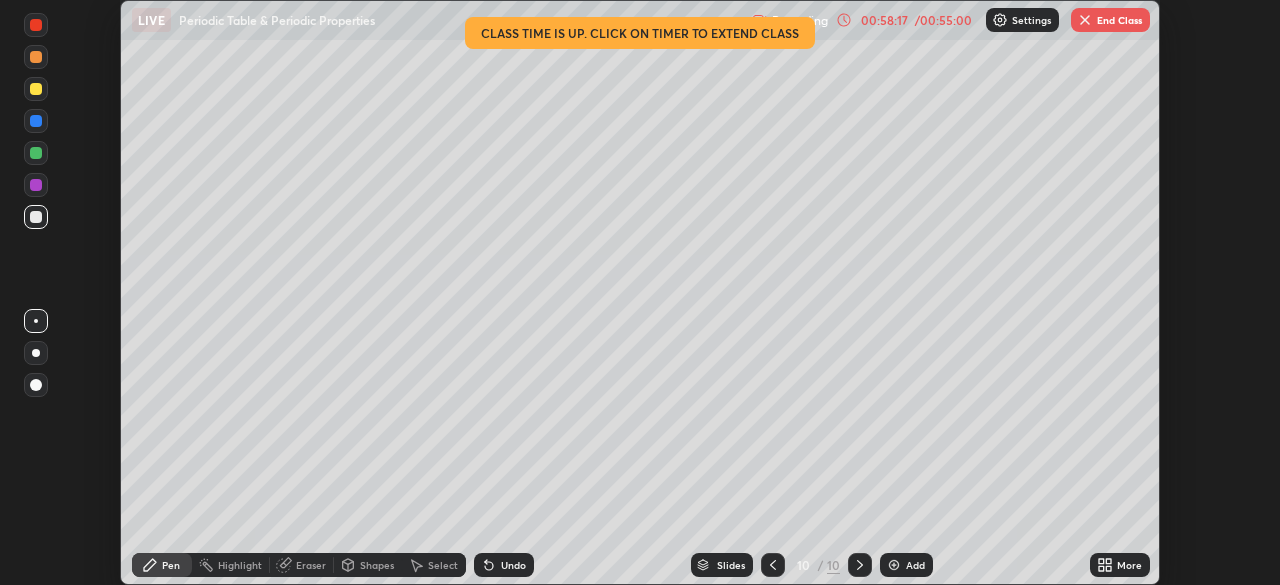 click at bounding box center [36, 89] 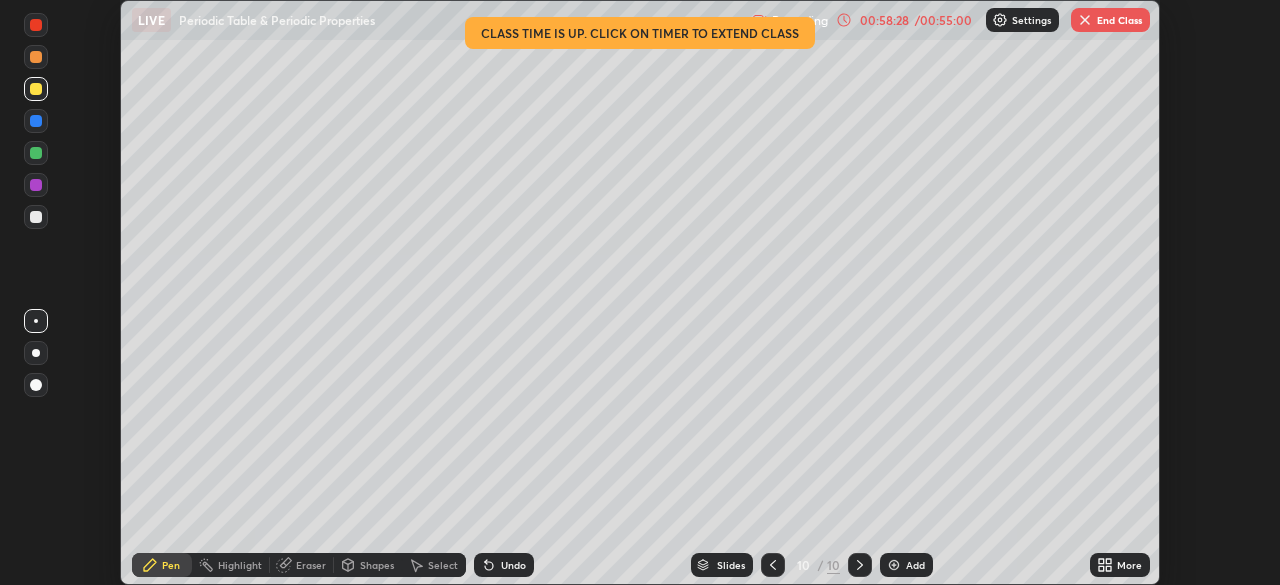 click at bounding box center (36, 153) 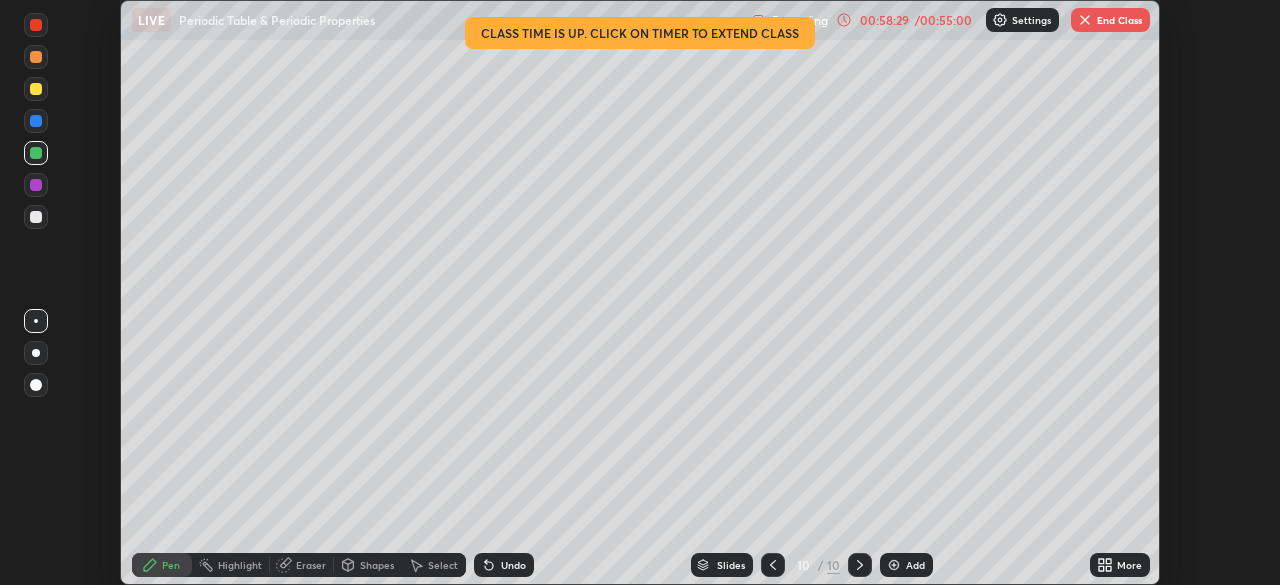 click at bounding box center (36, 185) 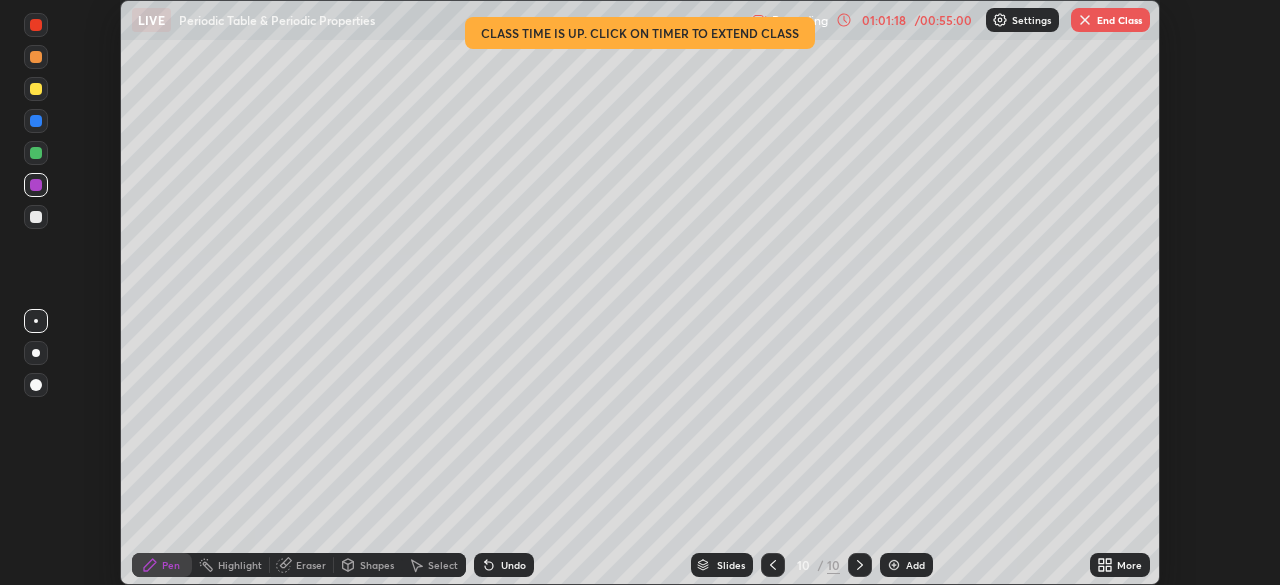 click on "End Class" at bounding box center (1110, 20) 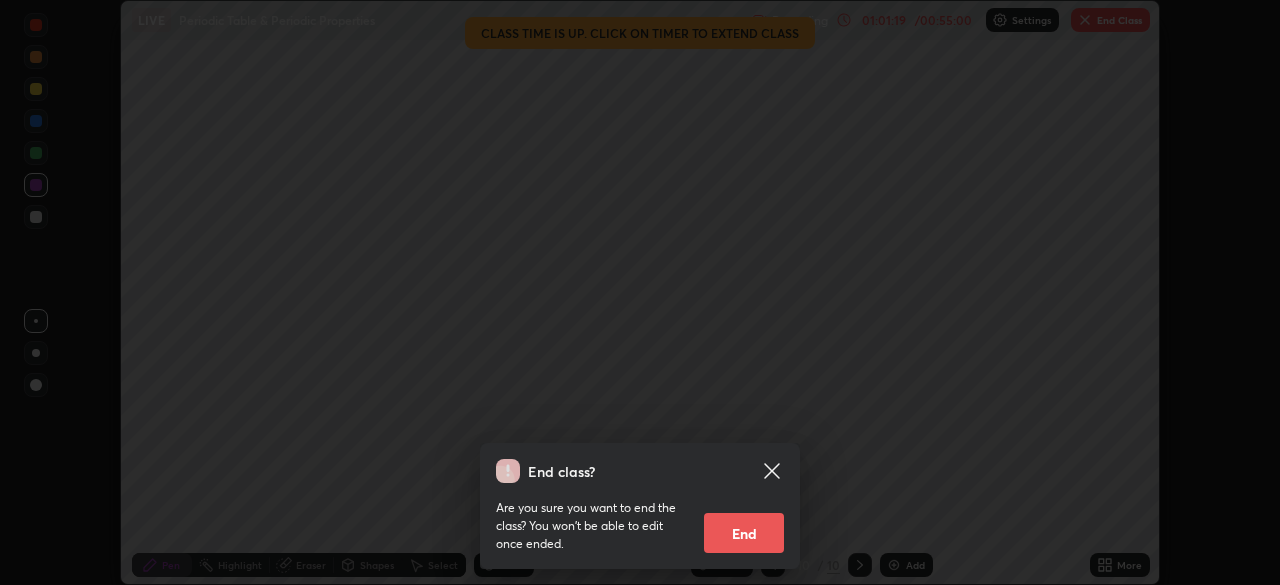 click on "End" at bounding box center [744, 533] 